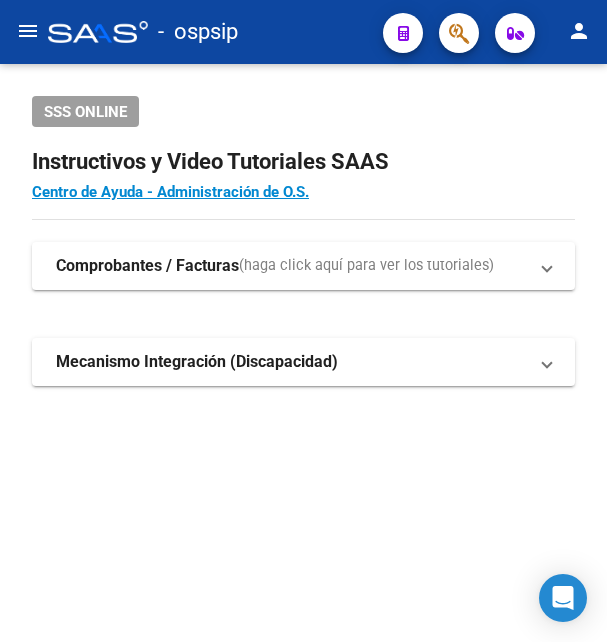 scroll, scrollTop: 0, scrollLeft: 0, axis: both 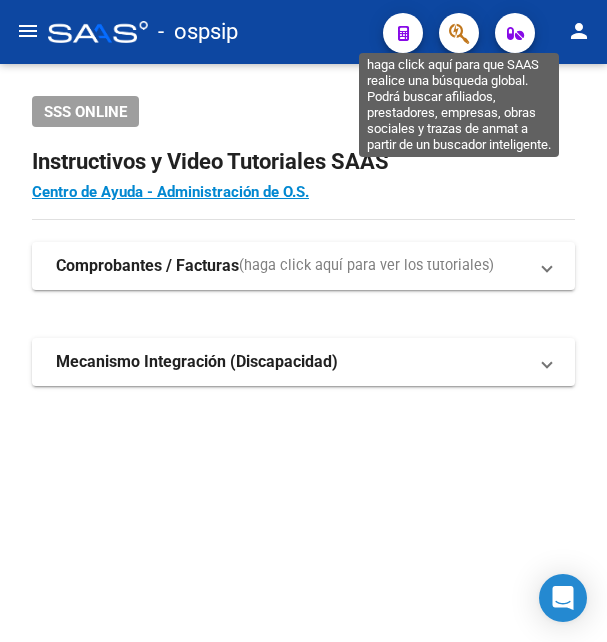 click 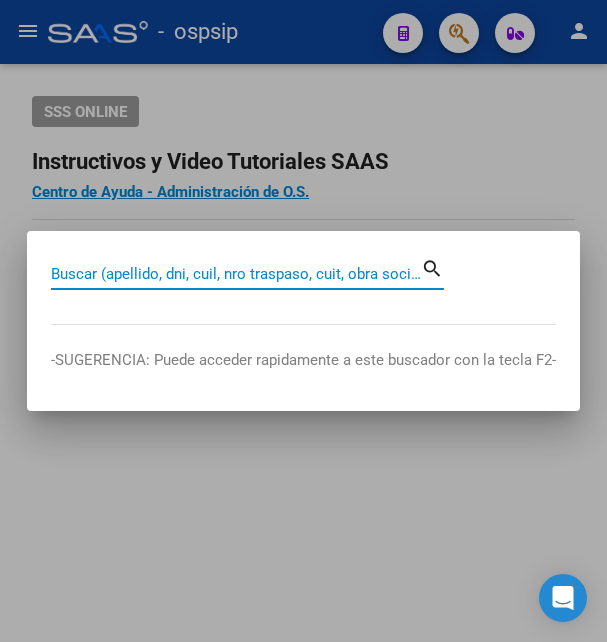 click on "Buscar (apellido, dni, cuil, nro traspaso, cuit, obra social)" at bounding box center (236, 274) 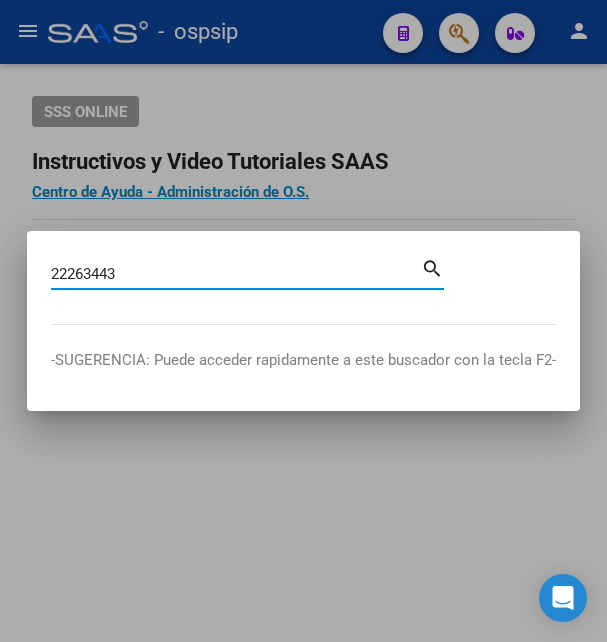 type on "22263443" 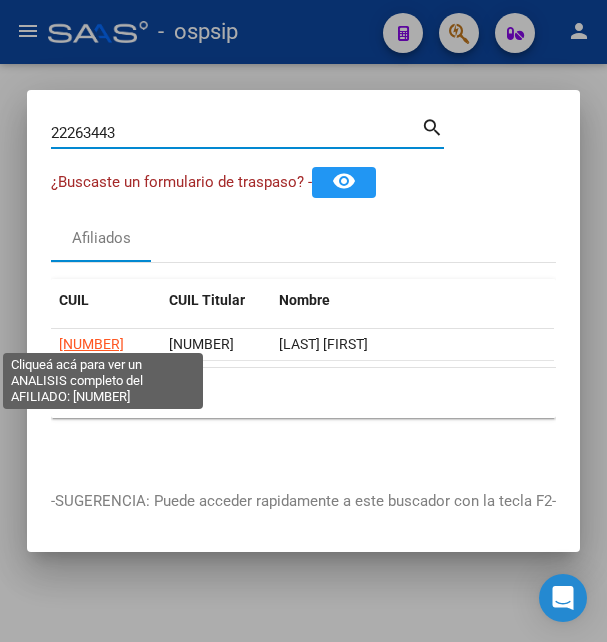 click on "27222634437" 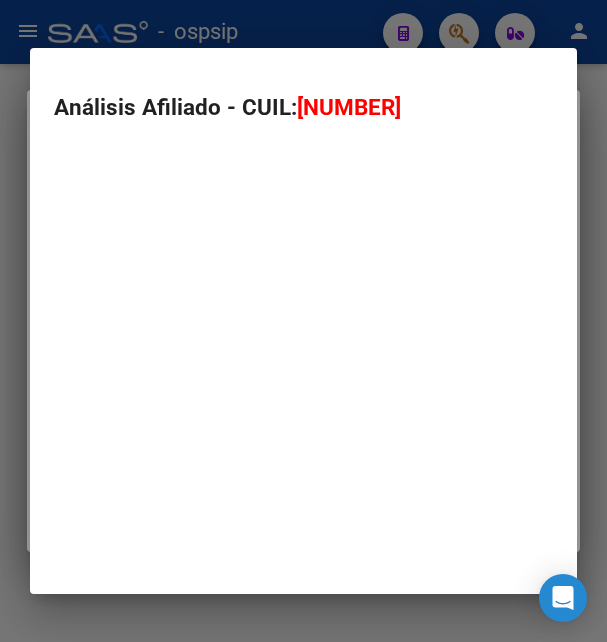 type on "27222634437" 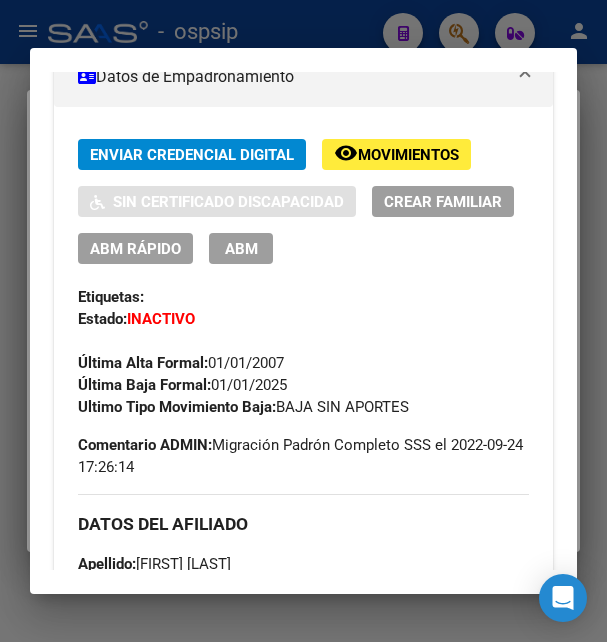 scroll, scrollTop: 324, scrollLeft: 0, axis: vertical 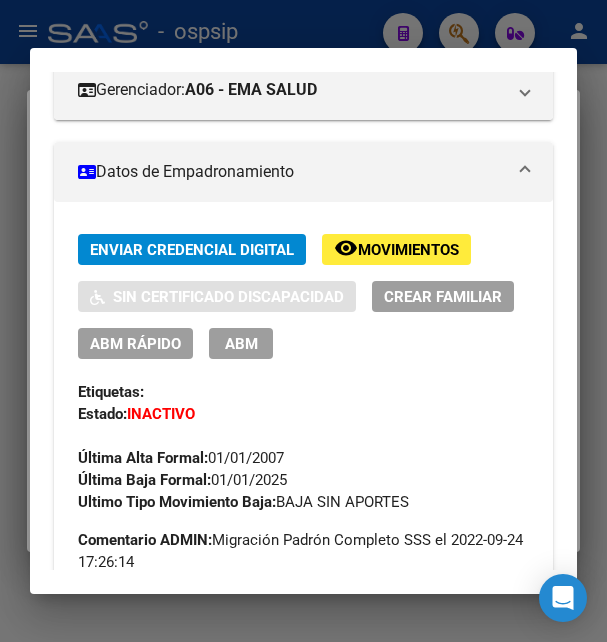 click on "Movimientos" 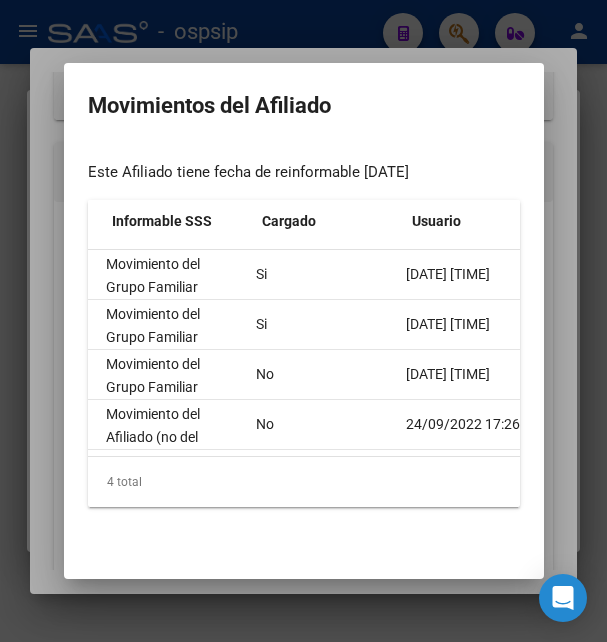 scroll, scrollTop: 0, scrollLeft: 848, axis: horizontal 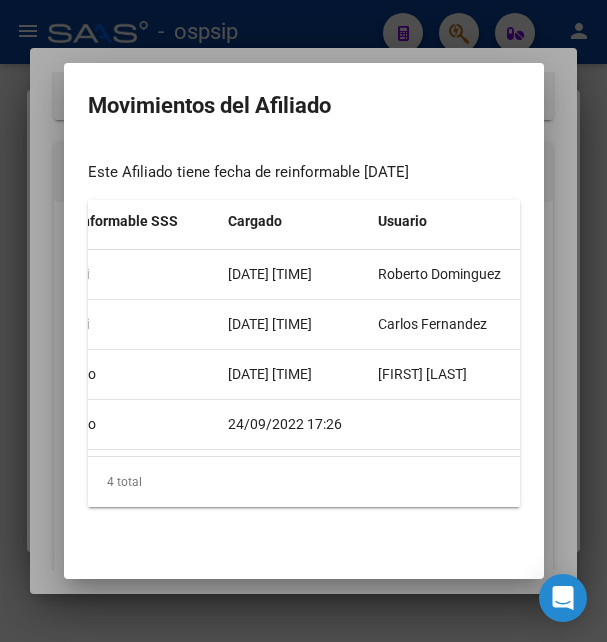 click at bounding box center (303, 321) 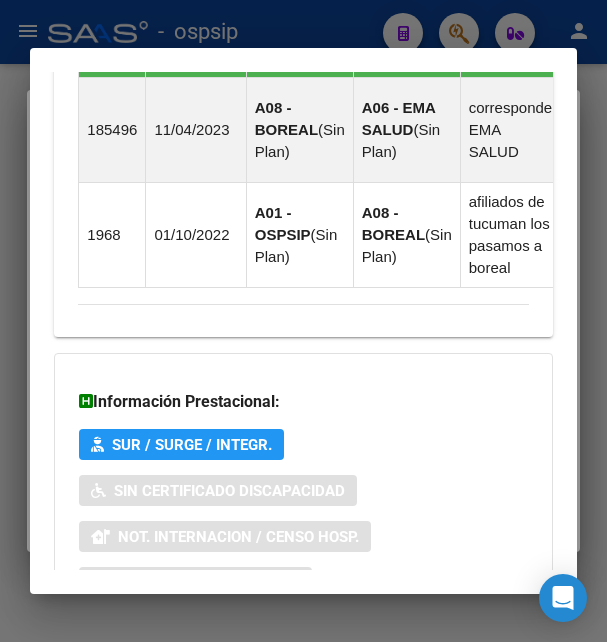 scroll, scrollTop: 1804, scrollLeft: 0, axis: vertical 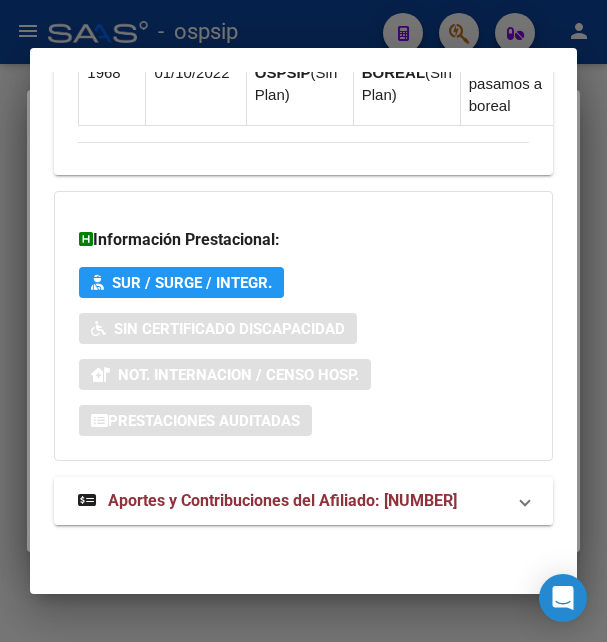click on "Aportes y Contribuciones del Afiliado: 27222634437" at bounding box center [282, 500] 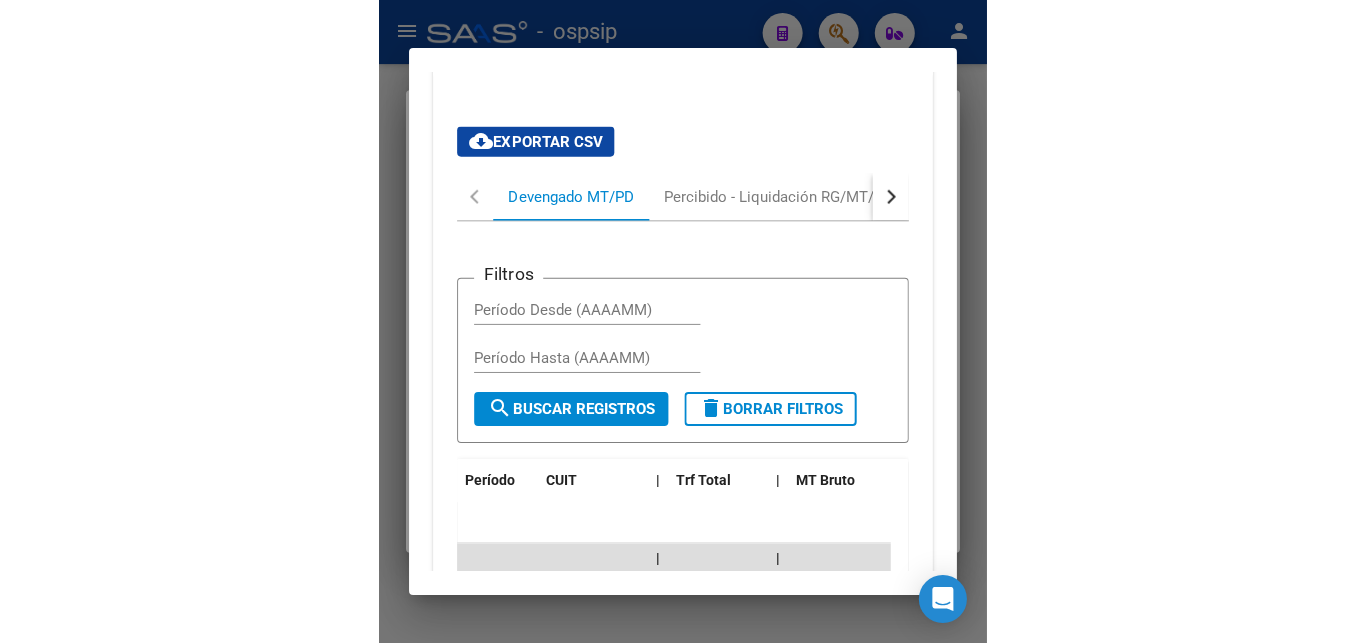 scroll, scrollTop: 2677, scrollLeft: 0, axis: vertical 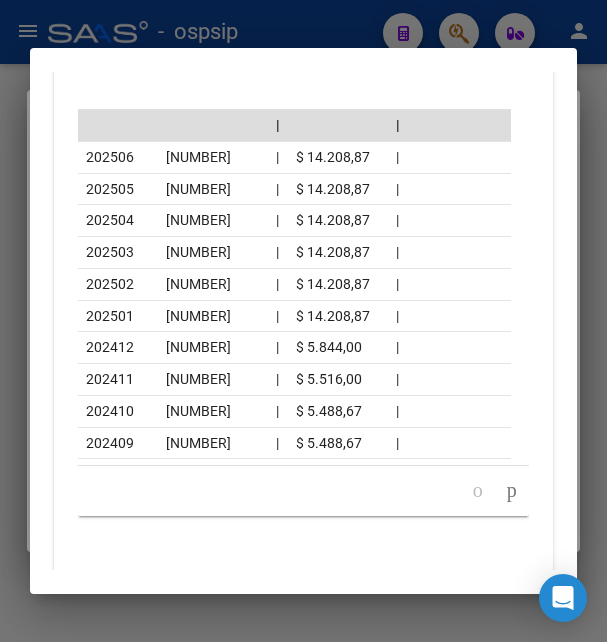 click at bounding box center [303, 321] 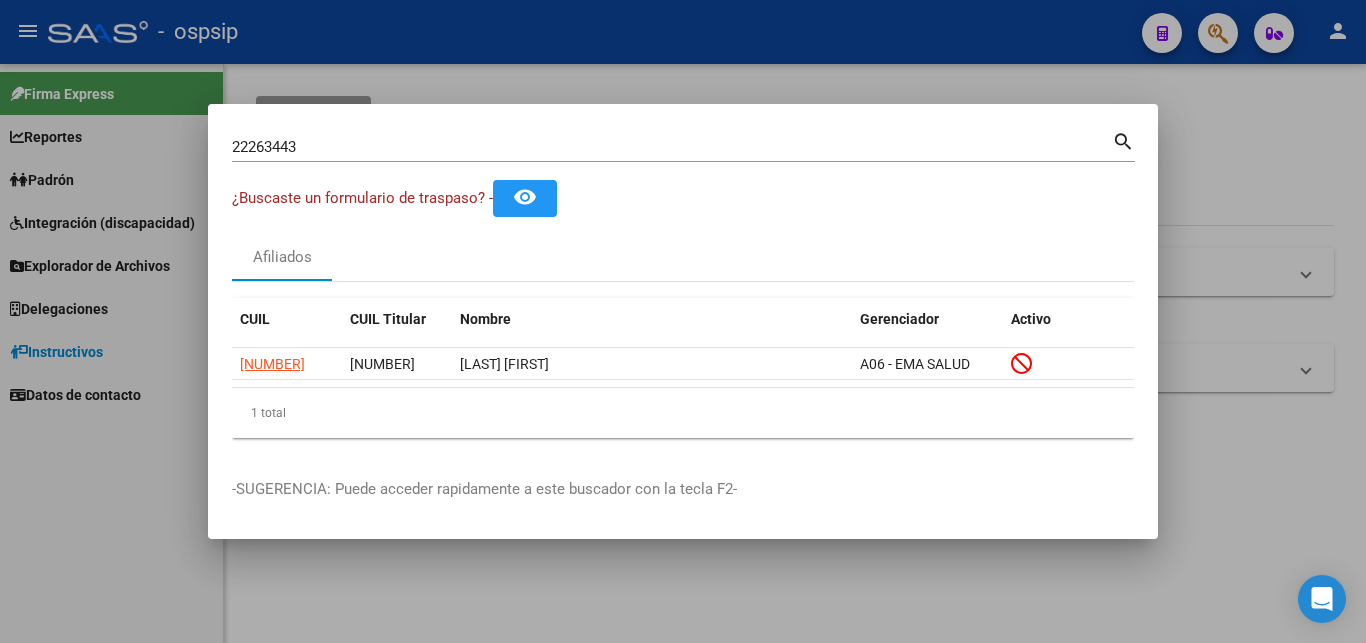 click at bounding box center (683, 321) 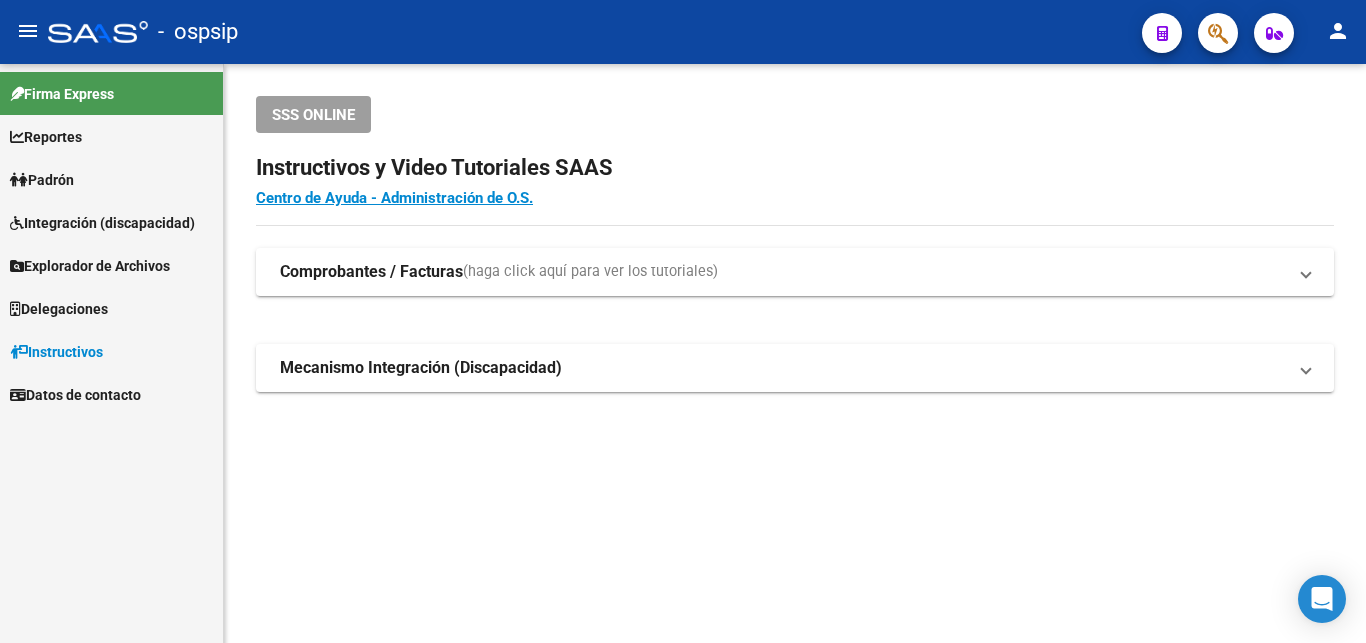 click on "SSS ONLINE Instructivos y Video Tutoriales SAAS Centro de Ayuda - Administración de O.S. Comprobantes / Facturas  (haga click aquí para ver los tutoriales) ¿Cómo cargar una factura?    Carga de Facturas En este video explicaremos cómo cargar facturas. También les mostraremos cómo asociar la documentación respaldatoria. Instructivo Carga de Facturas ¿Cómo cargar una factura con trazabilidad?    Carga de Facturas con Trazabilidad En este video explicaremos cómo cargar una factura con trazabilidad. También les mostraremos cómo asociar la documentación respaldatoria.  Instructivo Carga de Facturas con Trazabilidad ANMAT ¿Cómo editar una factura con trazabilidad?    Edición de Facturas con Trazabilidad En este video explicaremos cómo editar una factura que ya habíamos cargado. Les mostraremos cómo asociar la documentación respaldatoria y la trazabilidad. Mecanismo Integración (Discapacidad) Presentación de Legajos y Comprobantes SSS Presentación de legajos y comprobantes" 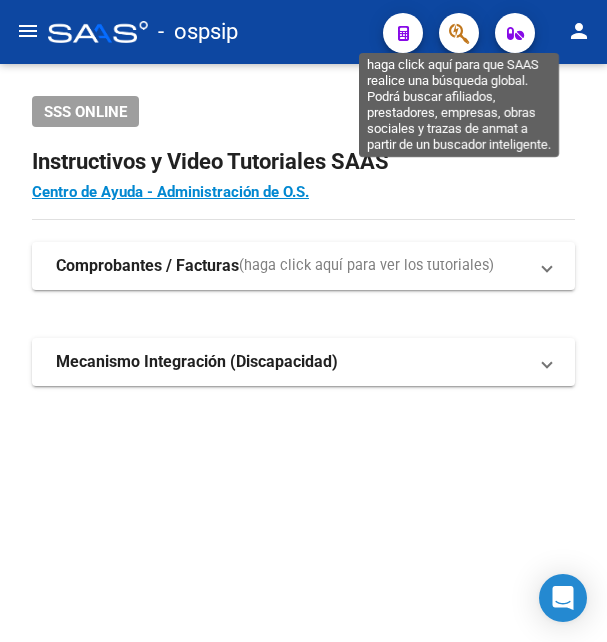 click 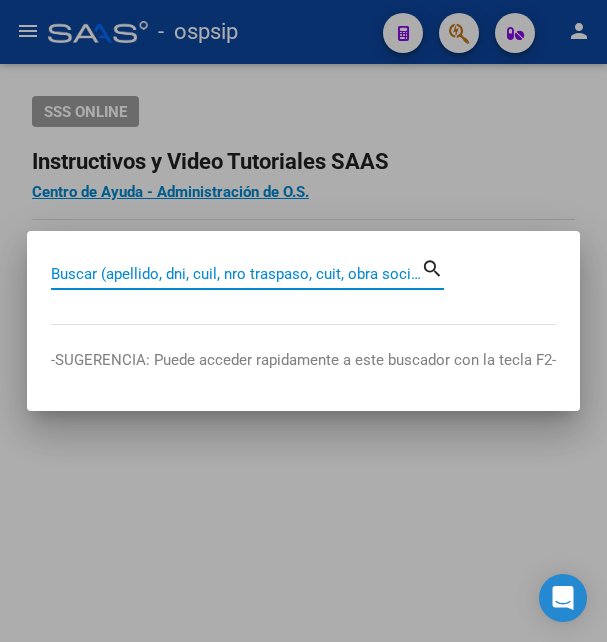 click on "Buscar (apellido, dni, cuil, nro traspaso, cuit, obra social)" at bounding box center [236, 274] 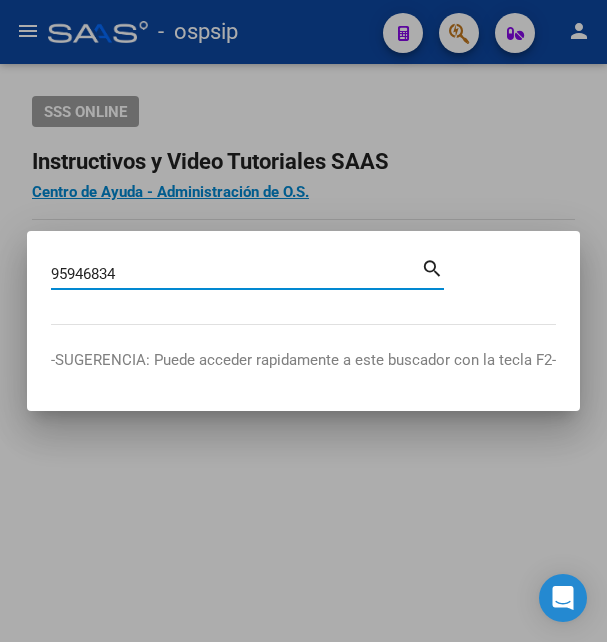 type on "[CUIL]" 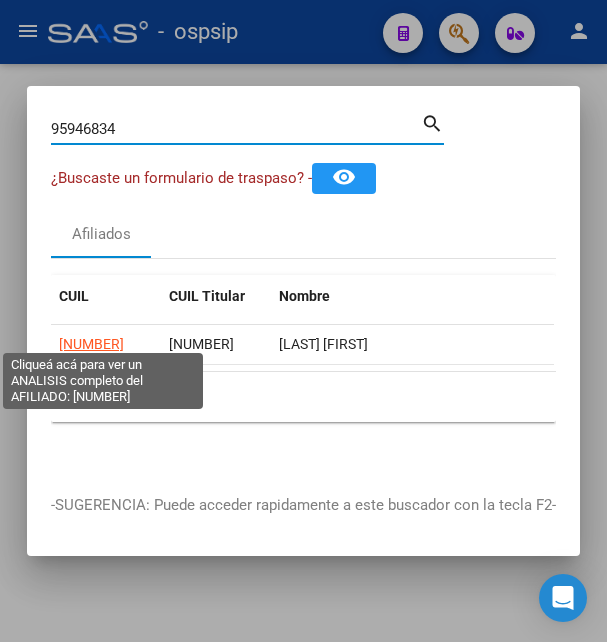click on "[CUIL]" 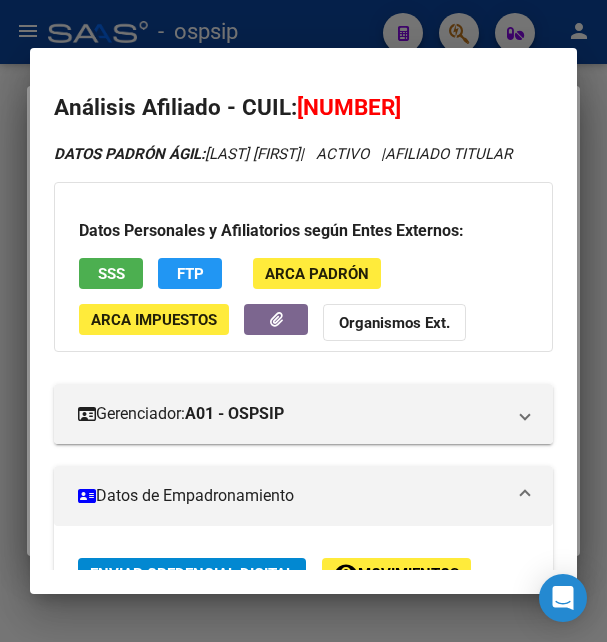 click at bounding box center [303, 321] 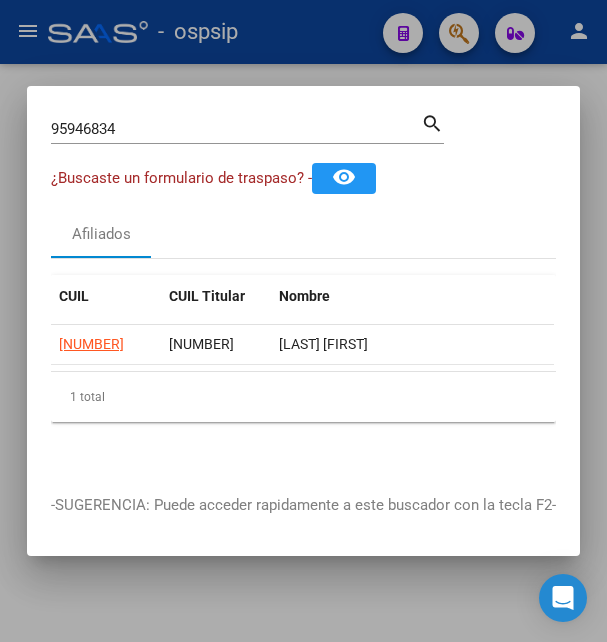 click at bounding box center (303, 321) 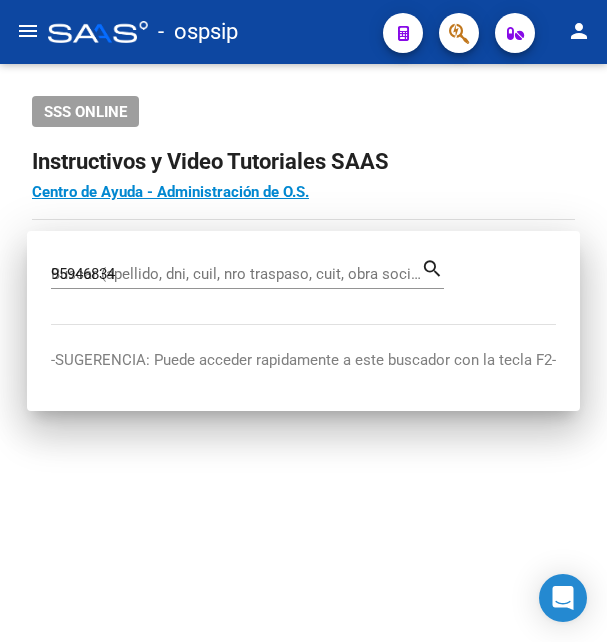 type 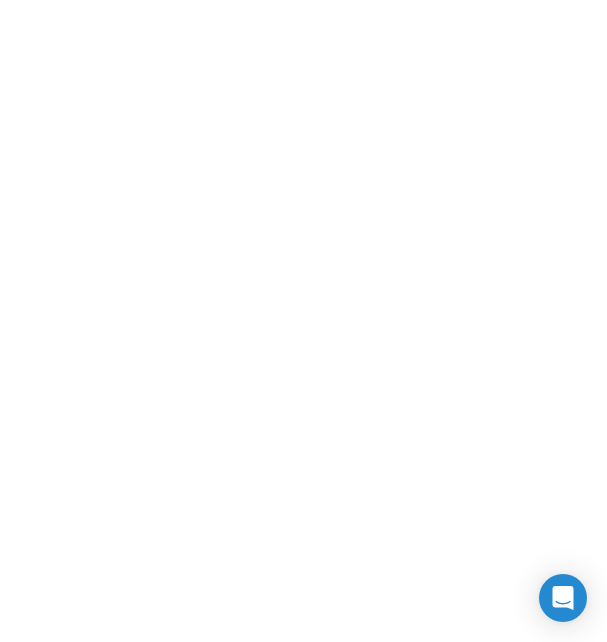scroll, scrollTop: 0, scrollLeft: 0, axis: both 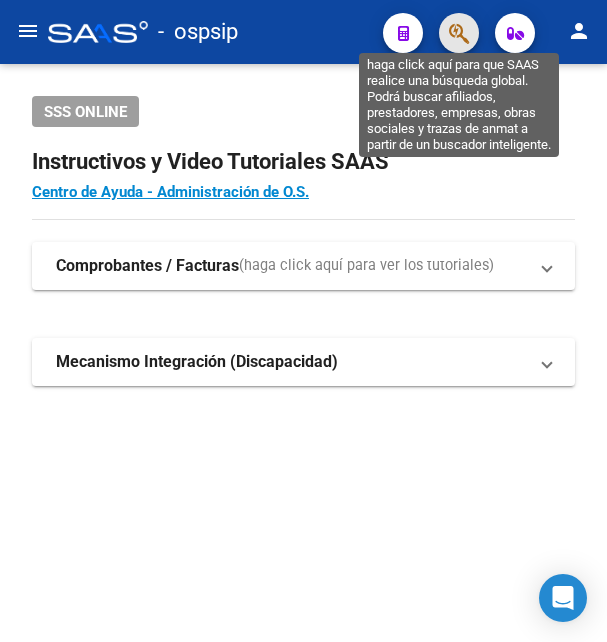 click 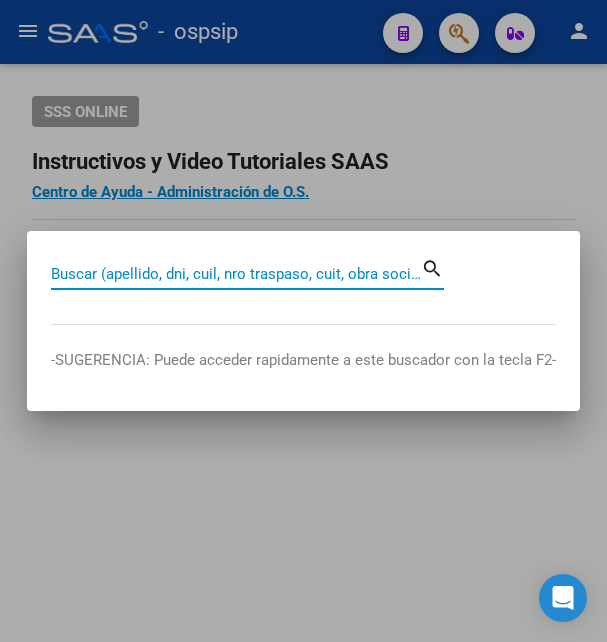 click on "Buscar (apellido, dni, cuil, nro traspaso, cuit, obra social)" at bounding box center [236, 274] 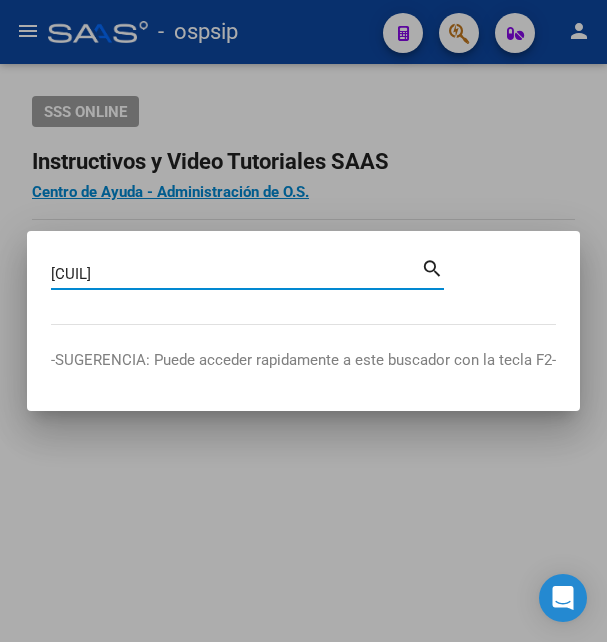 type on "[CUIL]" 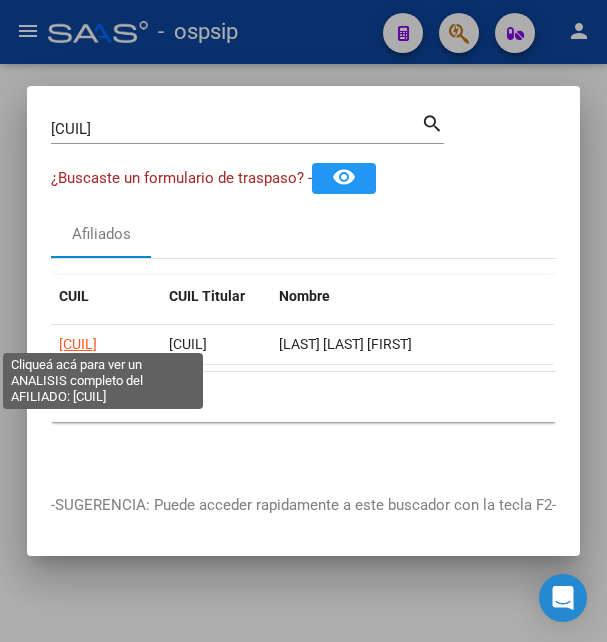 click on "[CUIL]" 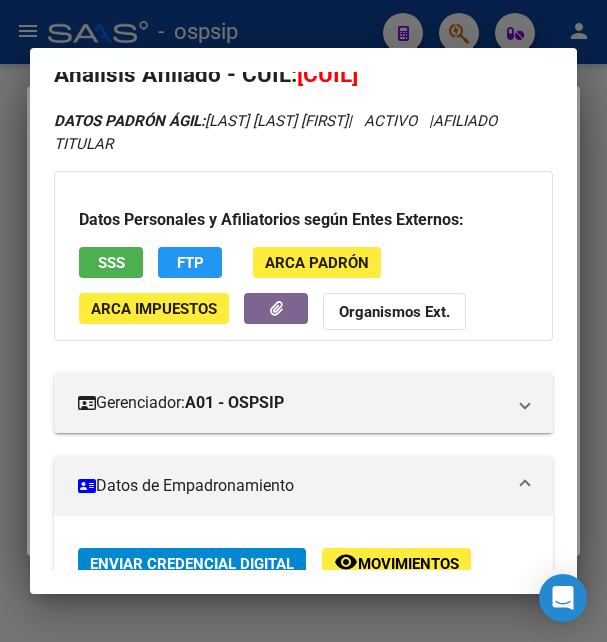 scroll, scrollTop: 0, scrollLeft: 0, axis: both 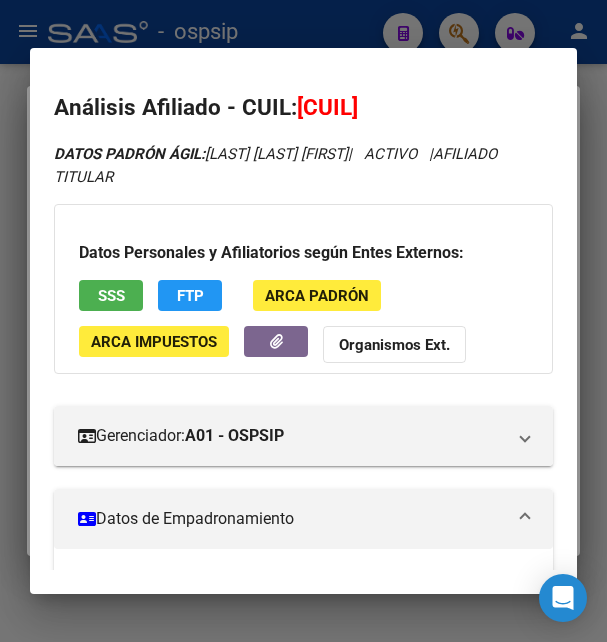 click at bounding box center [303, 321] 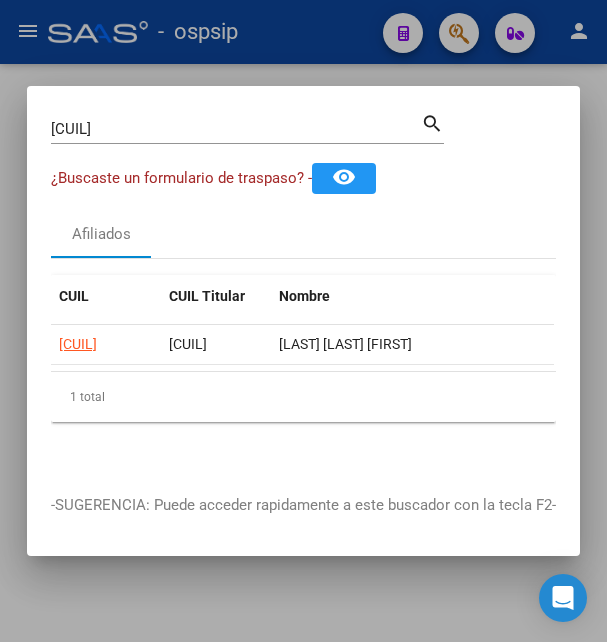 click at bounding box center [303, 321] 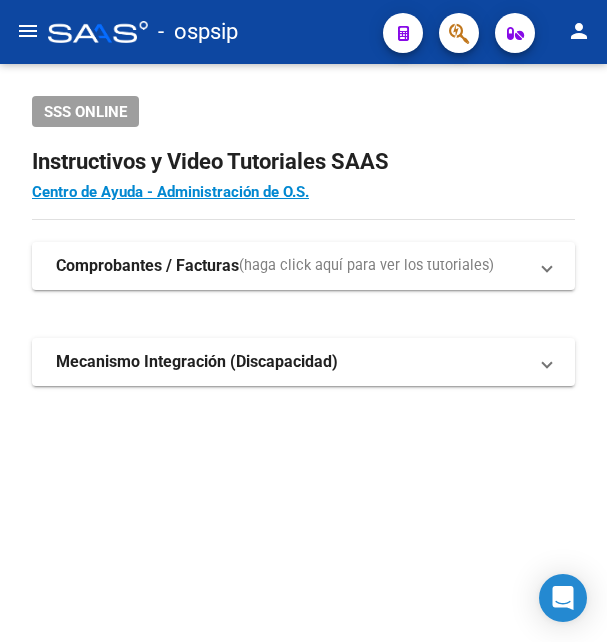 click on "-   ospsip" 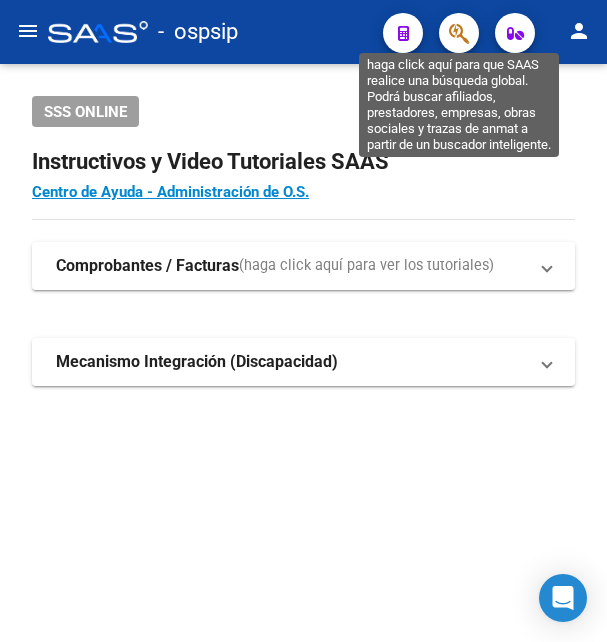 click 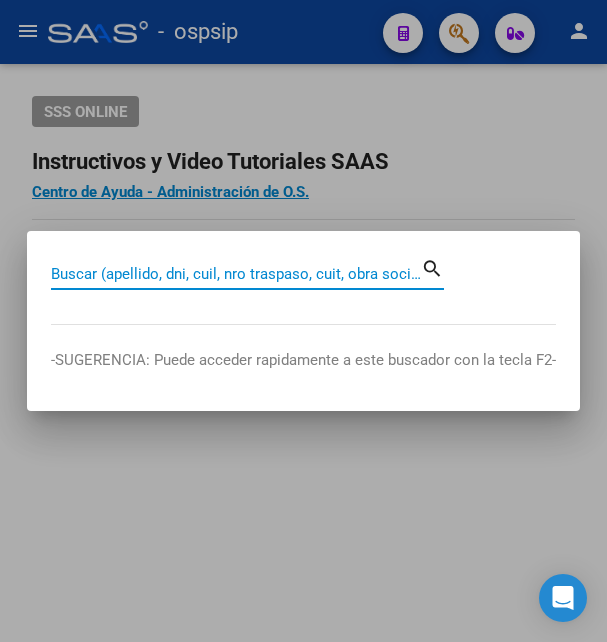 click on "Buscar (apellido, dni, cuil, nro traspaso, cuit, obra social)" at bounding box center (236, 274) 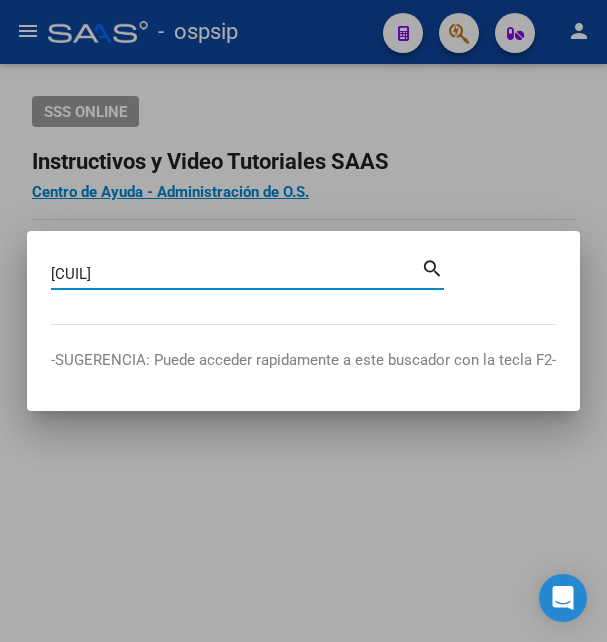 type on "[CUIL]" 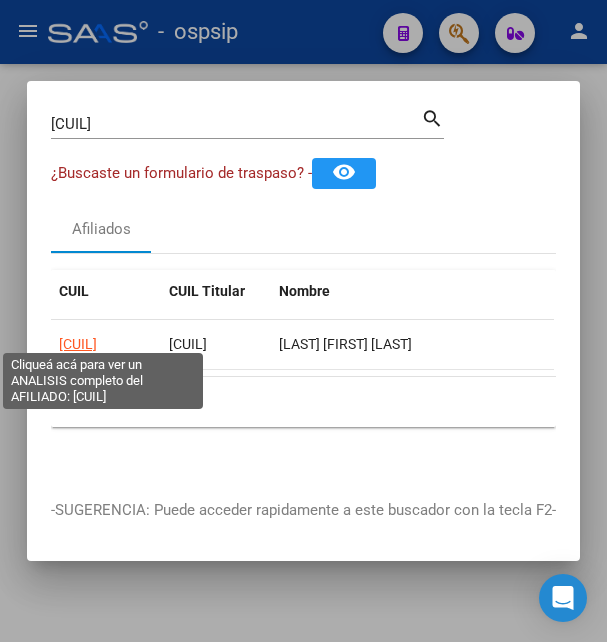 click on "[CUIL]" 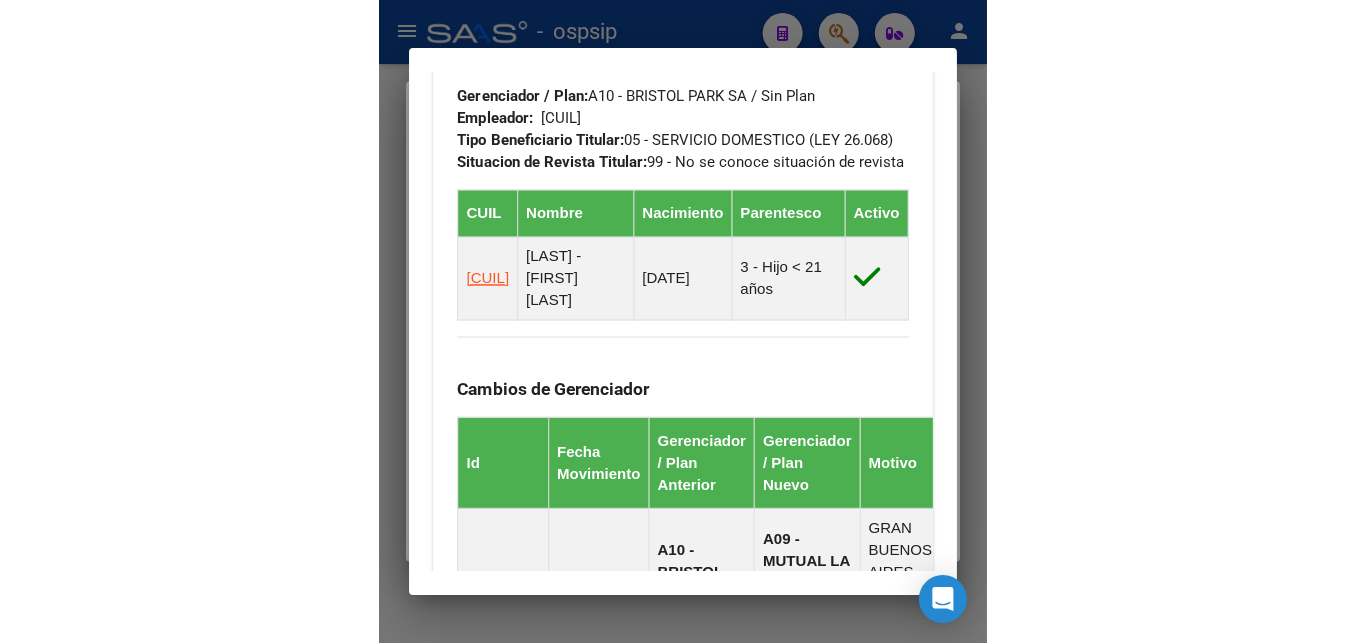 scroll, scrollTop: 1296, scrollLeft: 0, axis: vertical 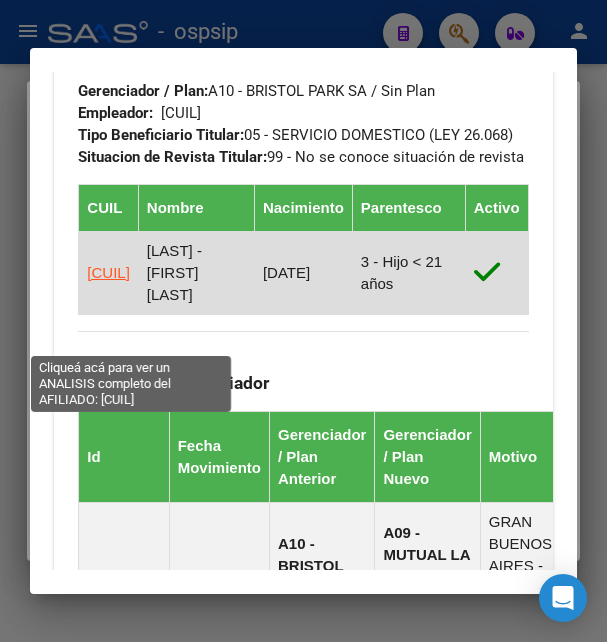 click on "[CUIL]" at bounding box center (108, 272) 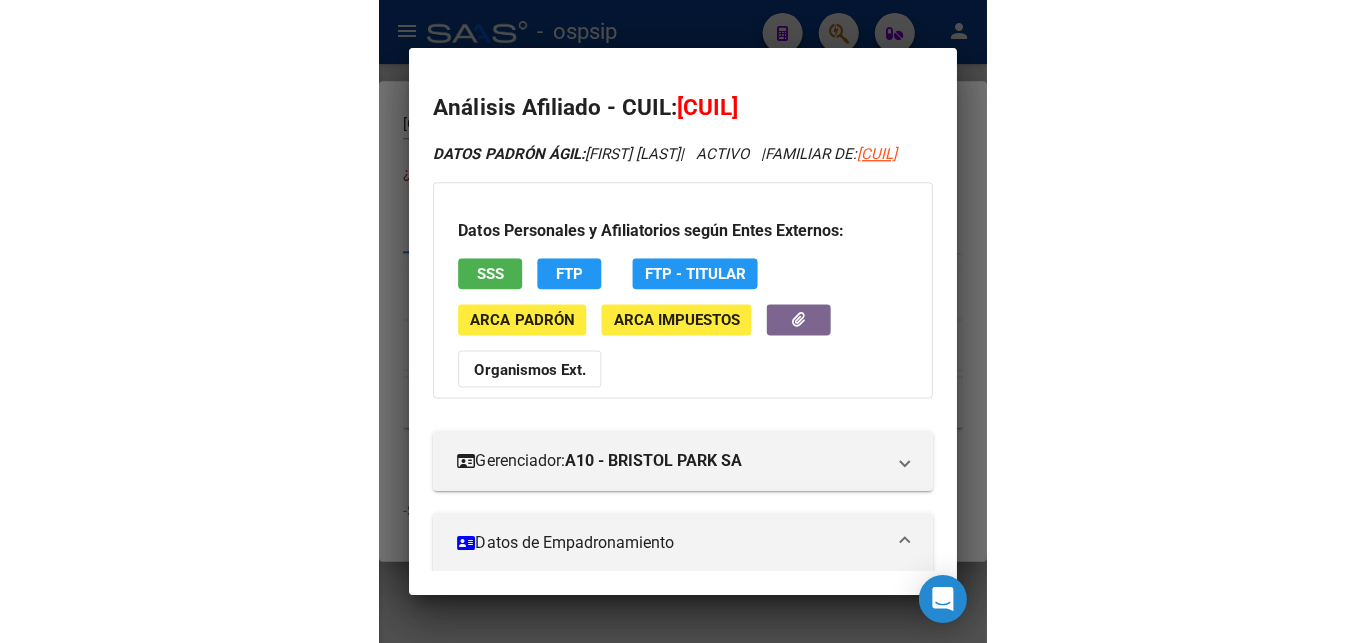 scroll, scrollTop: 1007, scrollLeft: 0, axis: vertical 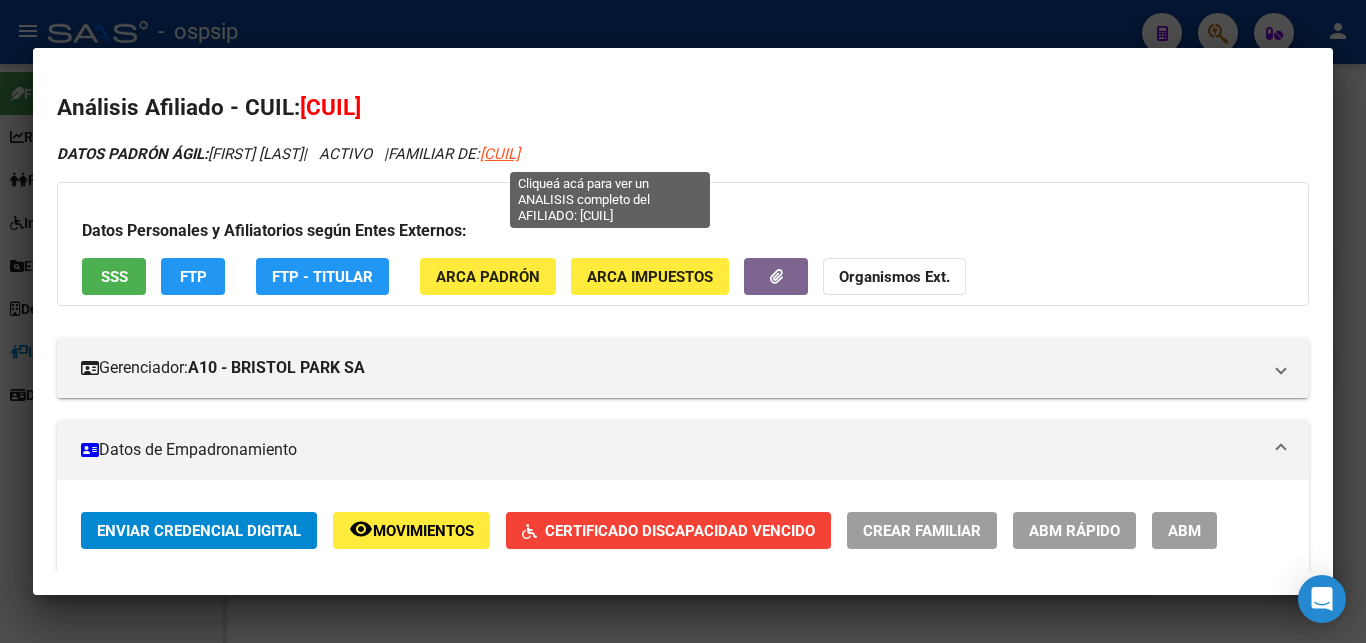 click on "[CUIL]" at bounding box center [500, 154] 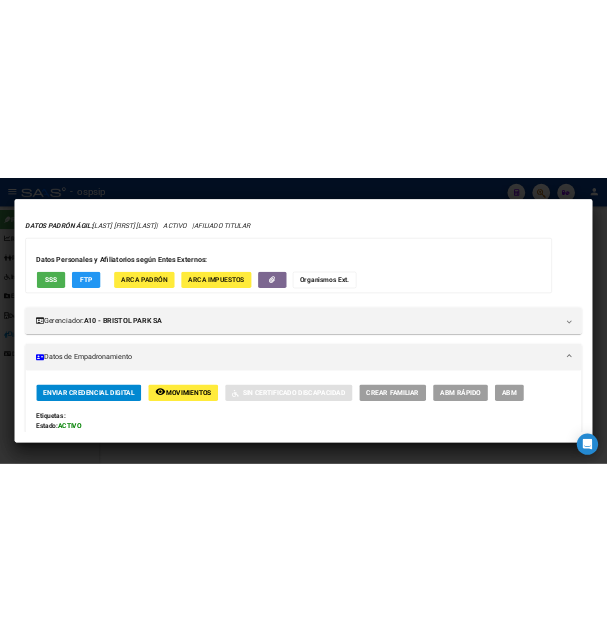 scroll, scrollTop: 0, scrollLeft: 0, axis: both 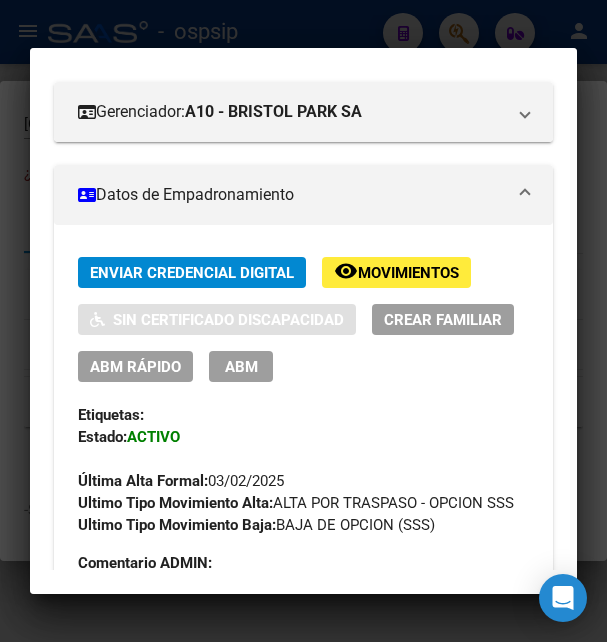 click on "ABM" at bounding box center (241, 366) 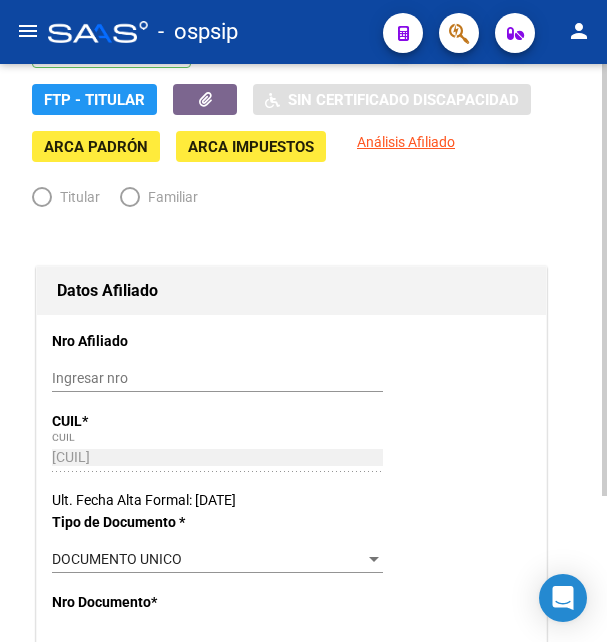 radio on "true" 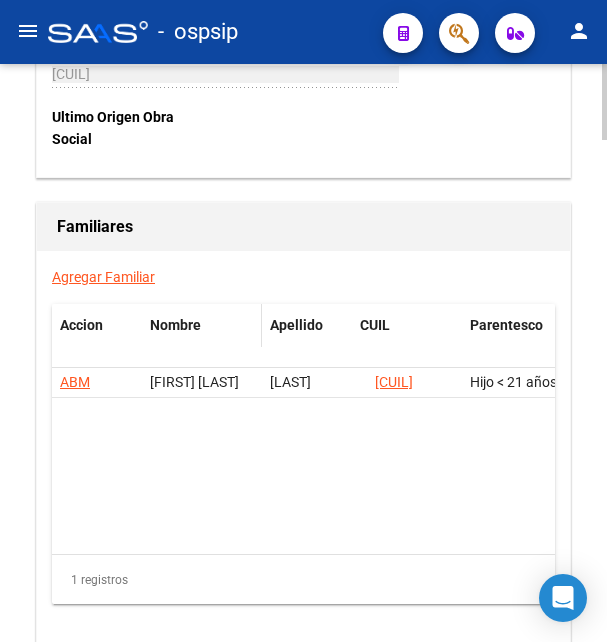 scroll, scrollTop: 3672, scrollLeft: 0, axis: vertical 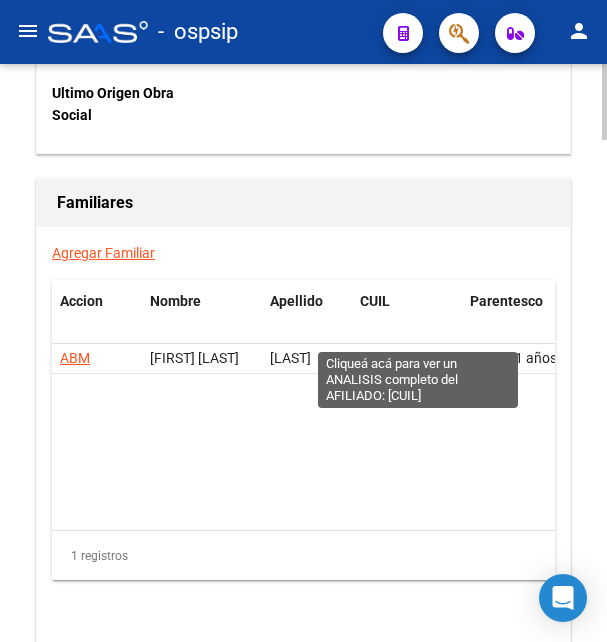 click on "[CUIL]" 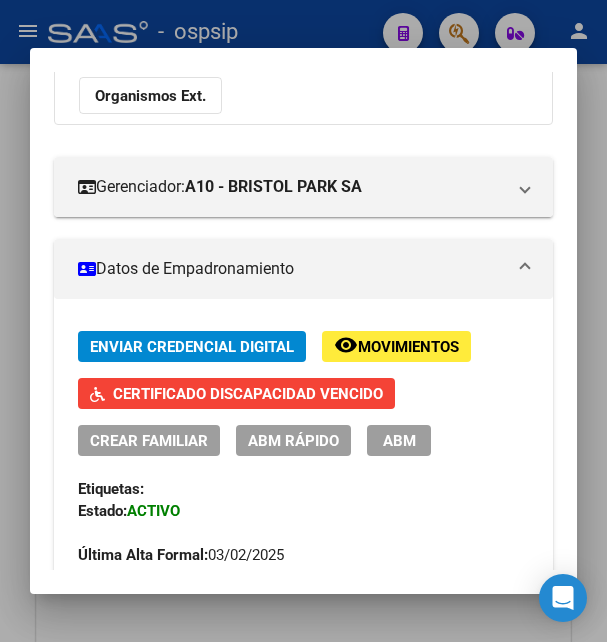 scroll, scrollTop: 324, scrollLeft: 0, axis: vertical 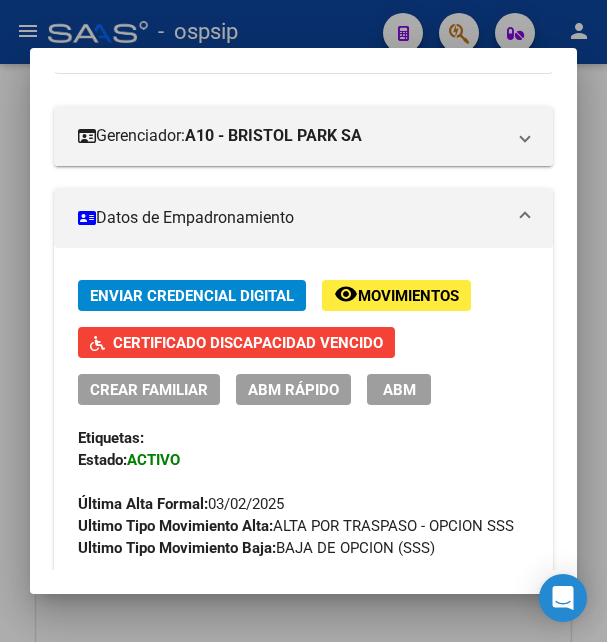 click on "ABM" at bounding box center (399, 390) 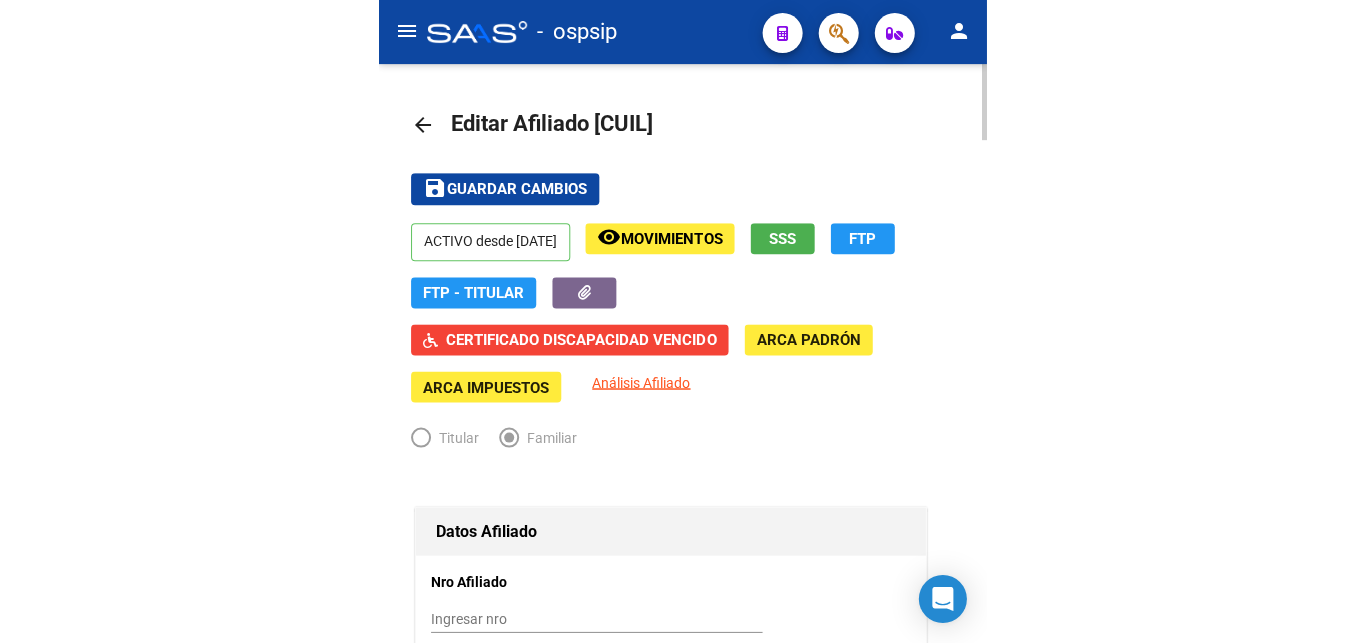 scroll, scrollTop: 0, scrollLeft: 0, axis: both 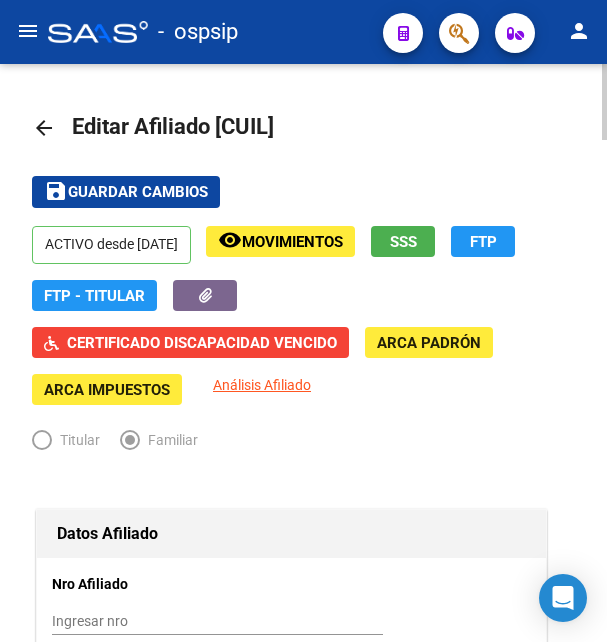 drag, startPoint x: 242, startPoint y: 127, endPoint x: 340, endPoint y: 106, distance: 100.22475 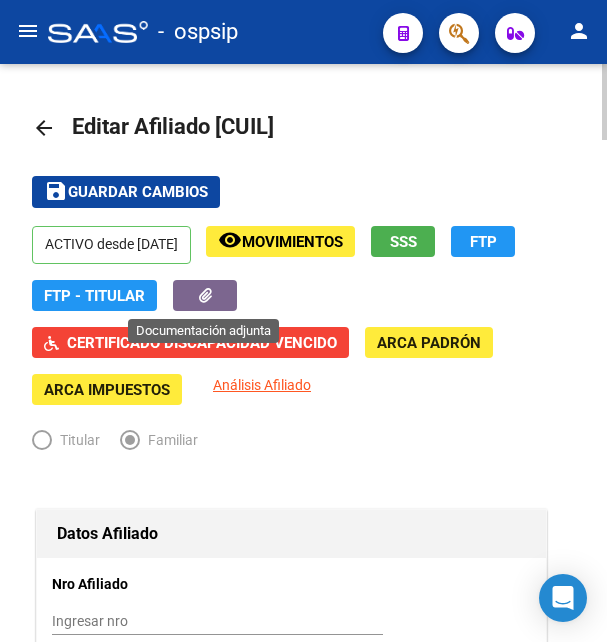 click 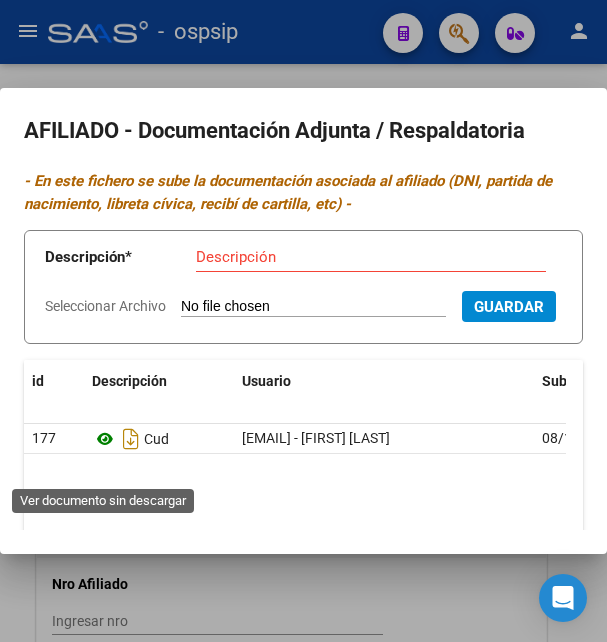 click 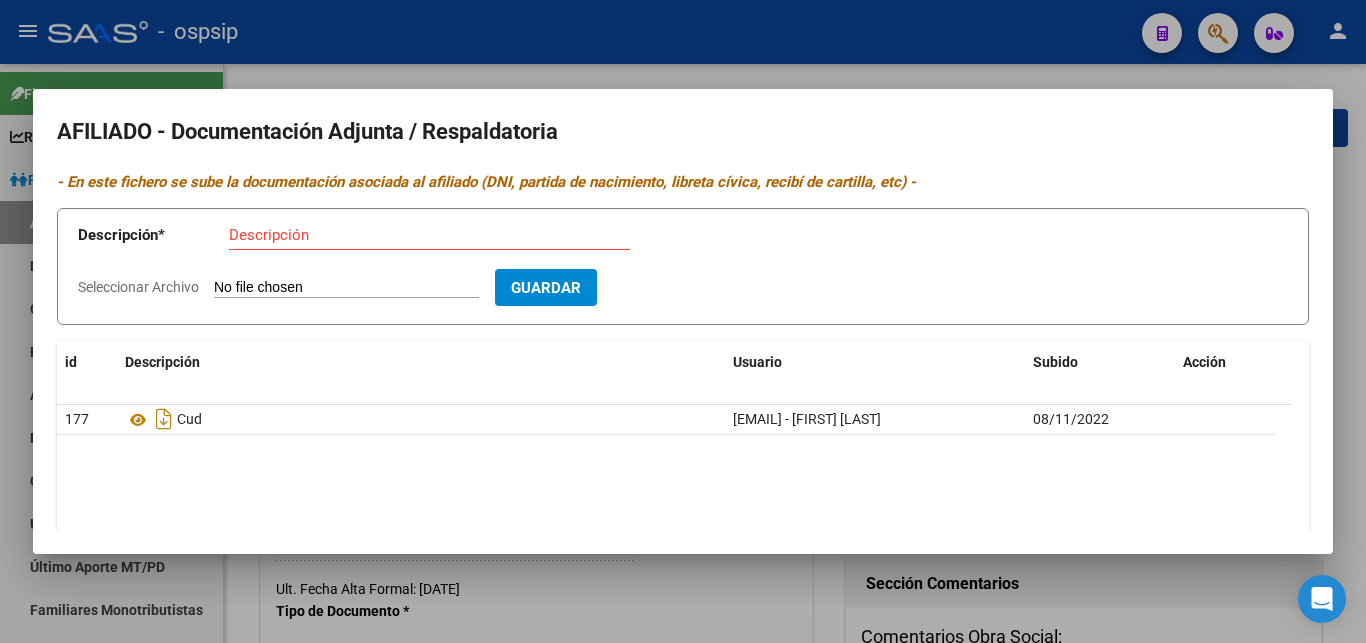 click at bounding box center [683, 321] 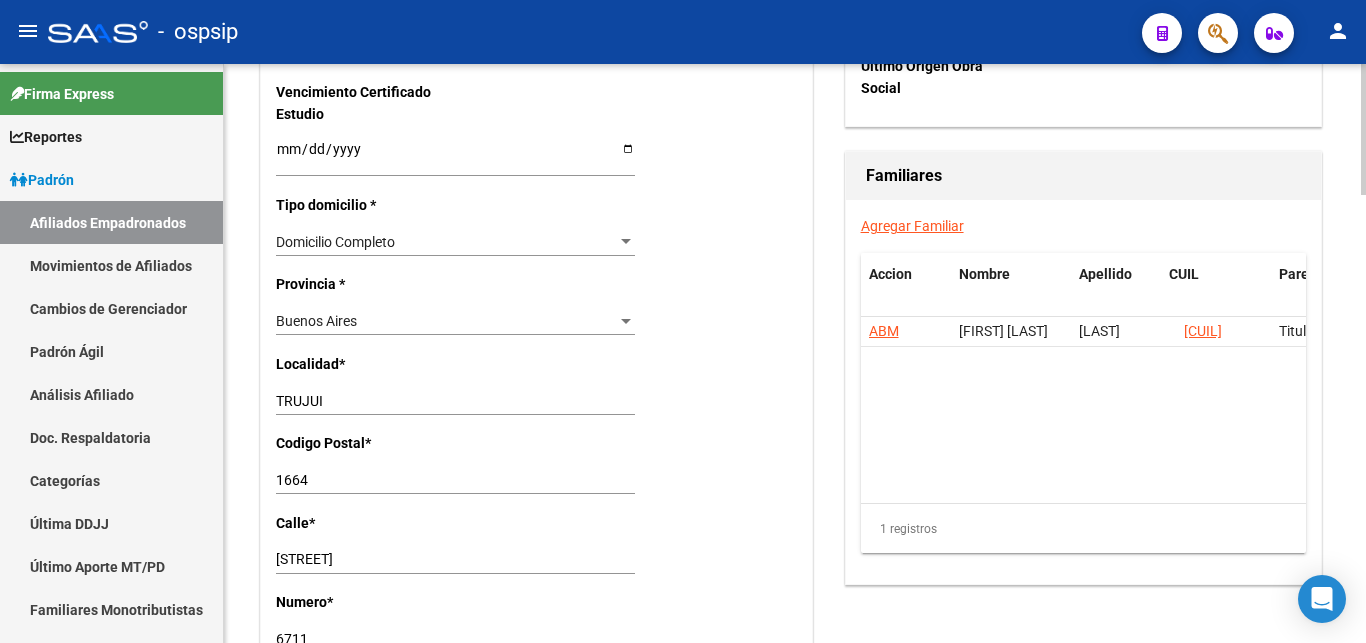 scroll, scrollTop: 1428, scrollLeft: 0, axis: vertical 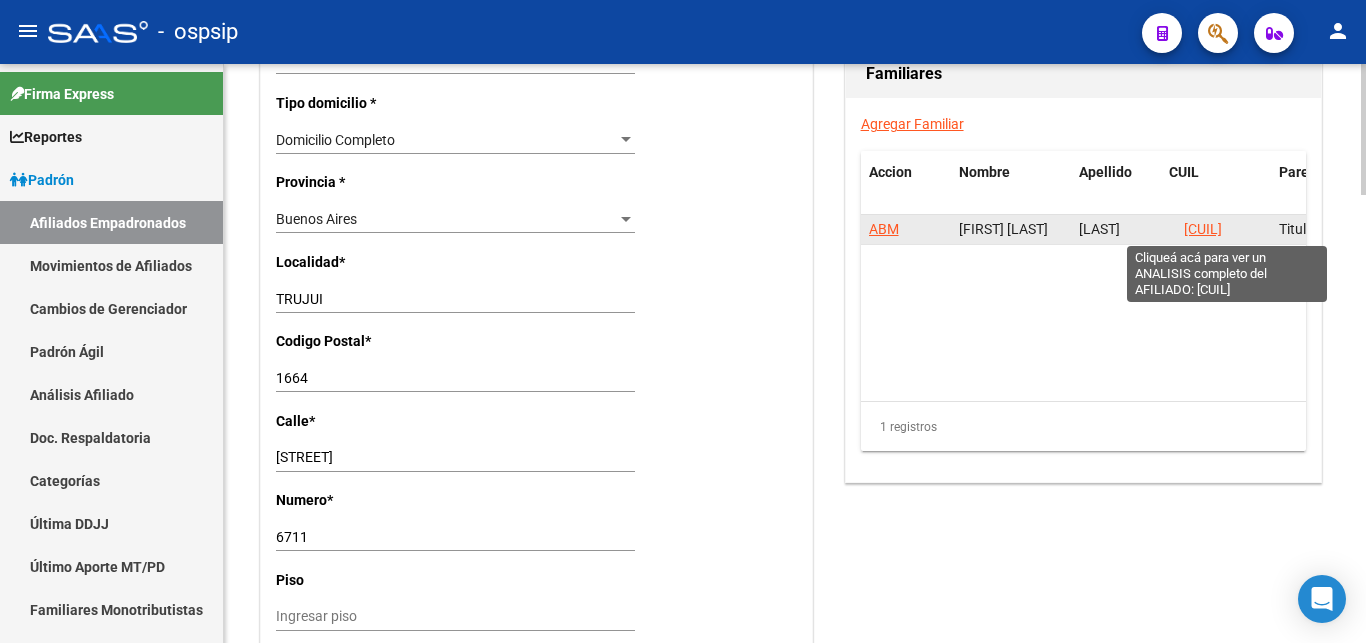 click on "[SSN]" 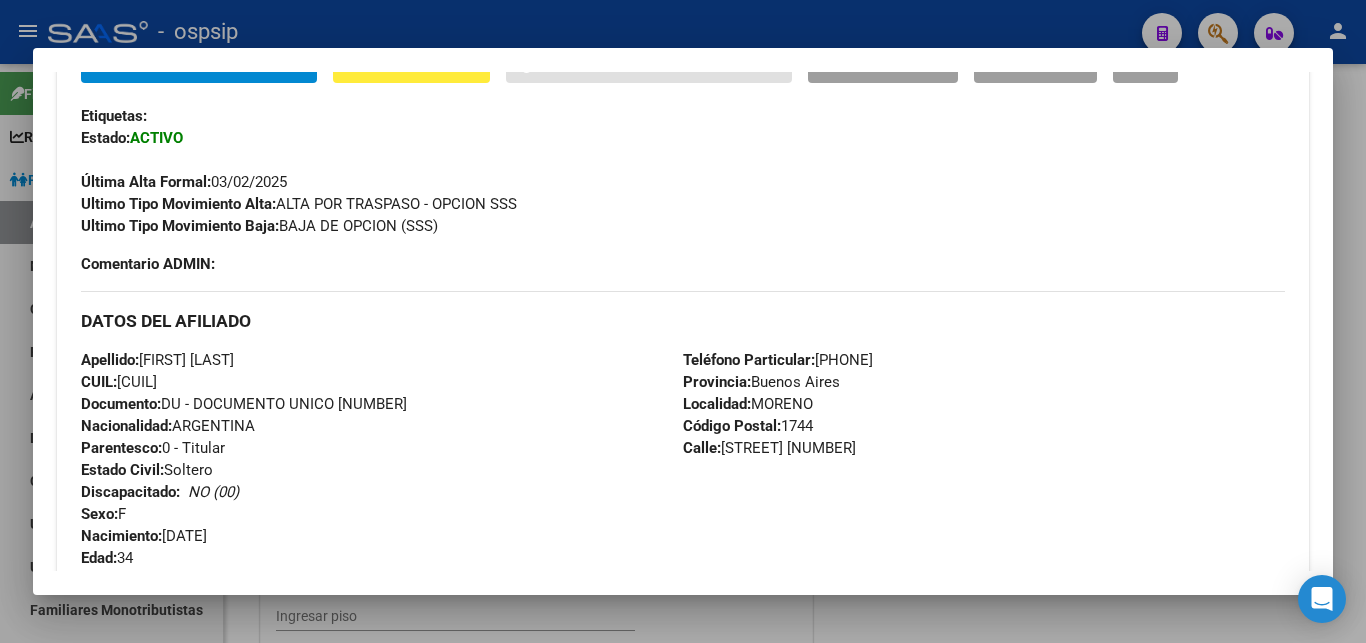 scroll, scrollTop: 324, scrollLeft: 0, axis: vertical 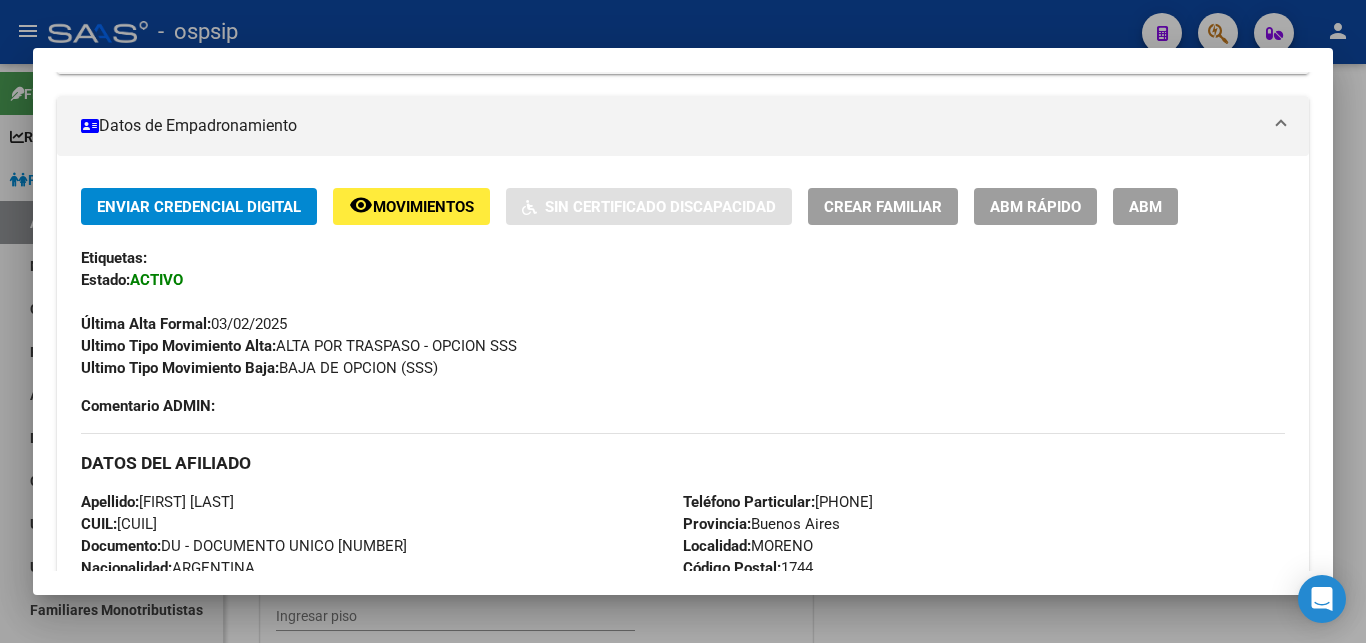 click on "ABM" at bounding box center [1145, 206] 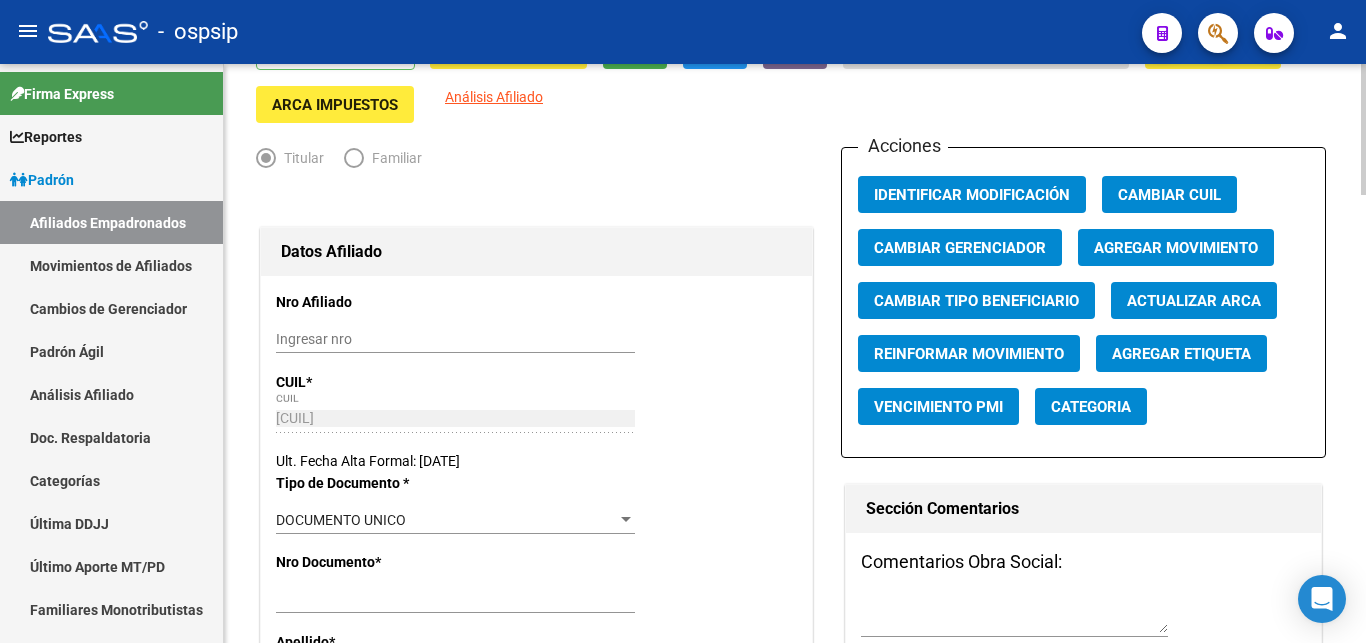 scroll, scrollTop: 102, scrollLeft: 0, axis: vertical 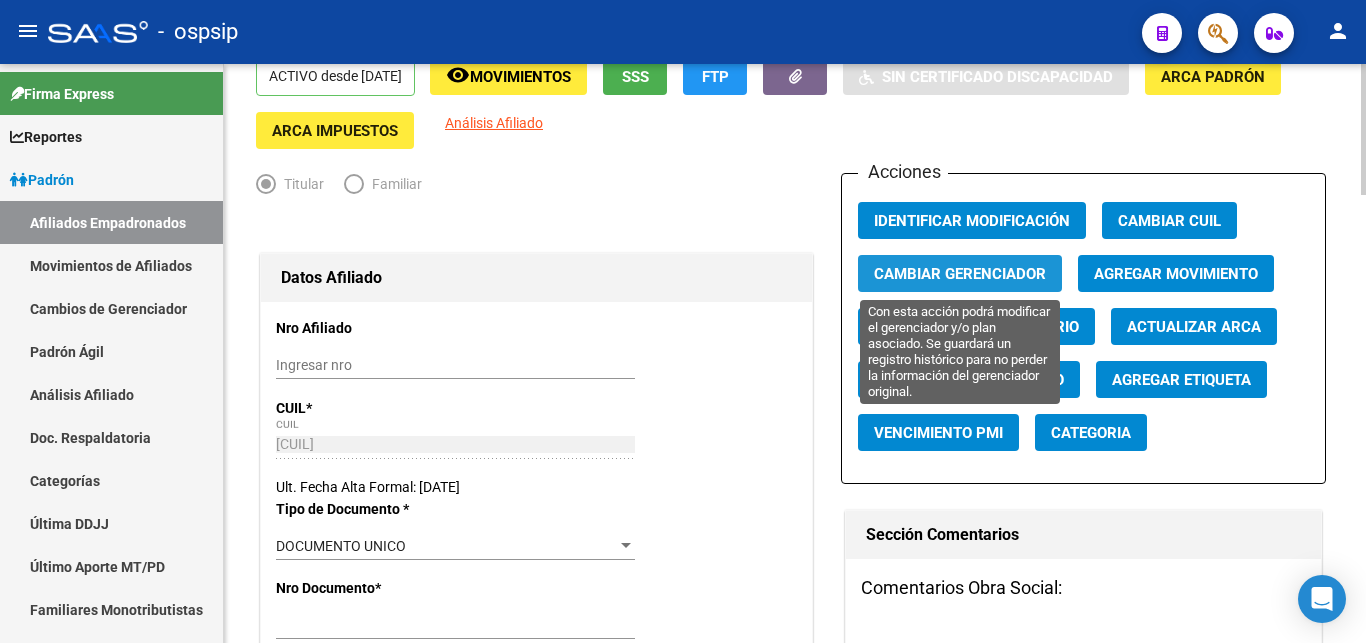 click on "Cambiar Gerenciador" 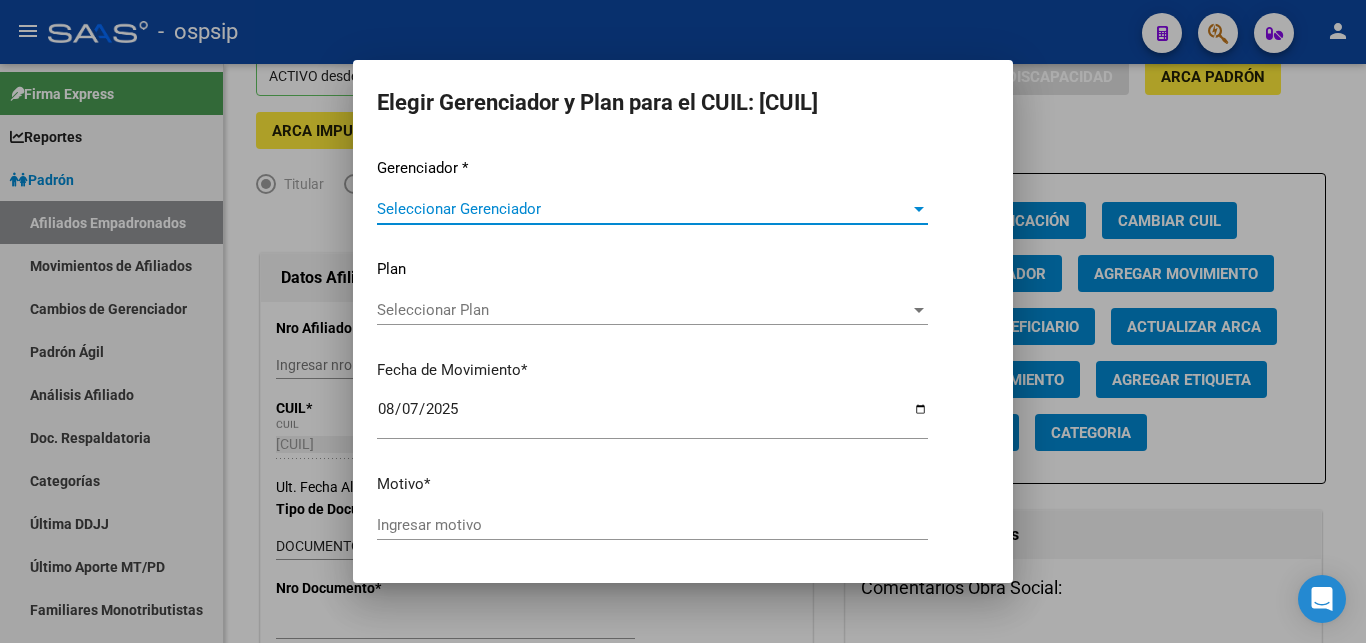 click on "Seleccionar Gerenciador Seleccionar Gerenciador" at bounding box center (652, 209) 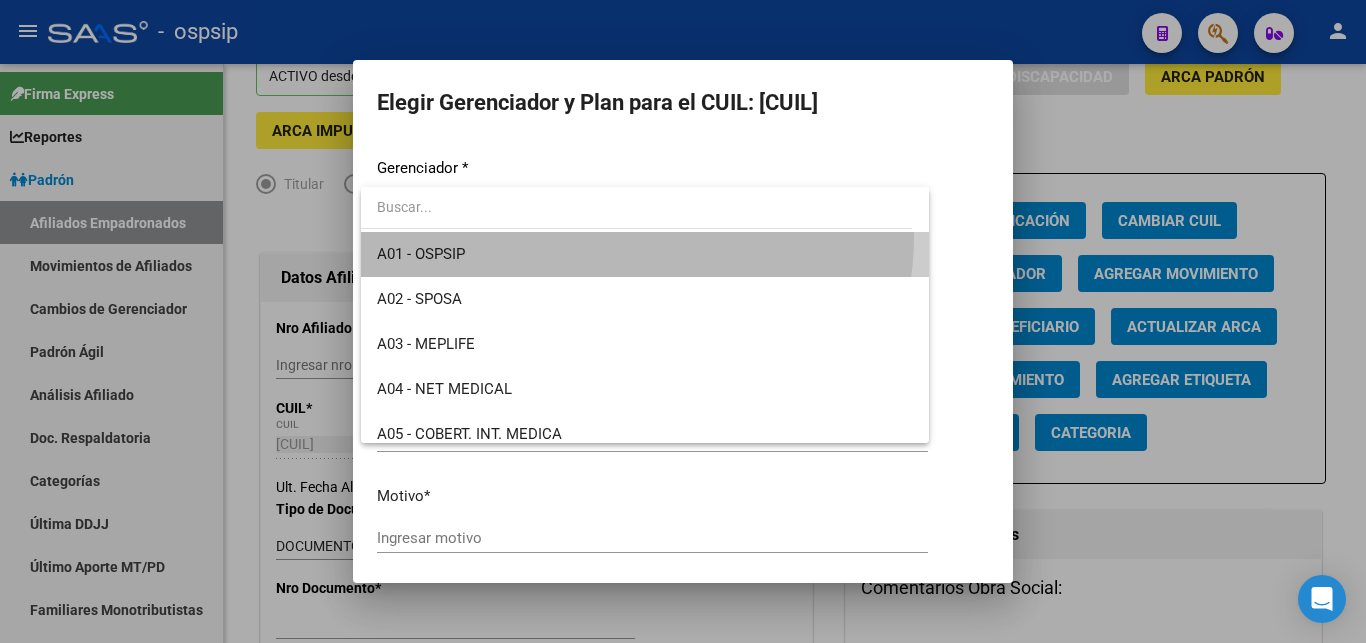click on "A01 - OSPSIP" at bounding box center (645, 254) 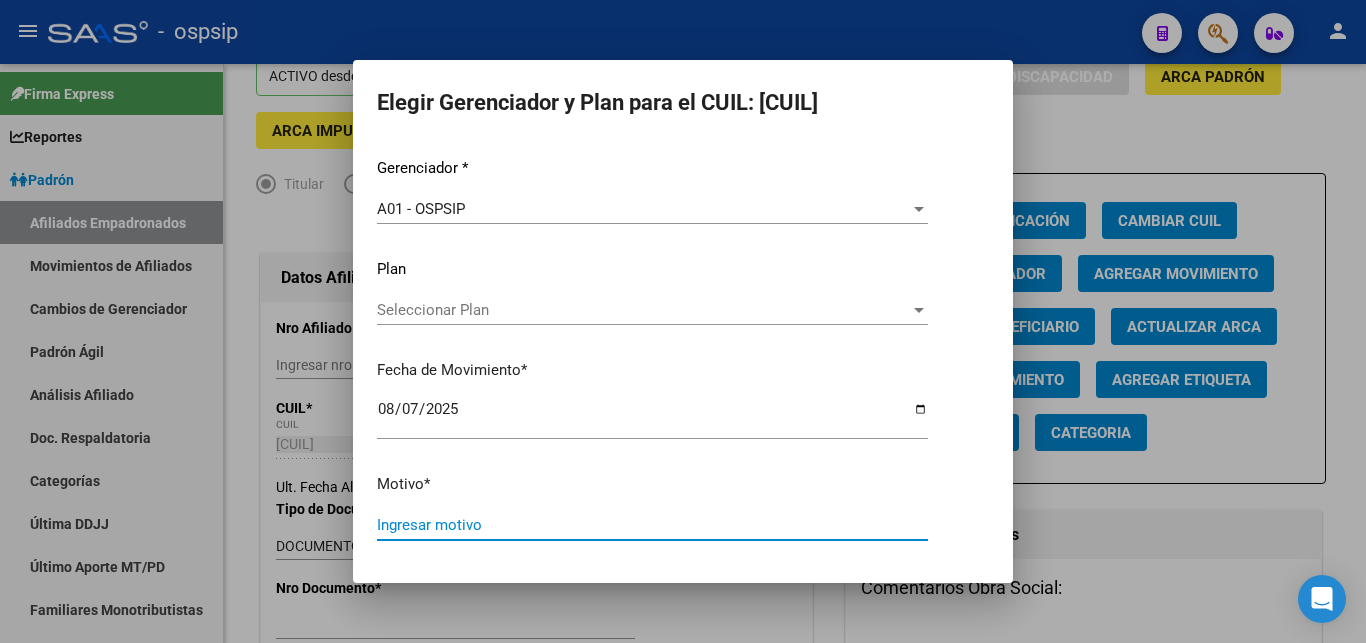 click on "Ingresar motivo" at bounding box center (652, 525) 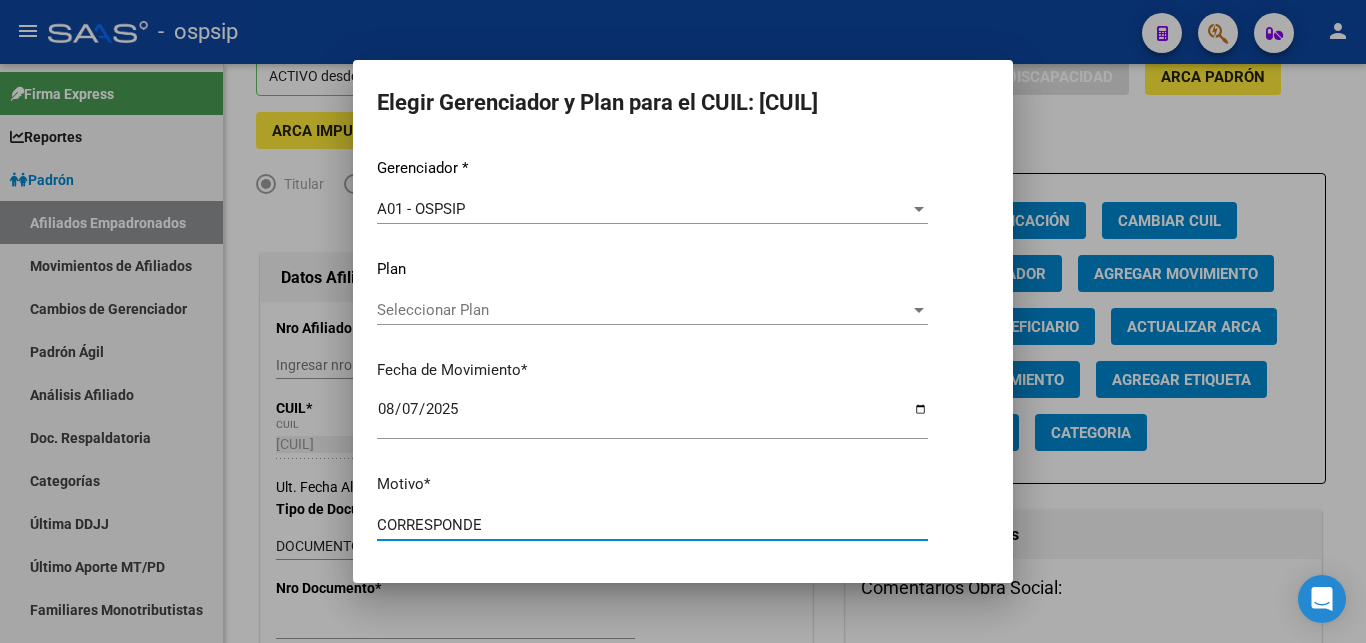 scroll, scrollTop: 56, scrollLeft: 0, axis: vertical 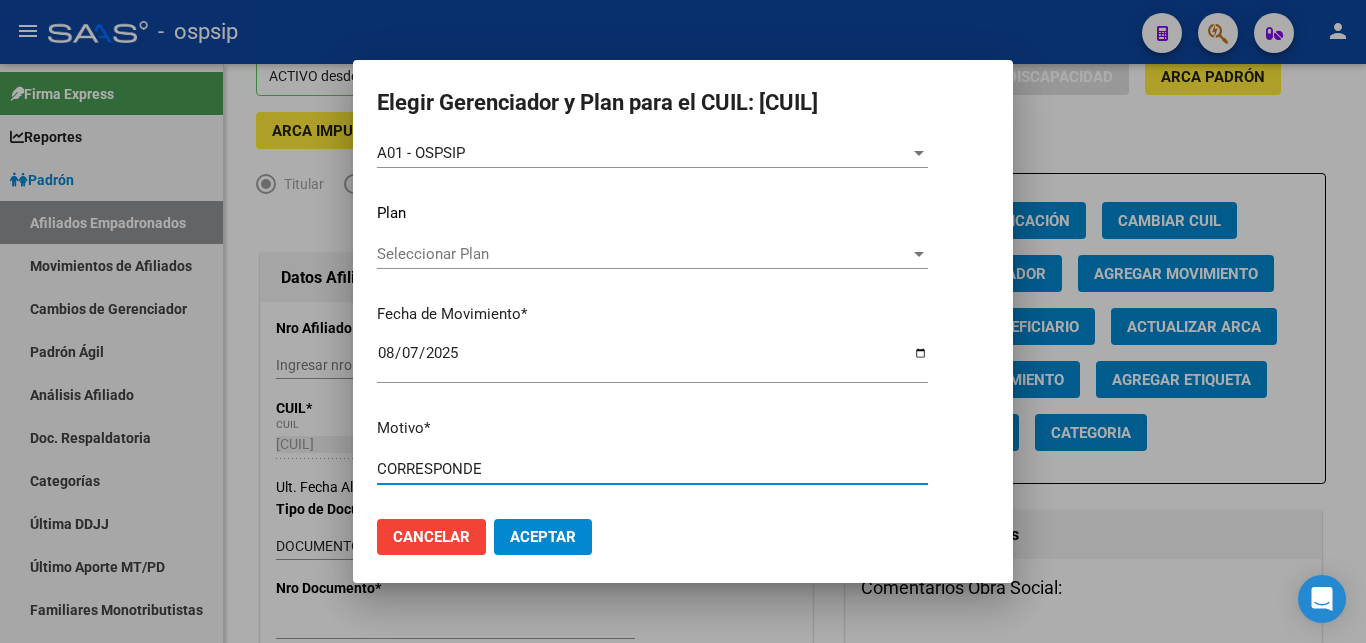 type on "CORRESPONDE" 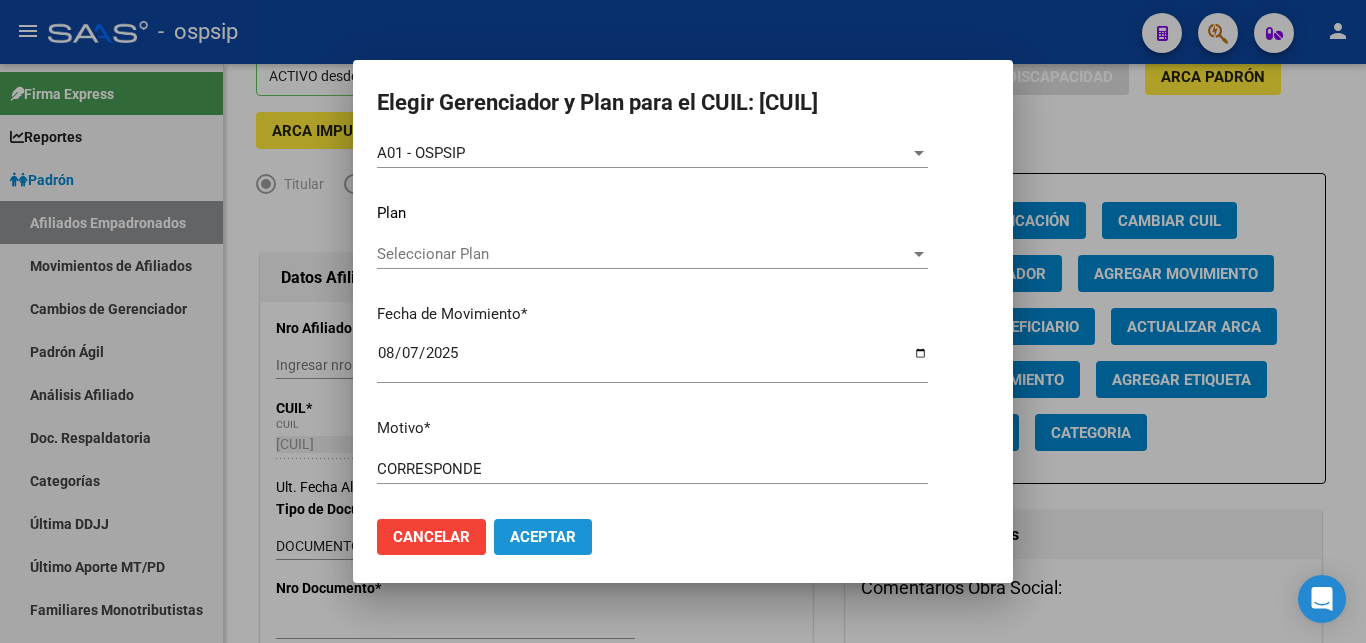 click on "Aceptar" at bounding box center [543, 537] 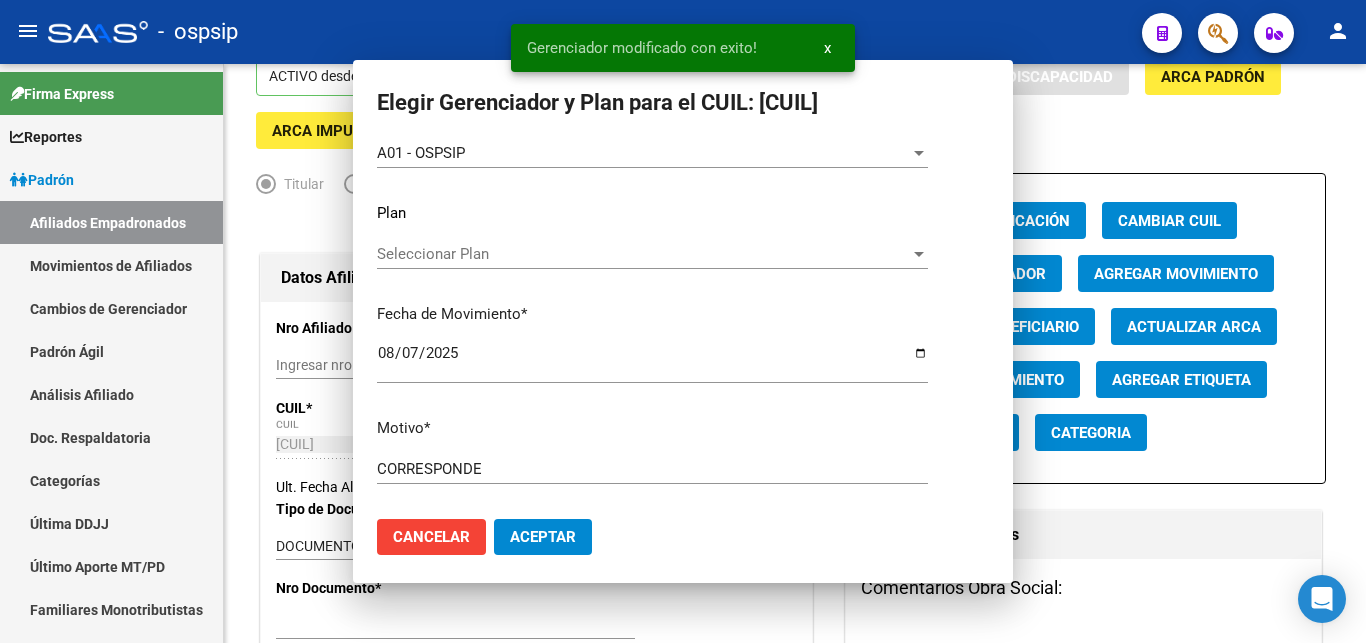 scroll, scrollTop: 0, scrollLeft: 0, axis: both 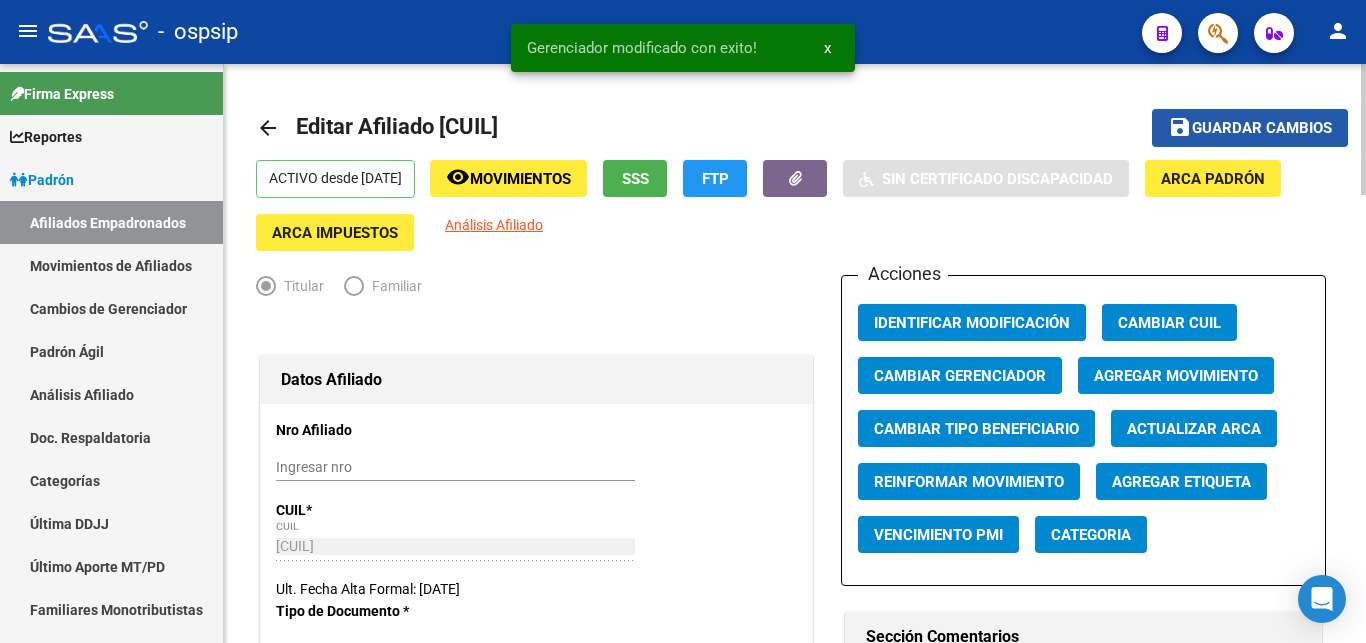 click on "Guardar cambios" 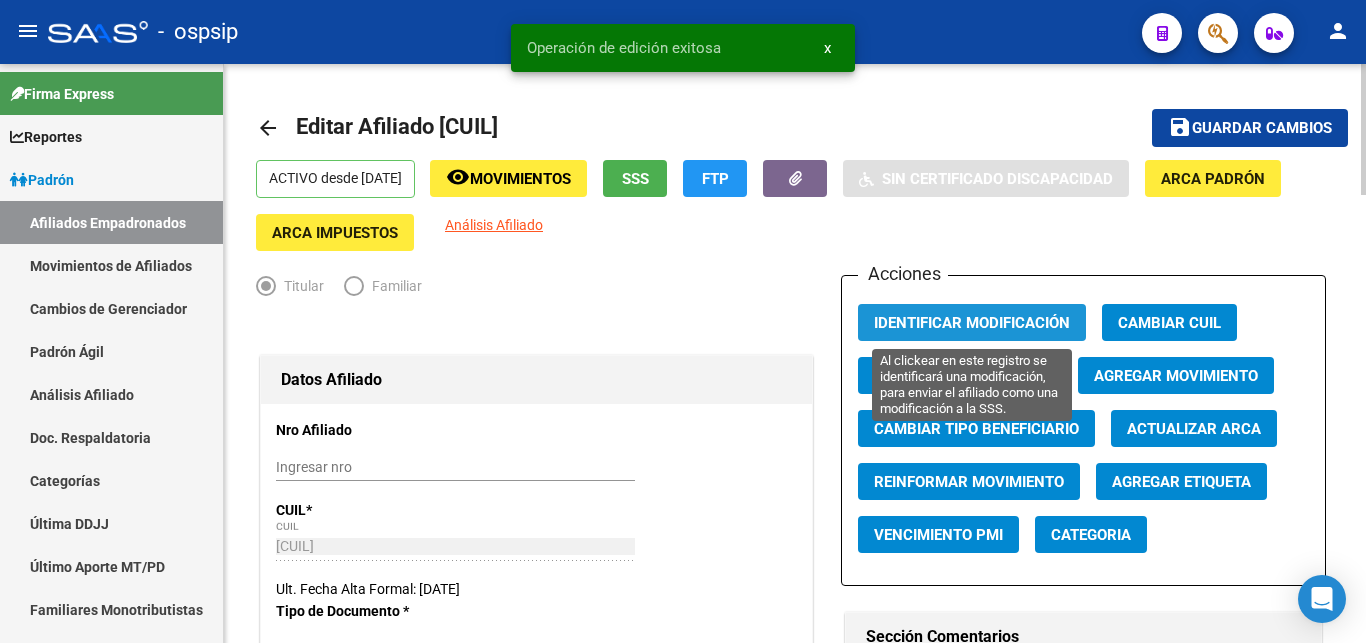 click on "Identificar Modificación" 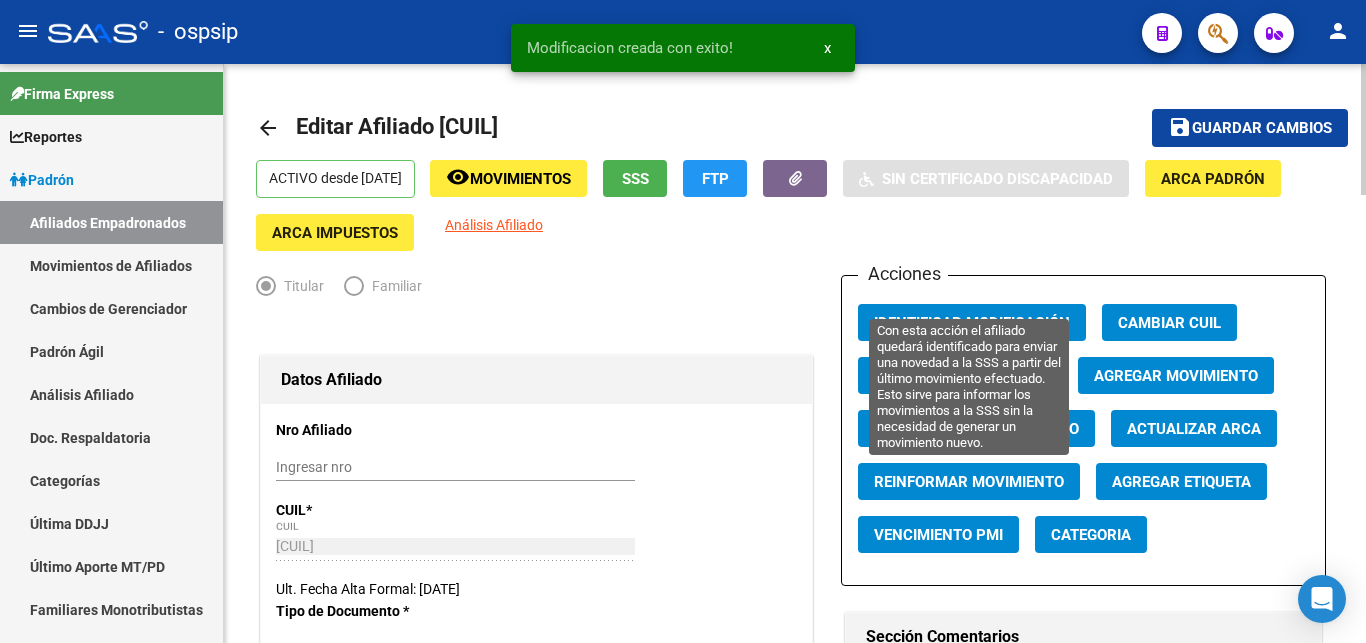 click on "Reinformar Movimiento" 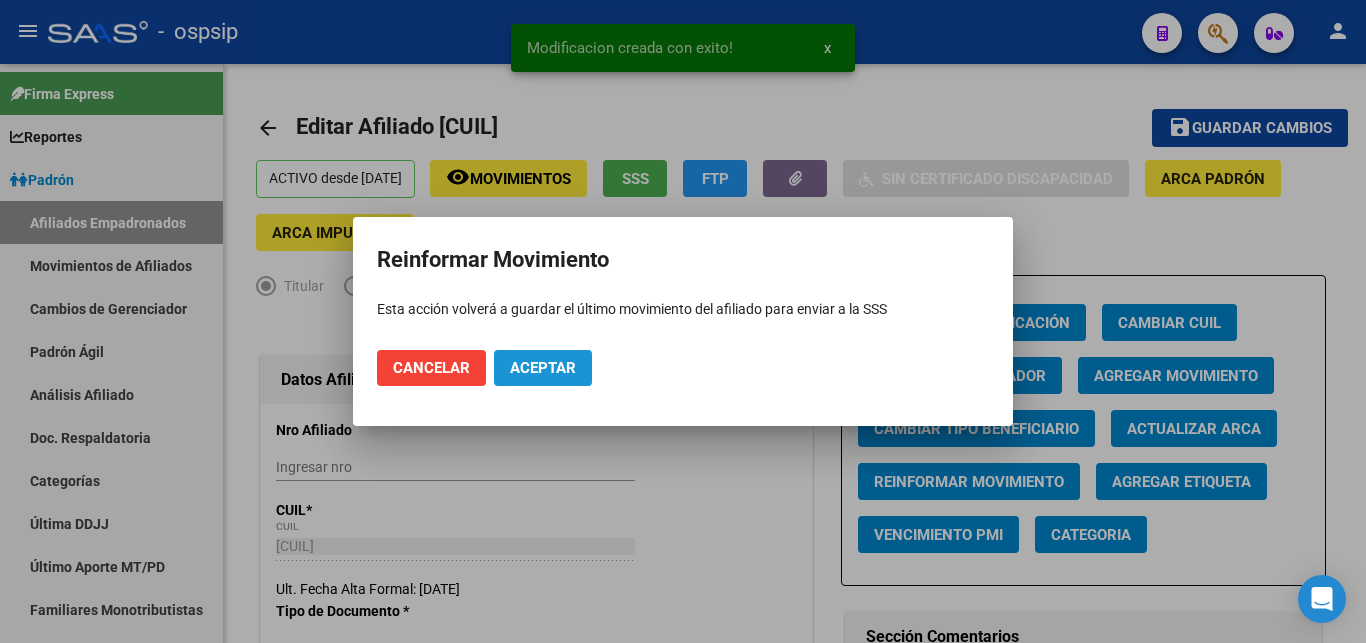 click on "Aceptar" at bounding box center (543, 368) 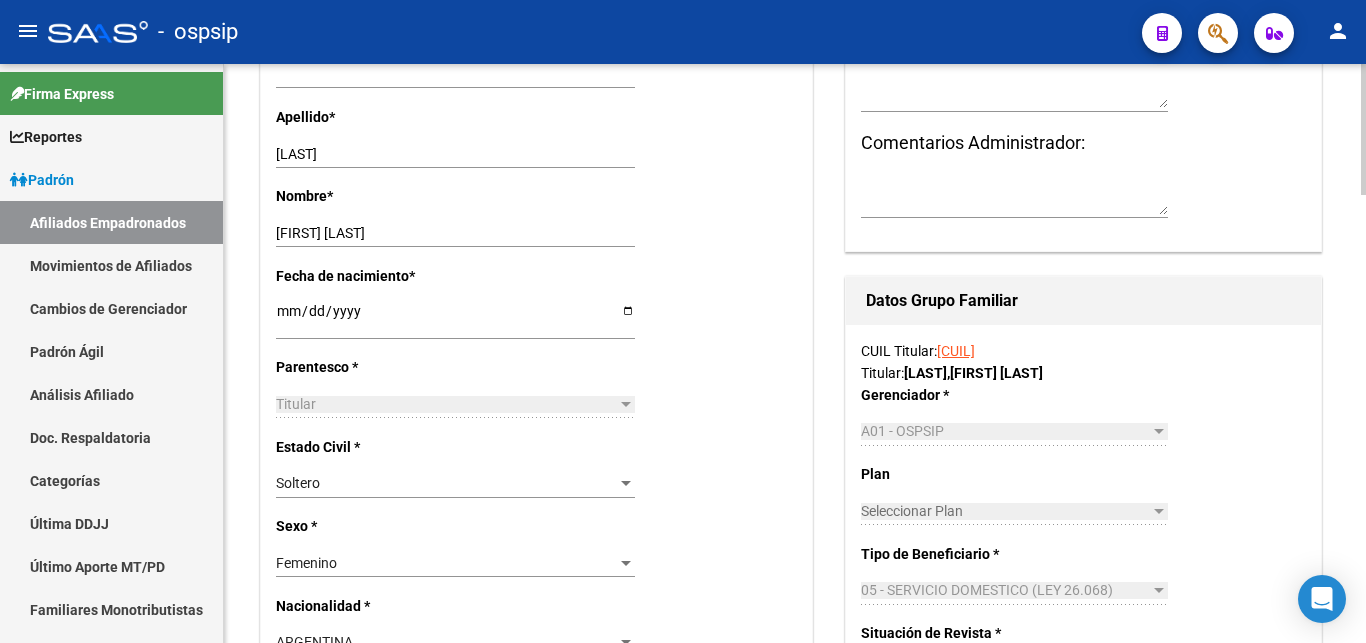 scroll, scrollTop: 510, scrollLeft: 0, axis: vertical 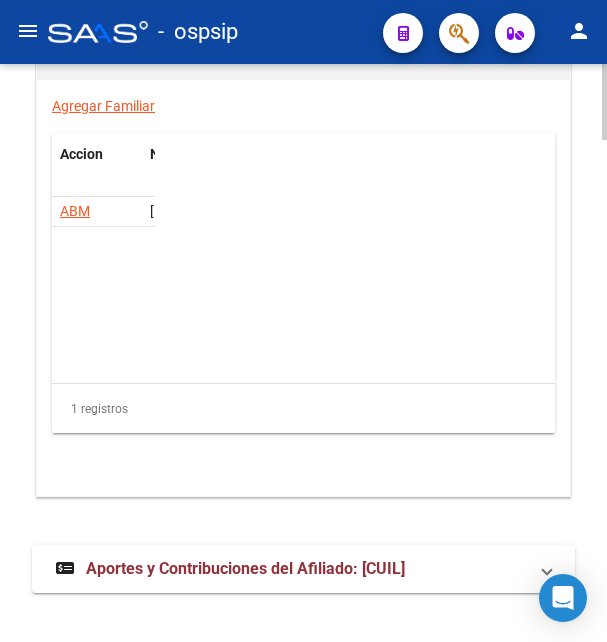 click on "ABM" 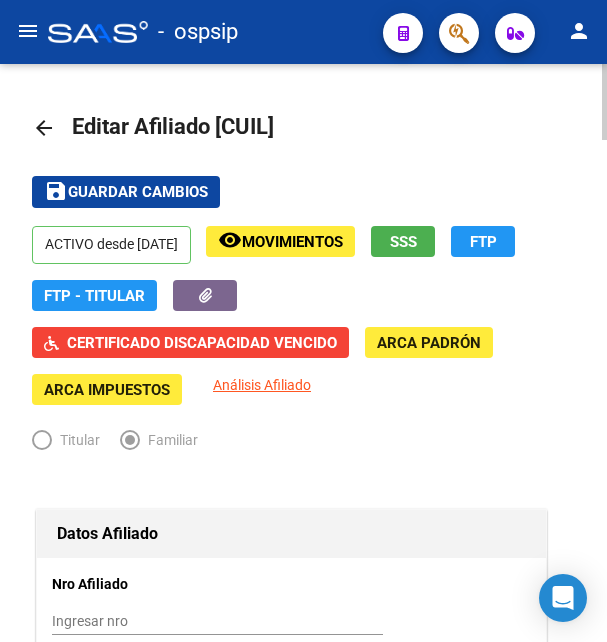 drag, startPoint x: 244, startPoint y: 124, endPoint x: 343, endPoint y: 121, distance: 99.04544 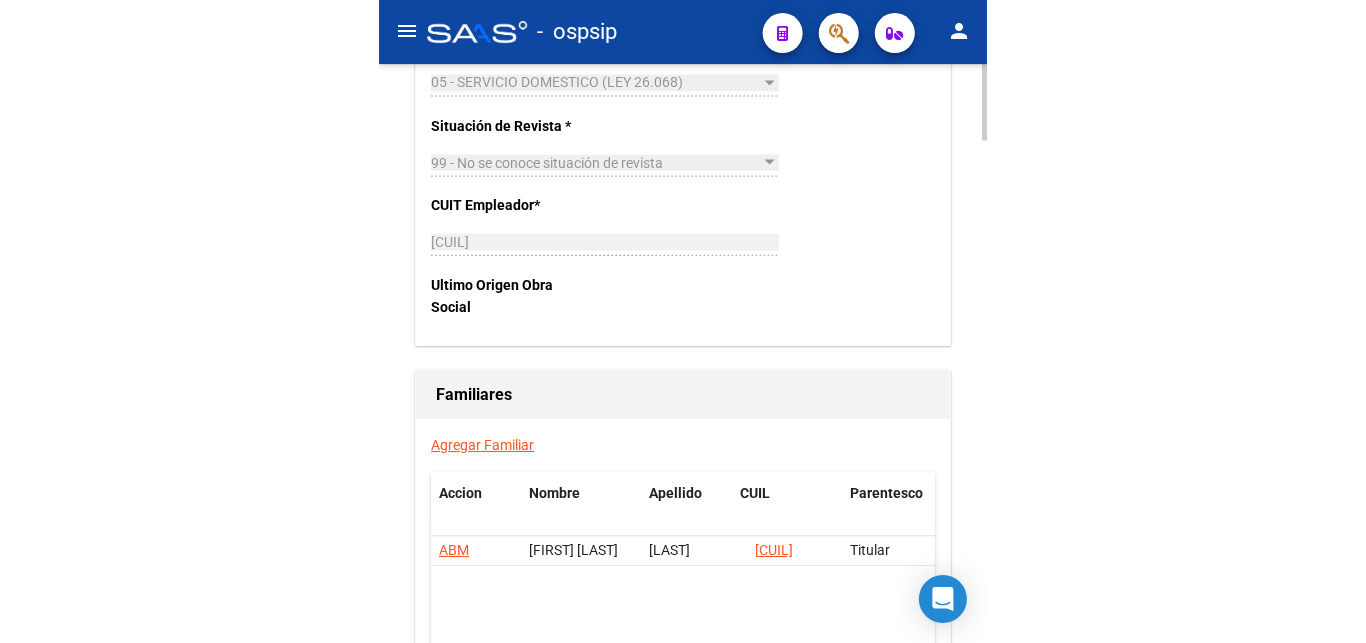 scroll, scrollTop: 3672, scrollLeft: 0, axis: vertical 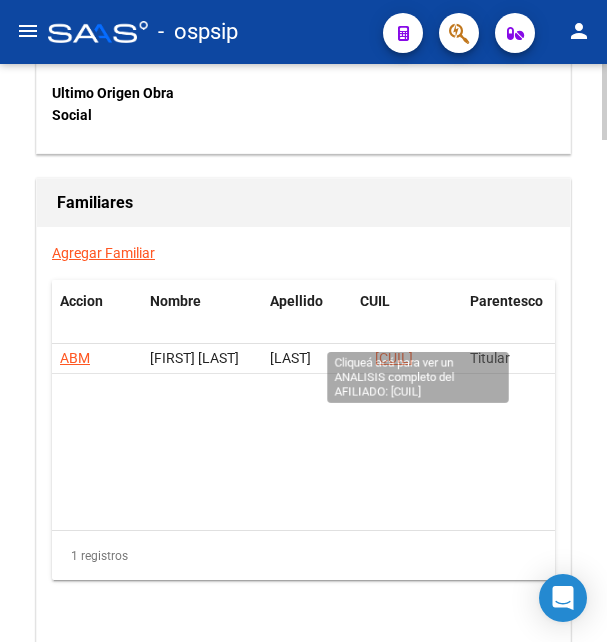 click on "27353194297" 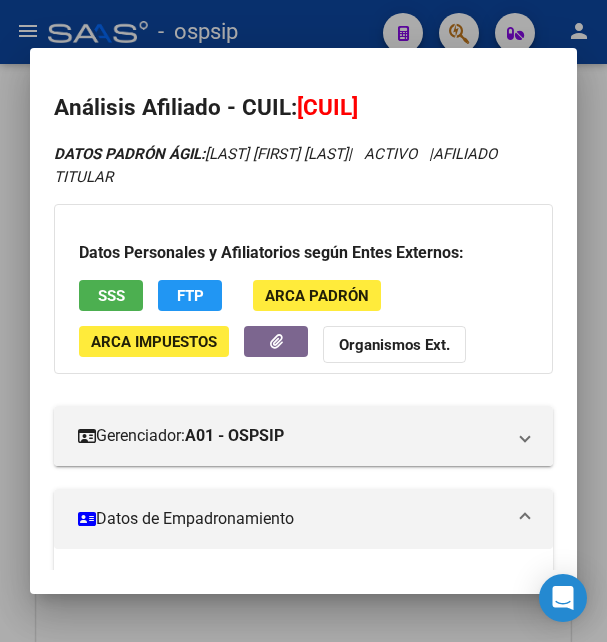 drag, startPoint x: 327, startPoint y: 109, endPoint x: 424, endPoint y: 95, distance: 98.005104 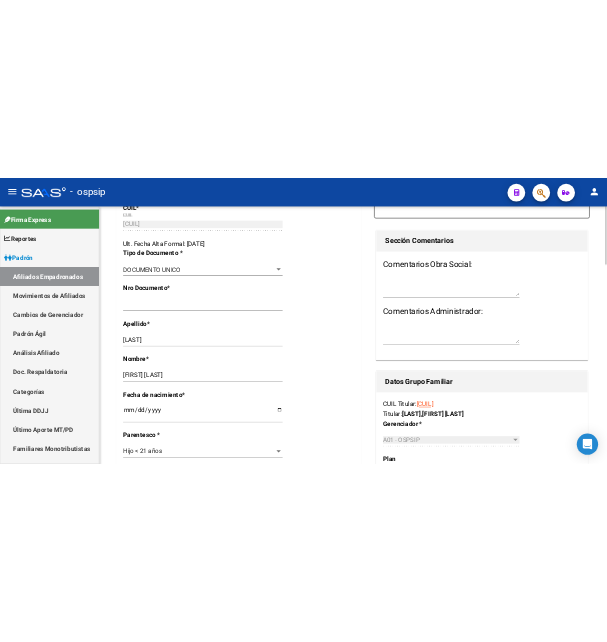 scroll, scrollTop: 0, scrollLeft: 0, axis: both 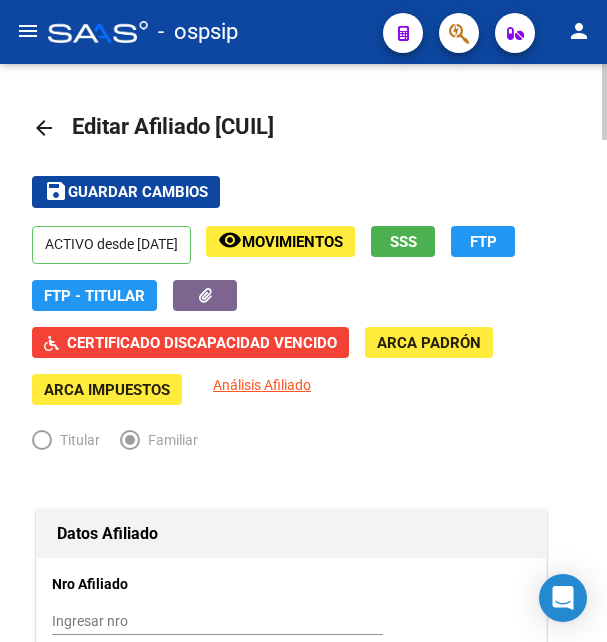 drag, startPoint x: 242, startPoint y: 127, endPoint x: 354, endPoint y: 119, distance: 112.28535 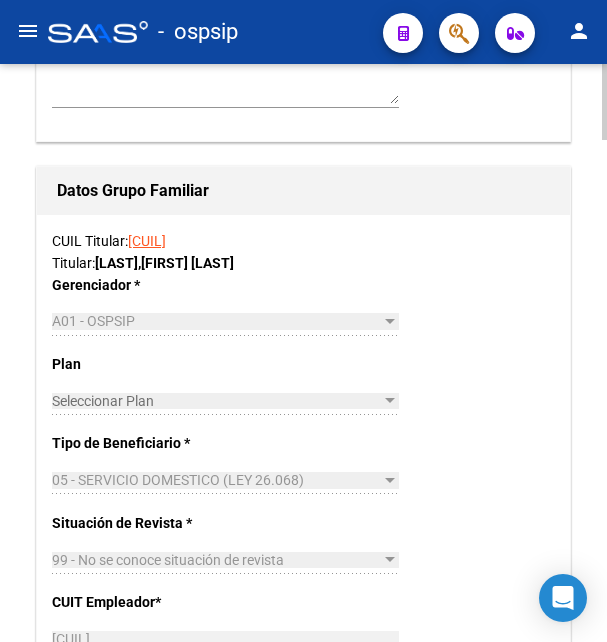 scroll, scrollTop: 3003, scrollLeft: 0, axis: vertical 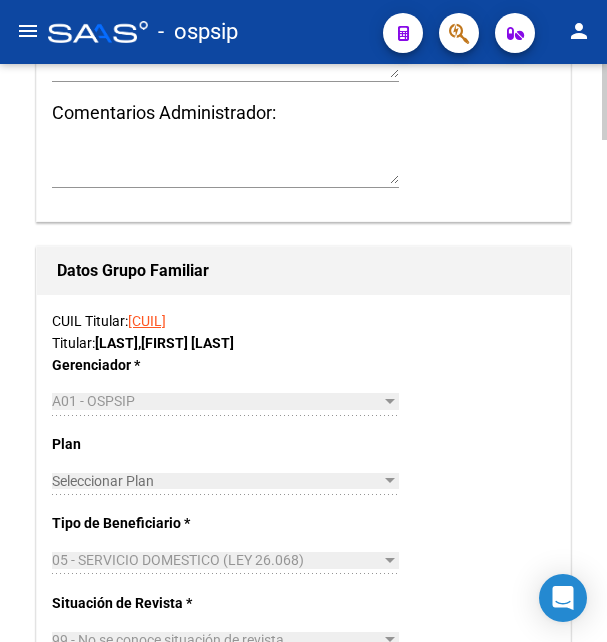 click on "27353194297" 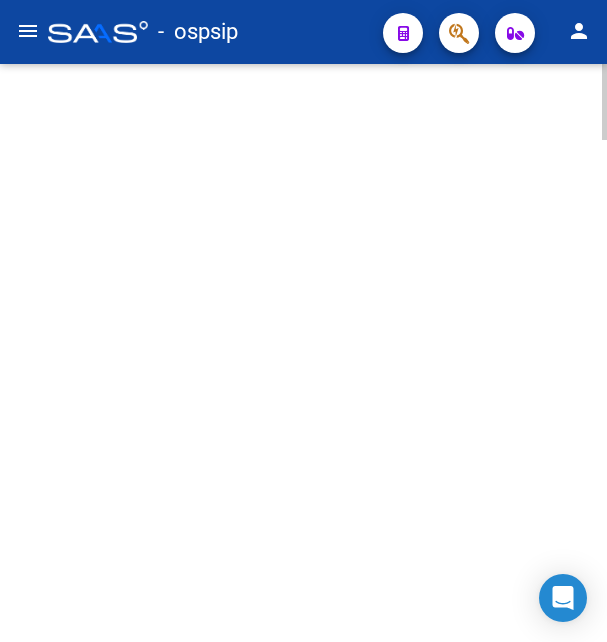 scroll, scrollTop: 0, scrollLeft: 0, axis: both 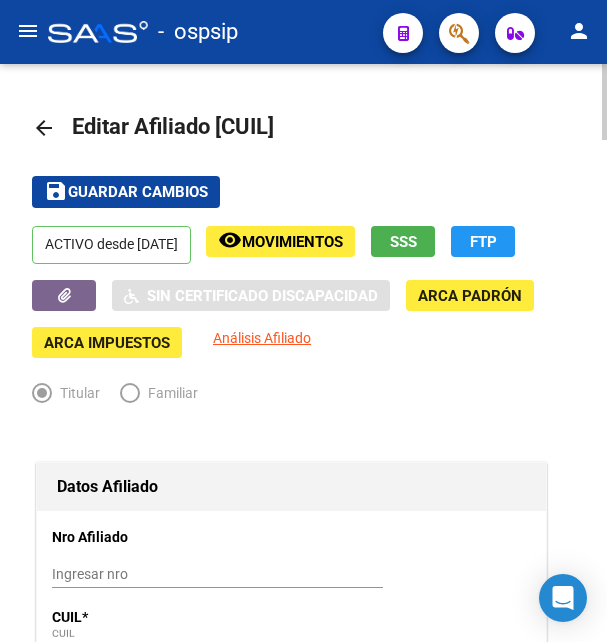drag, startPoint x: 240, startPoint y: 127, endPoint x: 343, endPoint y: 112, distance: 104.0865 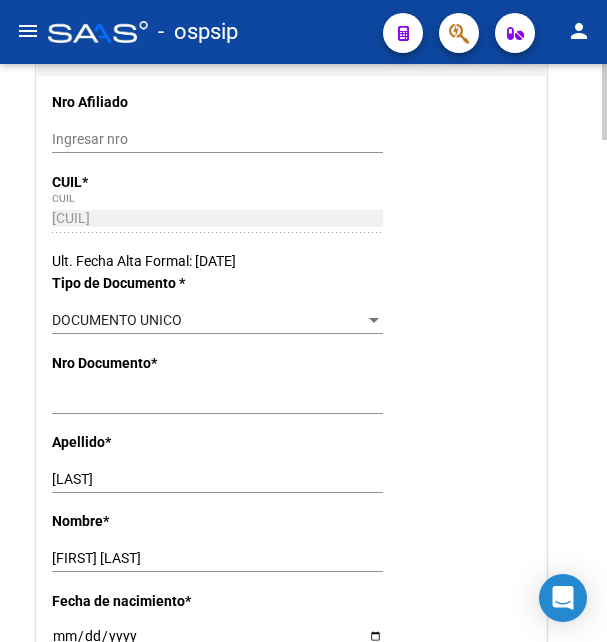 scroll, scrollTop: 408, scrollLeft: 0, axis: vertical 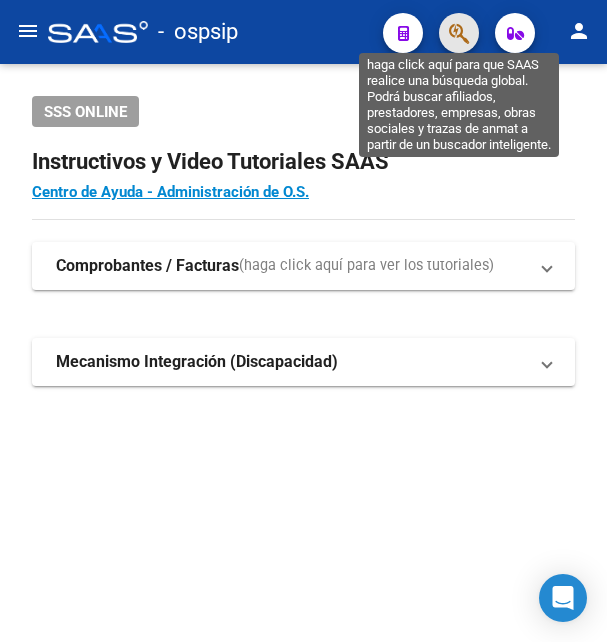 click 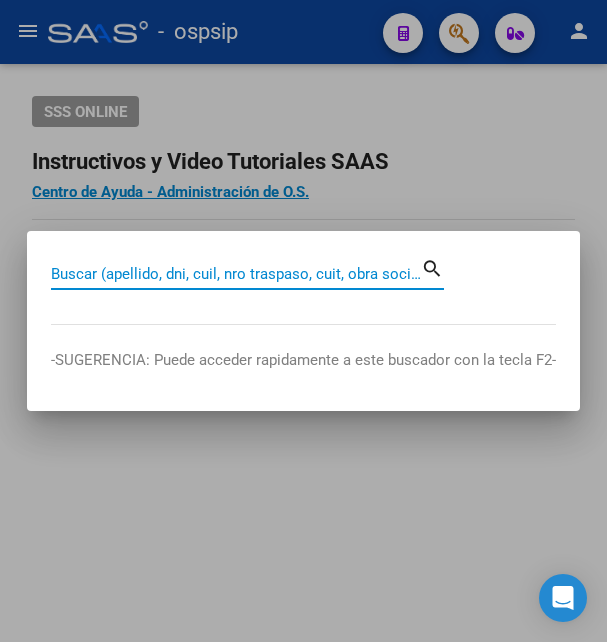 click on "Buscar (apellido, dni, cuil, nro traspaso, cuit, obra social)" at bounding box center (236, 274) 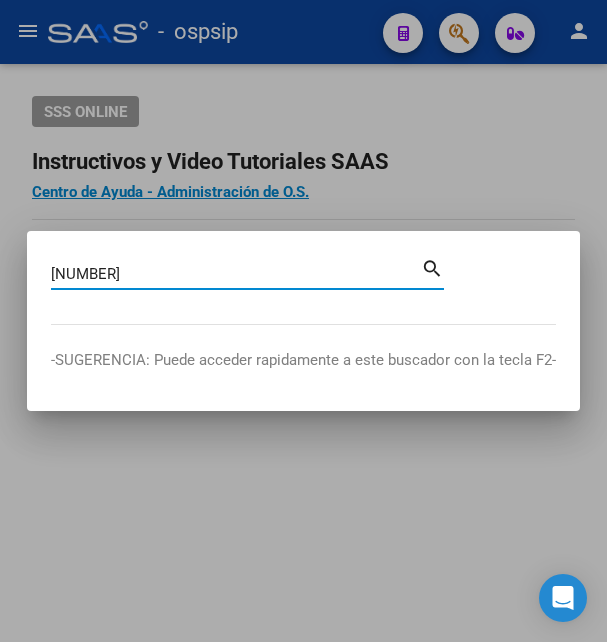 type on "[NUMBER]" 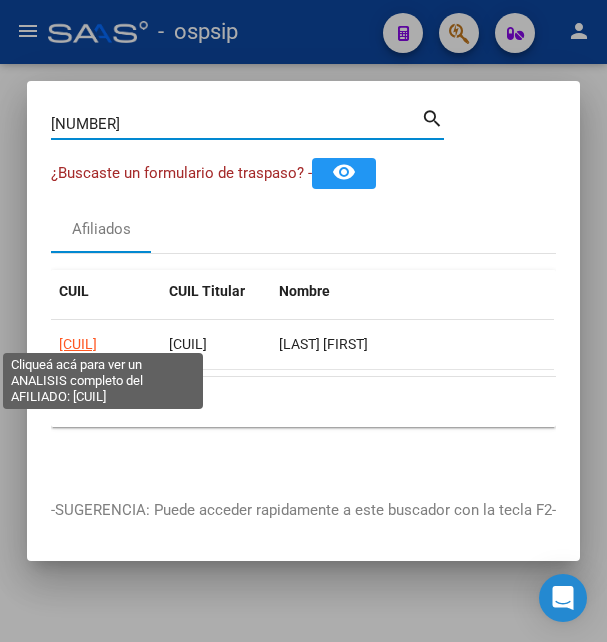 click on "20303613111" 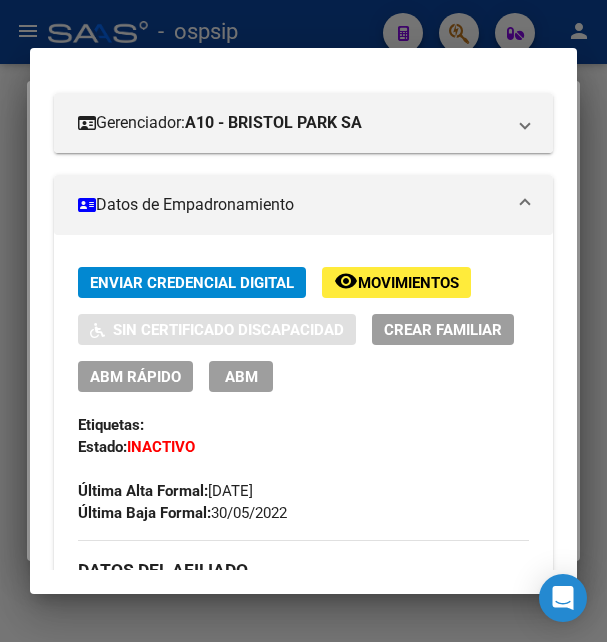 scroll, scrollTop: 324, scrollLeft: 0, axis: vertical 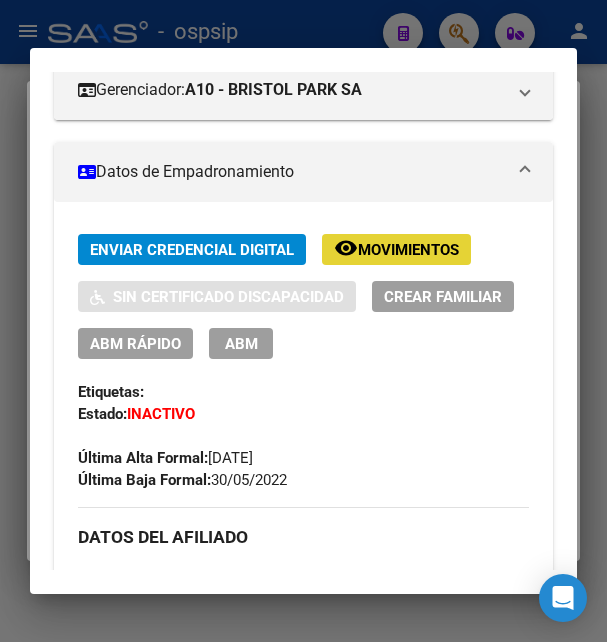 click on "remove_red_eye Movimientos" 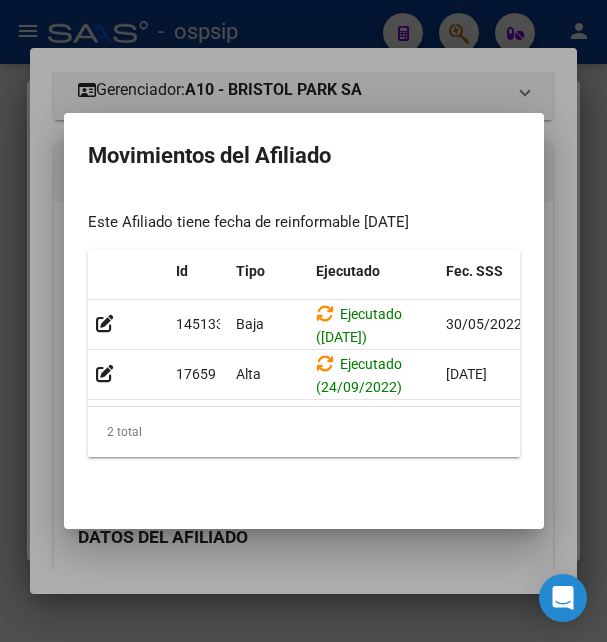 scroll, scrollTop: 3, scrollLeft: 0, axis: vertical 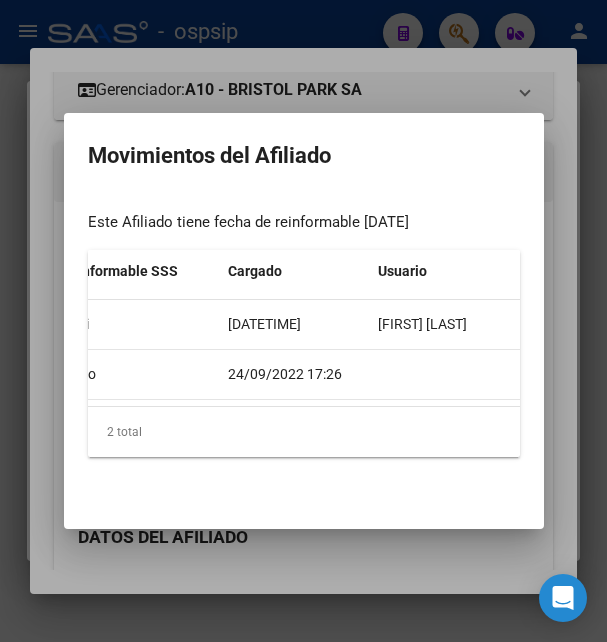 click at bounding box center [303, 321] 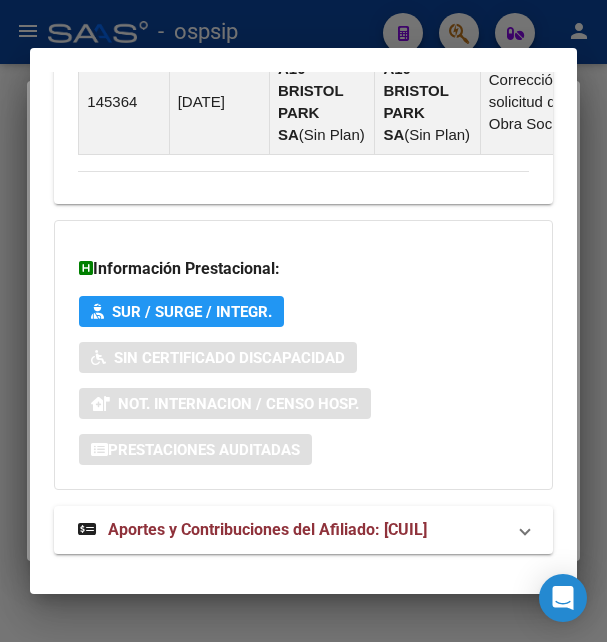 scroll, scrollTop: 1893, scrollLeft: 0, axis: vertical 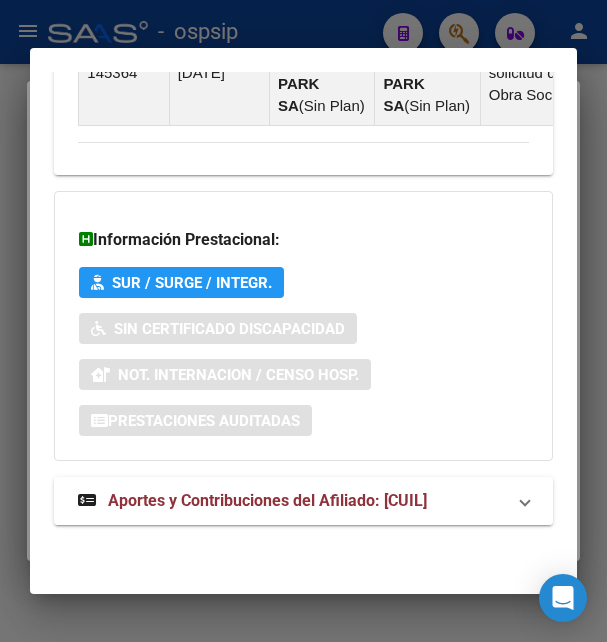 click on "Aportes y Contribuciones del Afiliado: 20303613111" at bounding box center (267, 500) 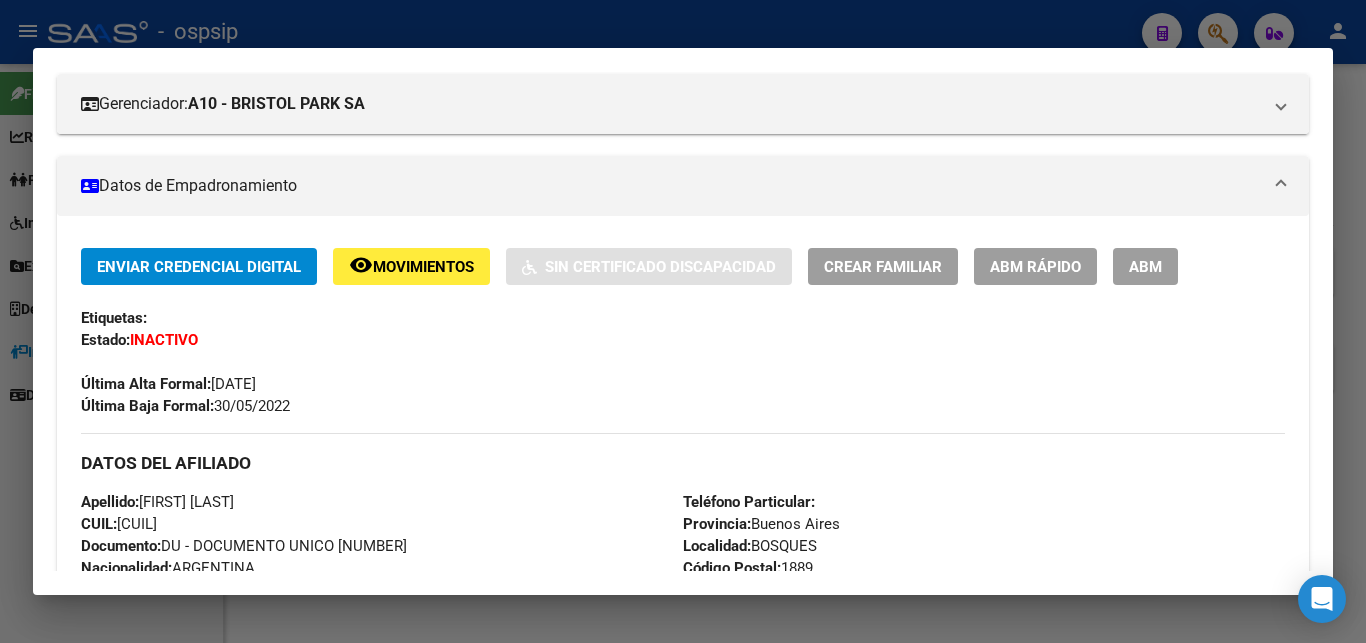 scroll, scrollTop: 233, scrollLeft: 0, axis: vertical 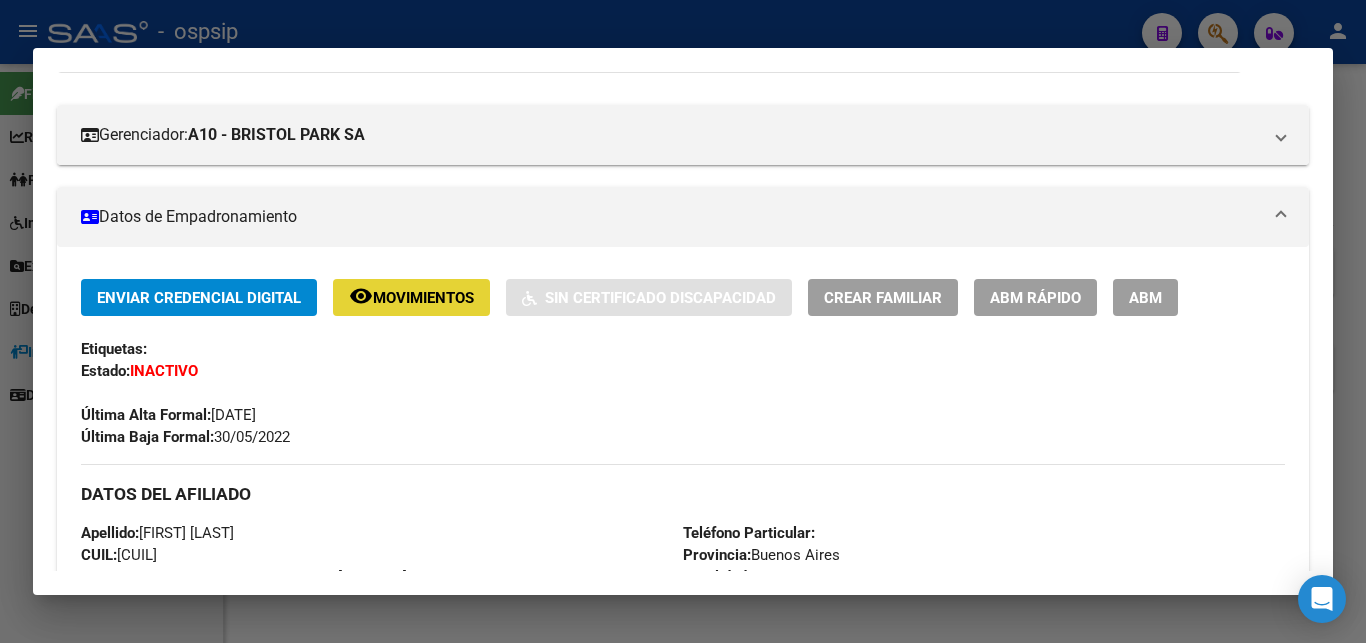 click on "Movimientos" 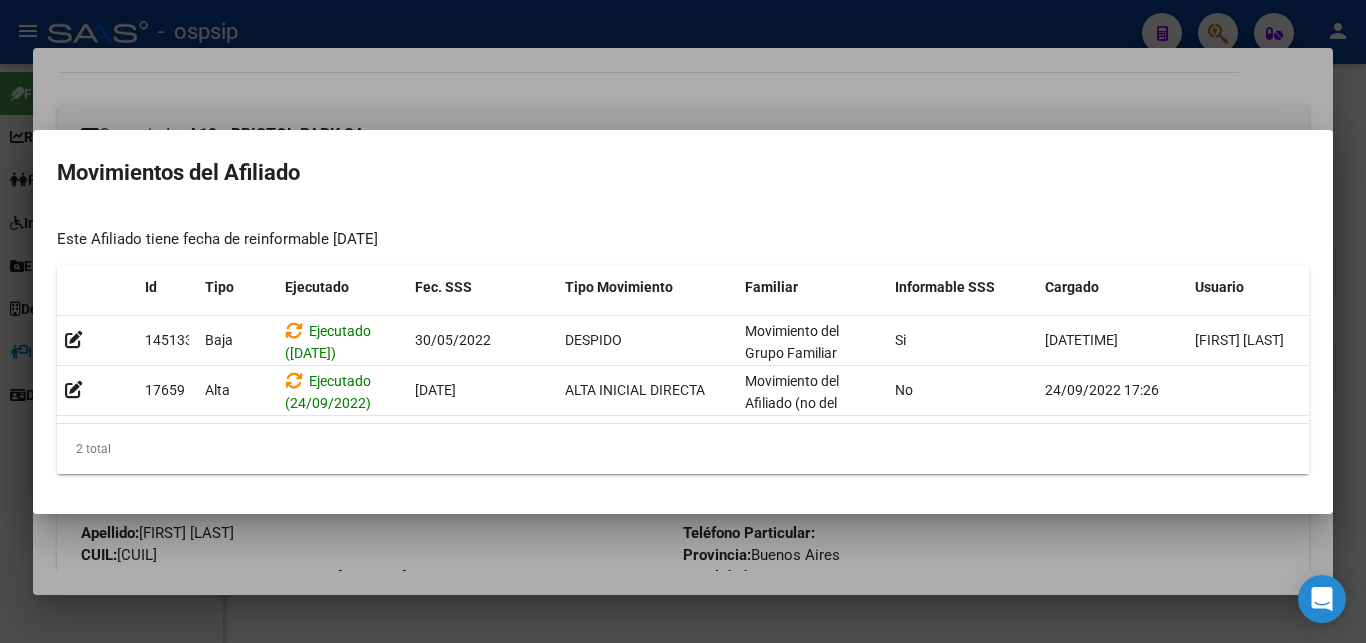click at bounding box center [683, 321] 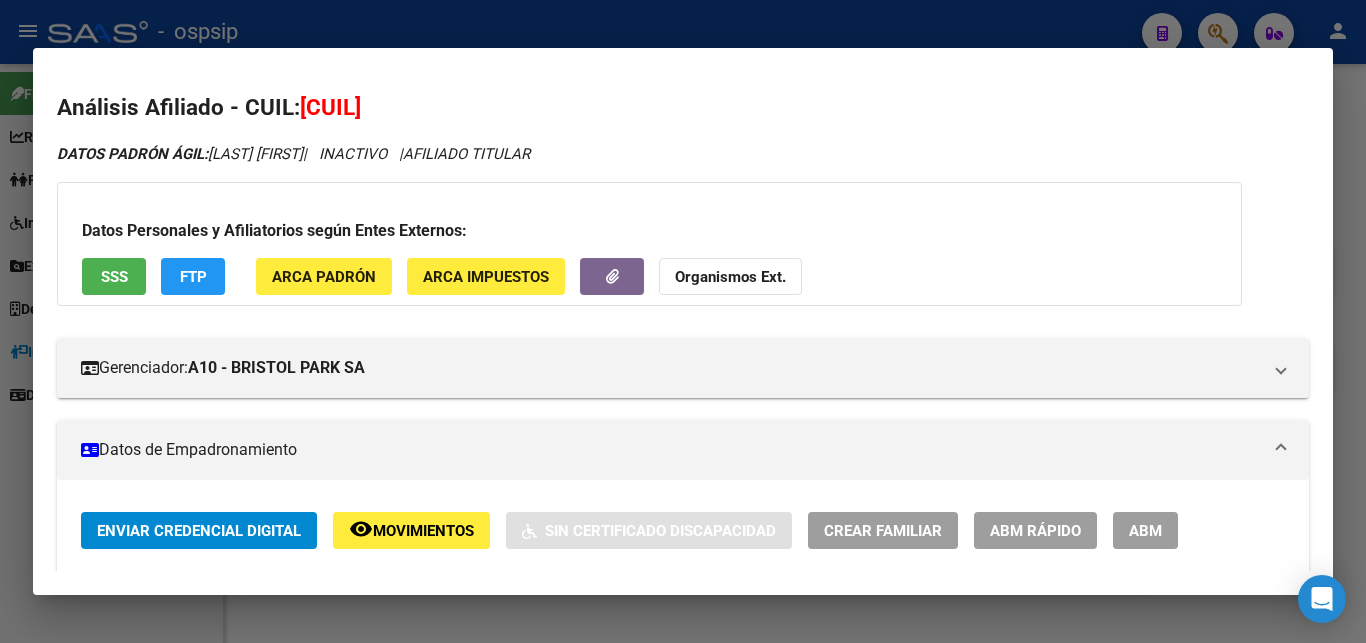 scroll, scrollTop: 0, scrollLeft: 0, axis: both 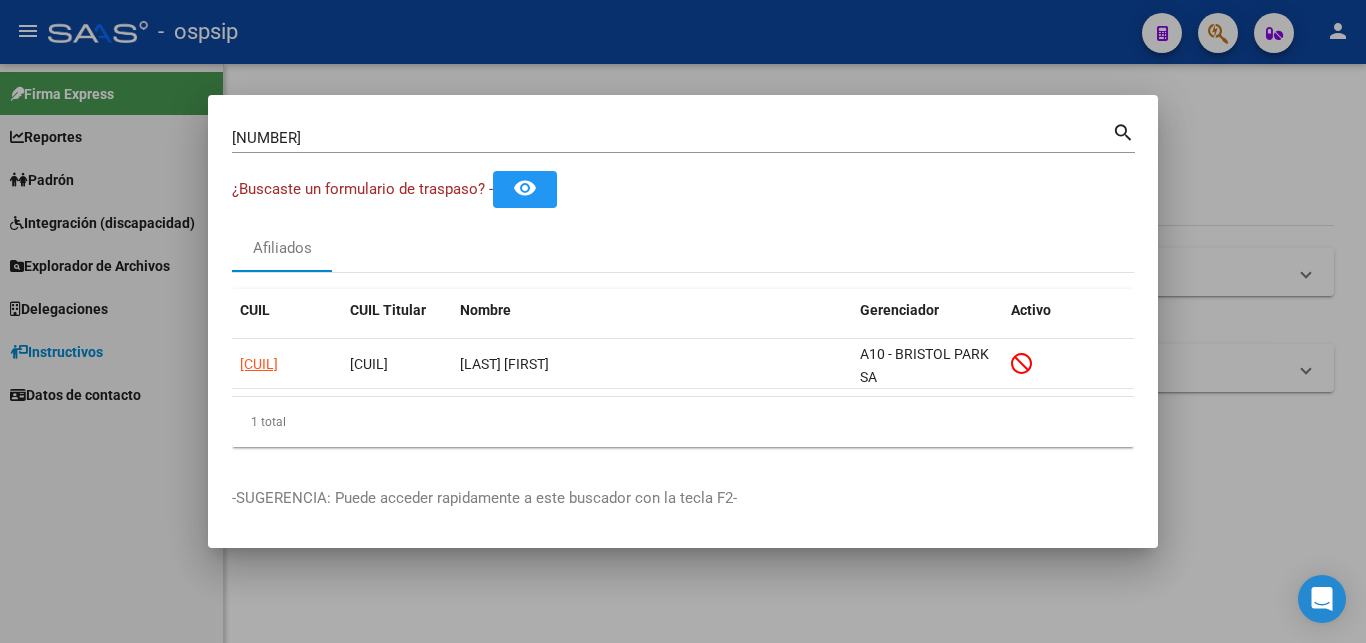 click at bounding box center (683, 321) 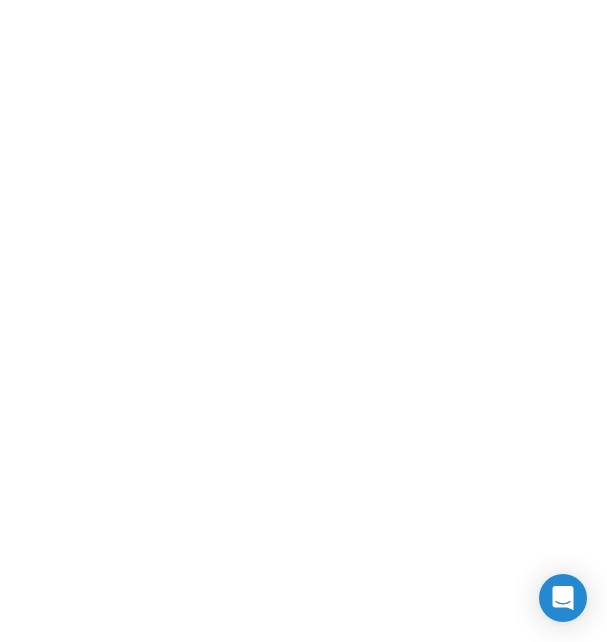 scroll, scrollTop: 0, scrollLeft: 0, axis: both 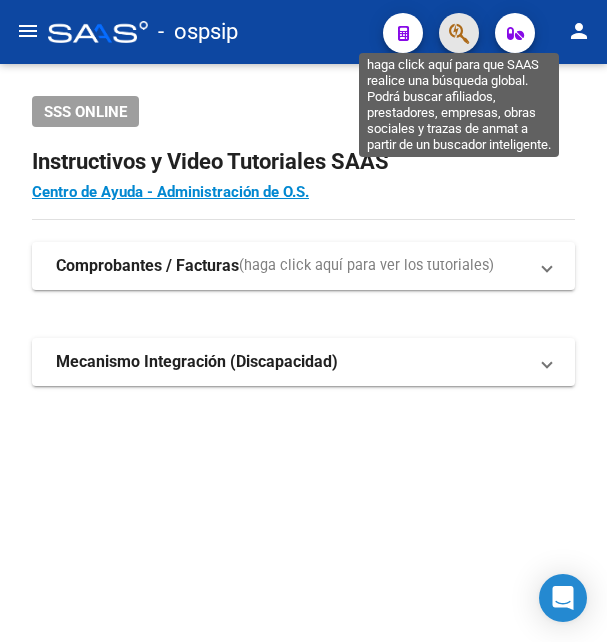 click 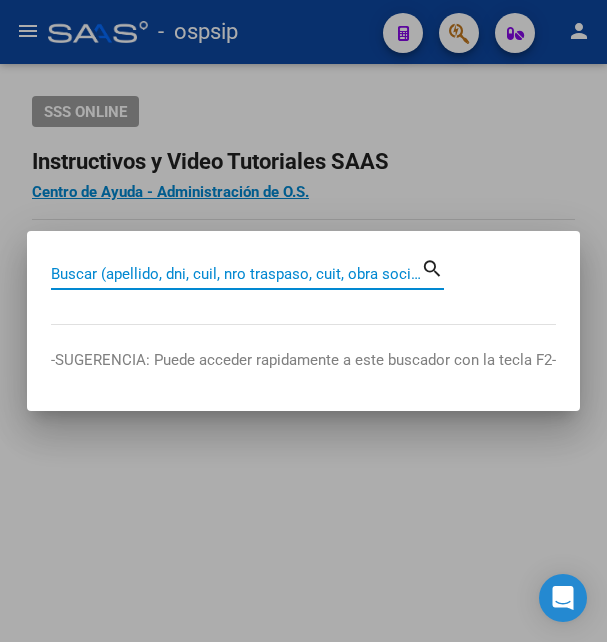 click on "Buscar (apellido, dni, cuil, nro traspaso, cuit, obra social)" at bounding box center (236, 274) 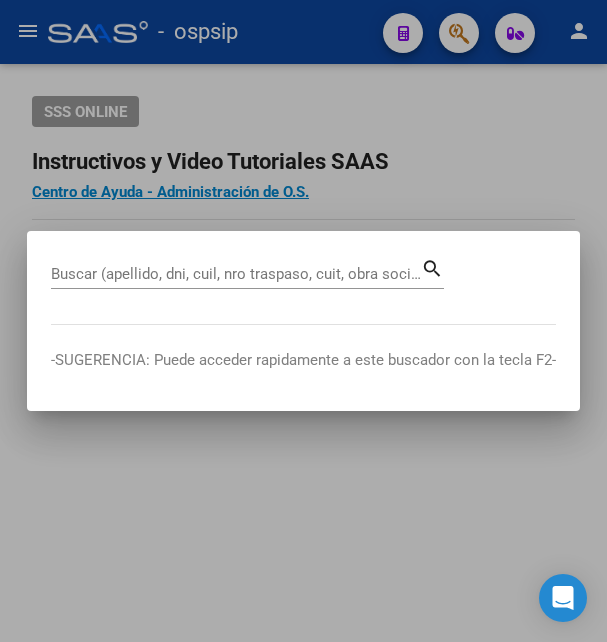 click on "Buscar (apellido, dni, cuil, nro traspaso, cuit, obra social)" at bounding box center (236, 274) 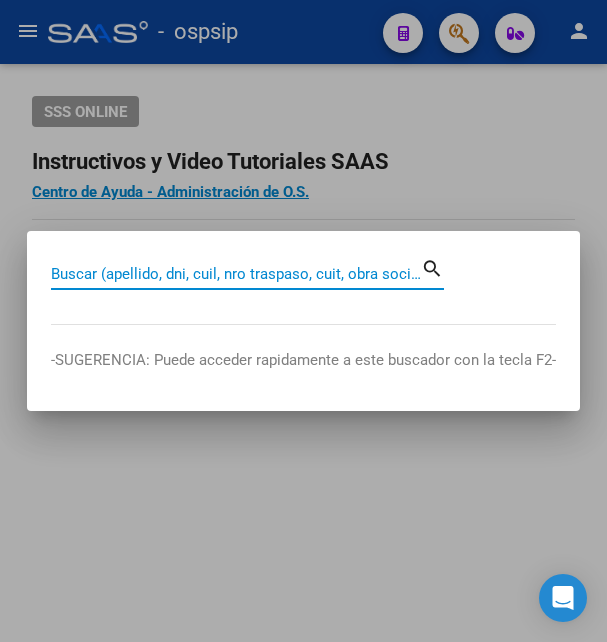 click on "Buscar (apellido, dni, cuil, nro traspaso, cuit, obra social)" at bounding box center (236, 274) 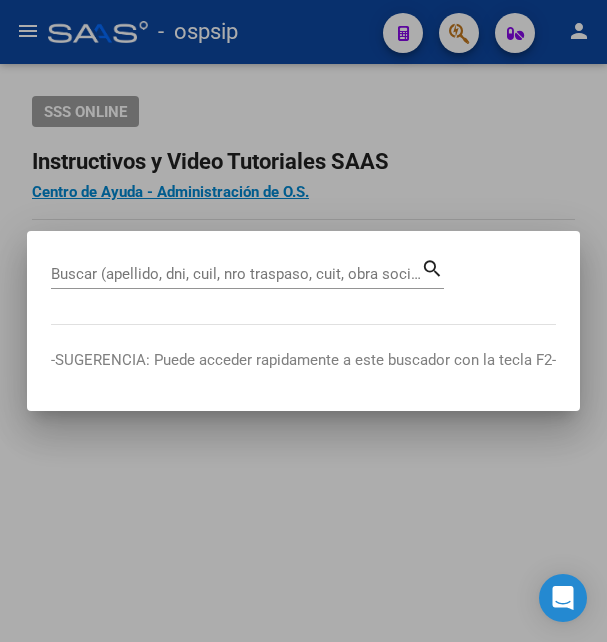 click on "Buscar (apellido, dni, cuil, nro traspaso, cuit, obra social)" at bounding box center (236, 274) 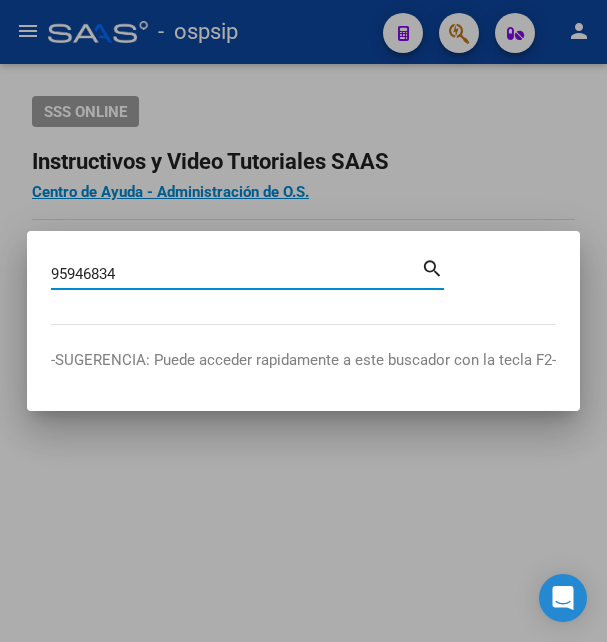 type on "[CUIL]" 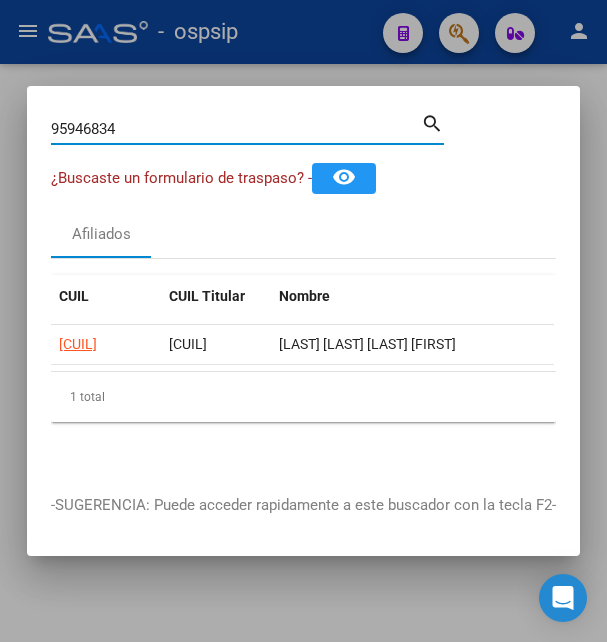 click on "[CUIL]" at bounding box center [236, 129] 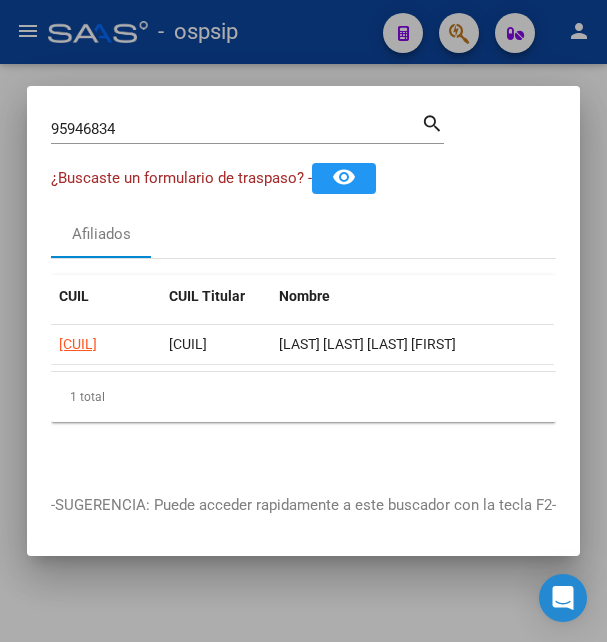click on "[CUIL]" 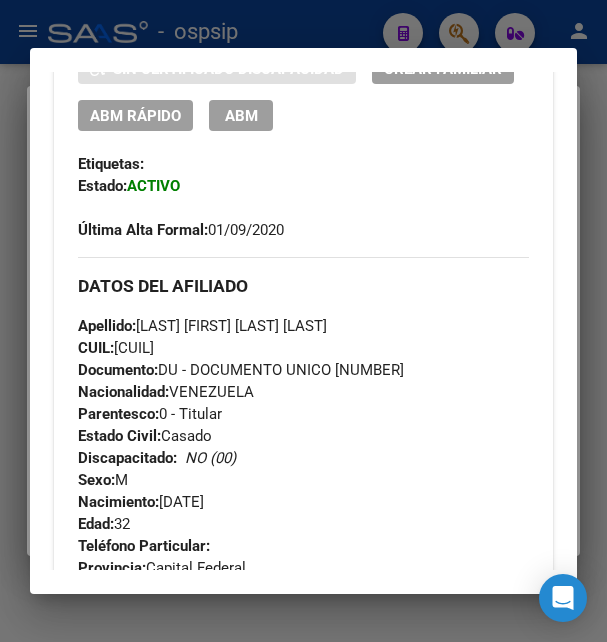 scroll, scrollTop: 540, scrollLeft: 0, axis: vertical 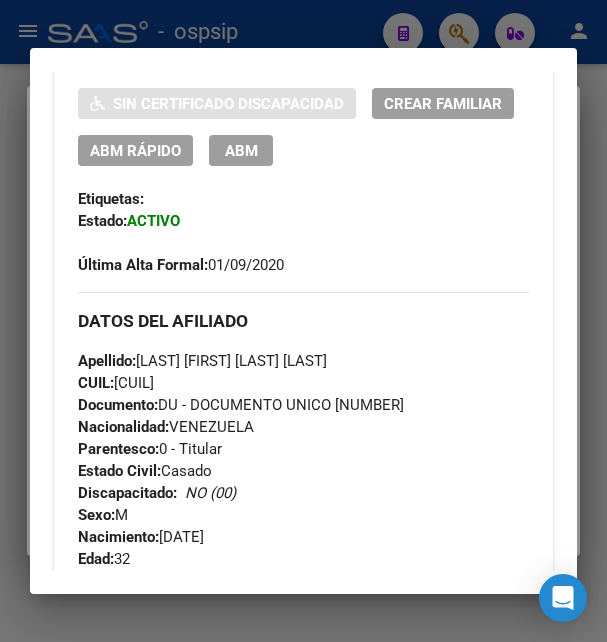 click on "ABM" at bounding box center (241, 151) 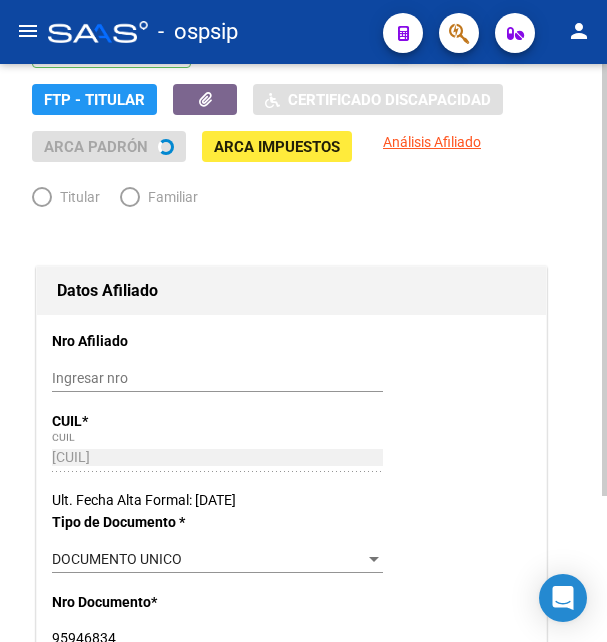 radio on "true" 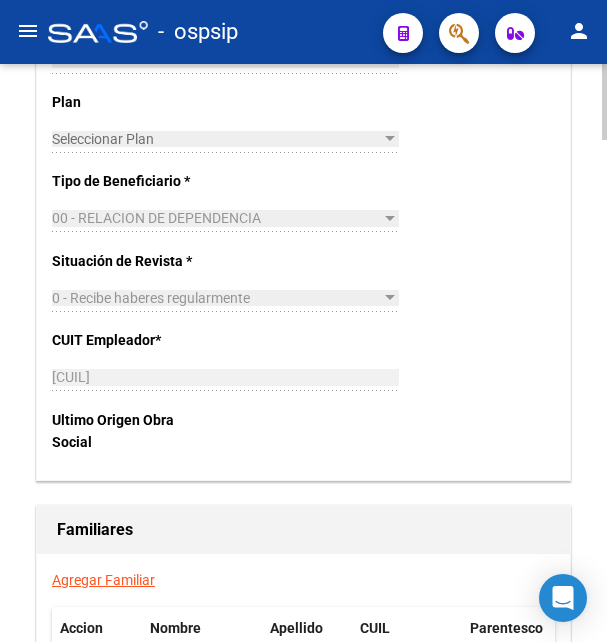 scroll, scrollTop: 3562, scrollLeft: 0, axis: vertical 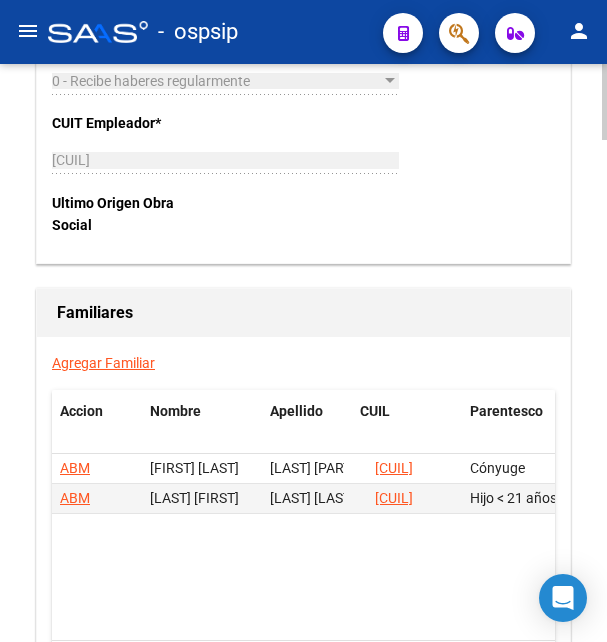 click on "Agregar Familiar" 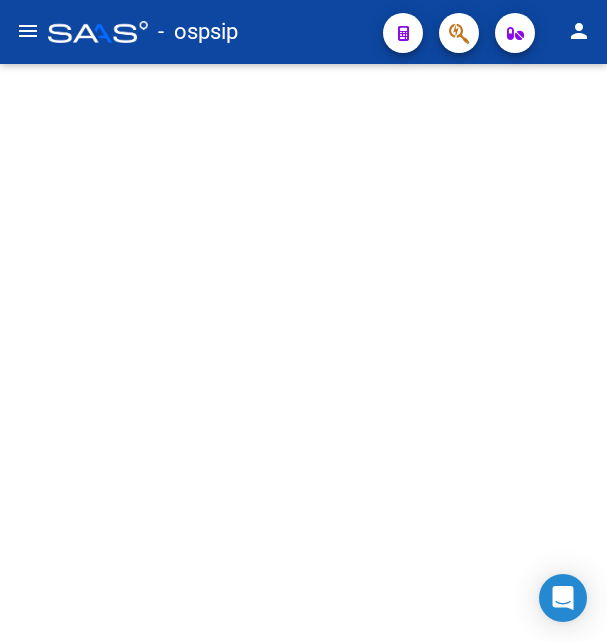 scroll, scrollTop: 0, scrollLeft: 0, axis: both 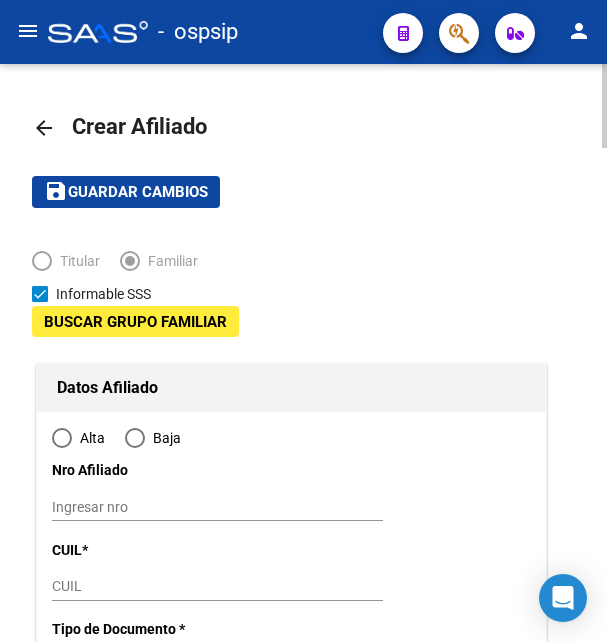 radio on "true" 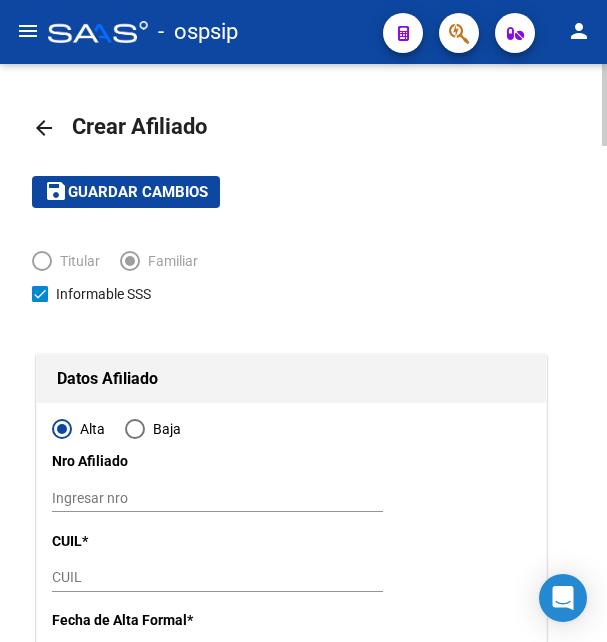 type on "Capital Federal" 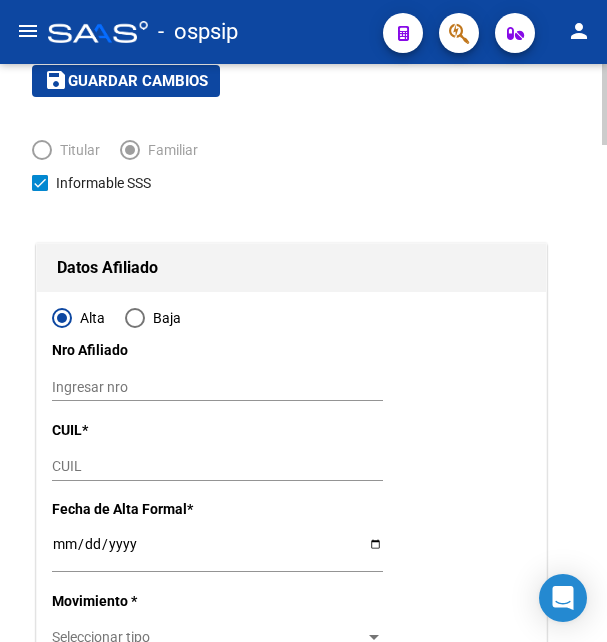scroll, scrollTop: 204, scrollLeft: 0, axis: vertical 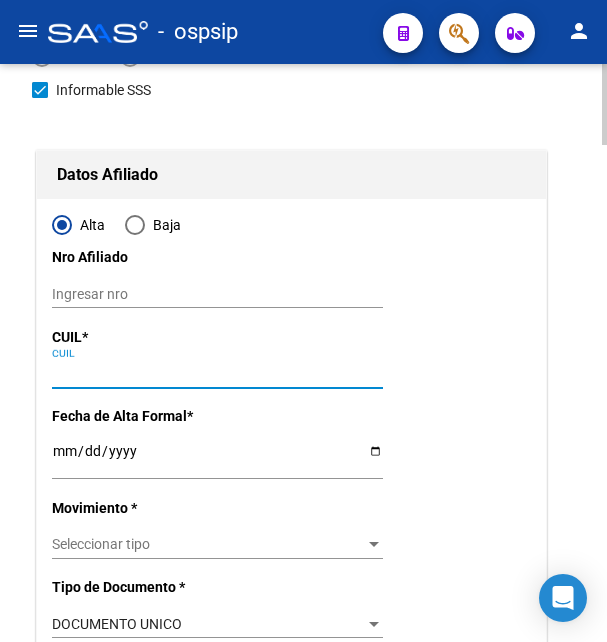 click on "CUIL" at bounding box center [217, 373] 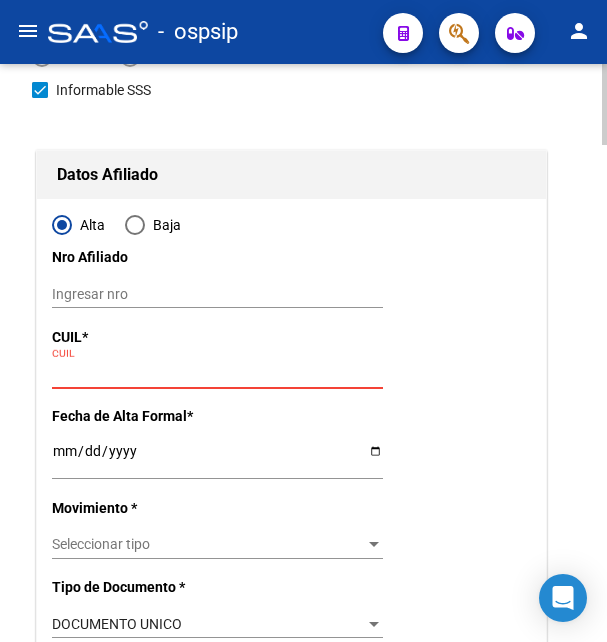 click on "CUIL" at bounding box center [217, 373] 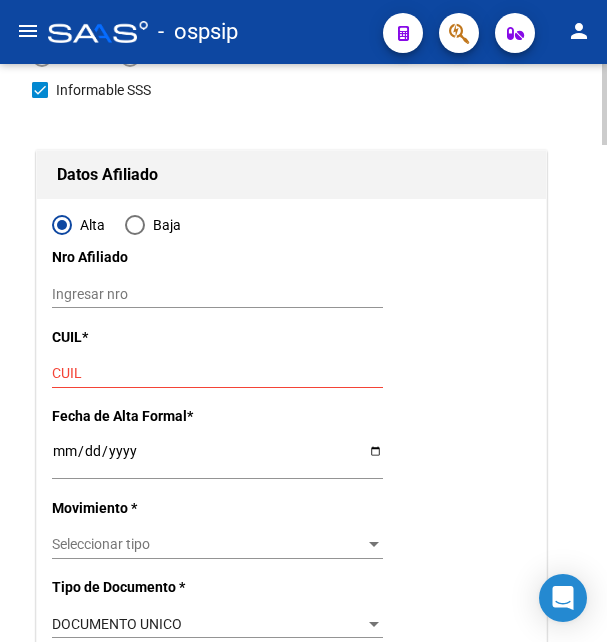 drag, startPoint x: 114, startPoint y: 345, endPoint x: 111, endPoint y: 359, distance: 14.3178215 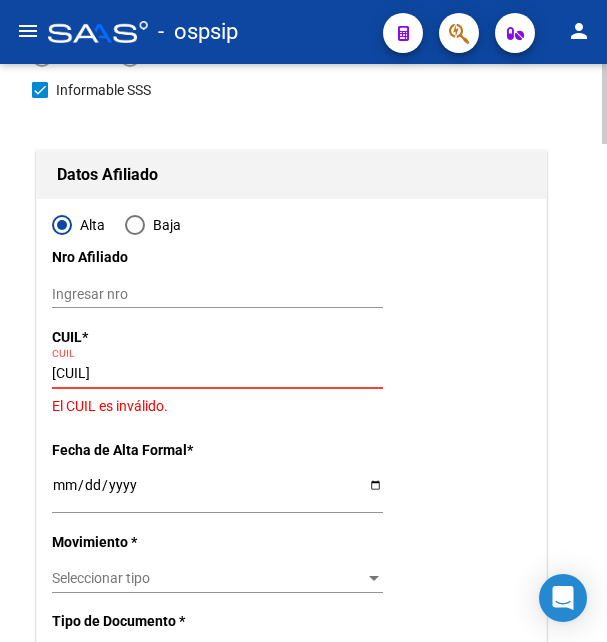click on "23-96459942" at bounding box center (217, 373) 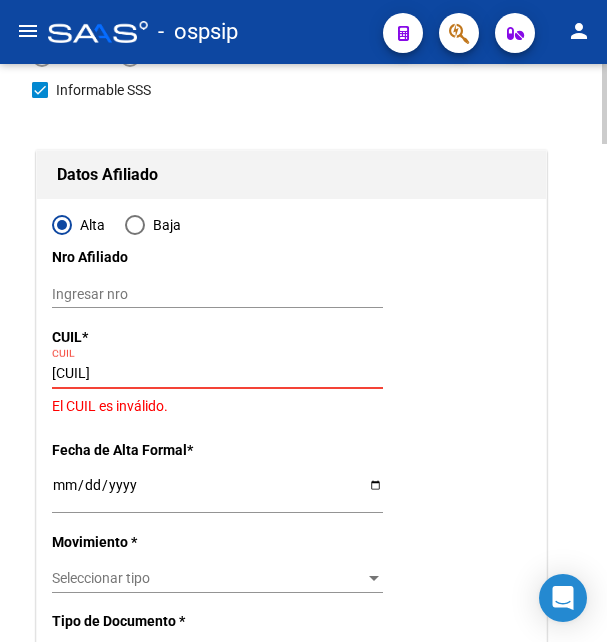 click on "23-96459942" at bounding box center (217, 373) 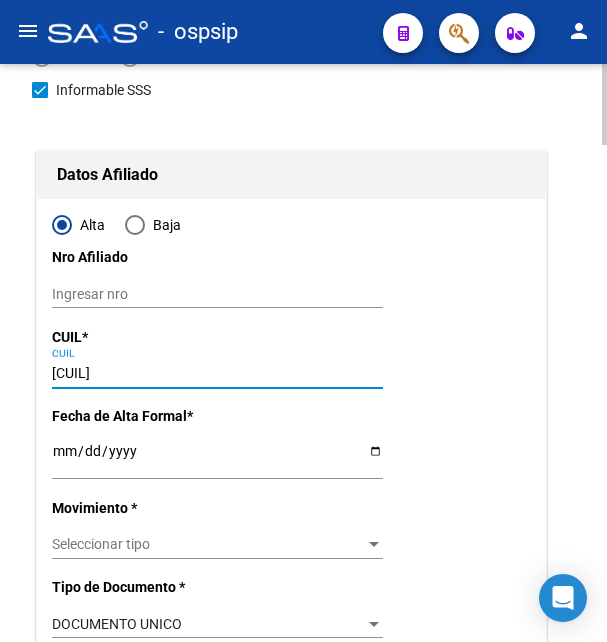 type 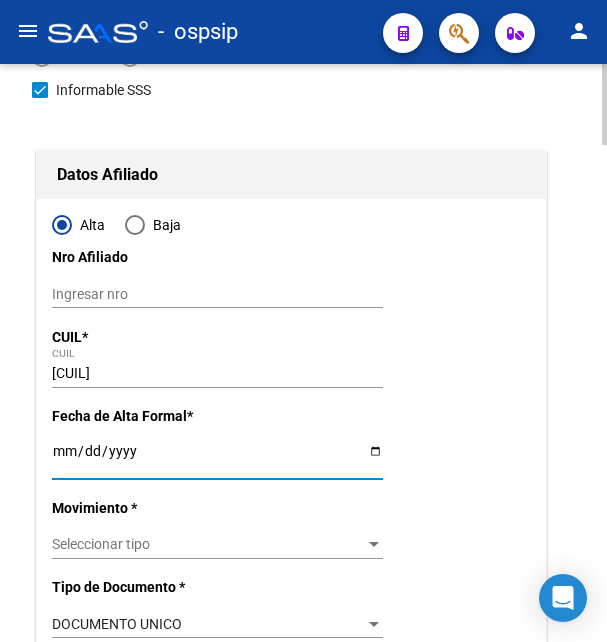 type on "2025-08-07" 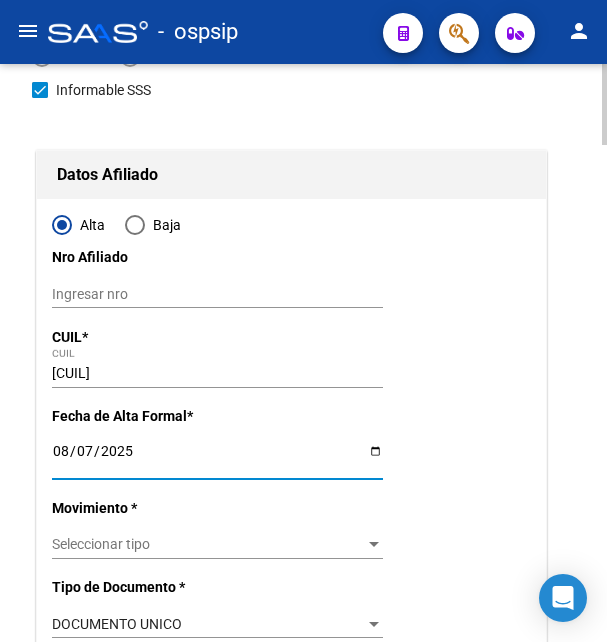 click on "Seleccionar tipo" at bounding box center [208, 544] 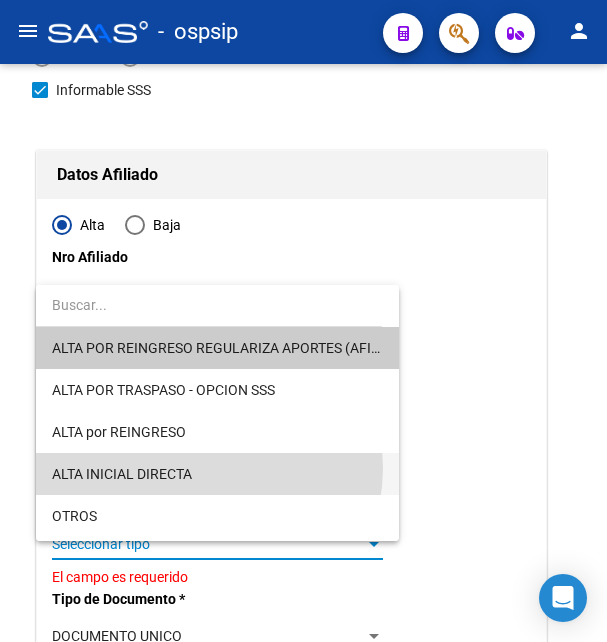 click on "ALTA INICIAL DIRECTA" at bounding box center (217, 474) 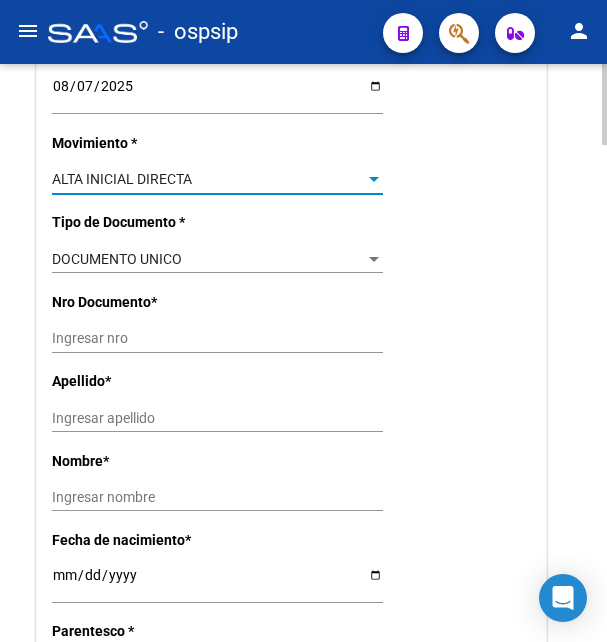scroll, scrollTop: 612, scrollLeft: 0, axis: vertical 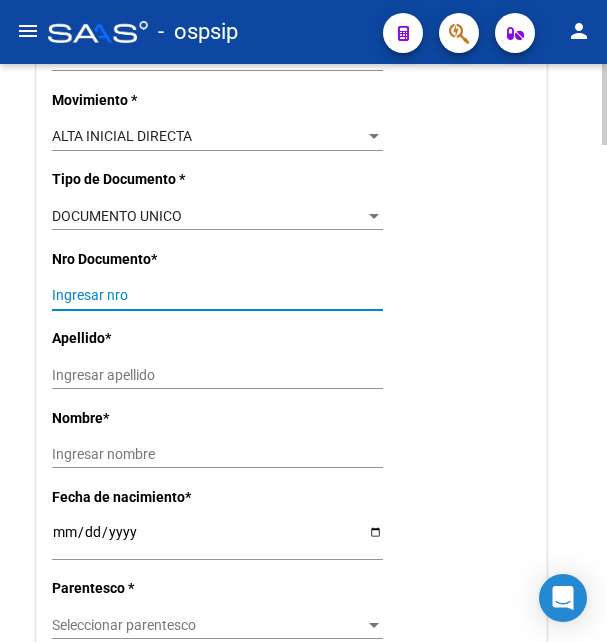 click on "Ingresar nro" at bounding box center [217, 295] 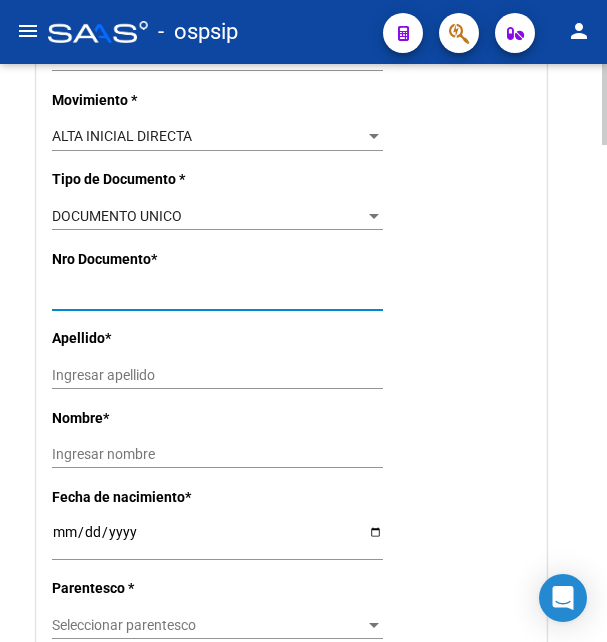type on "96459942" 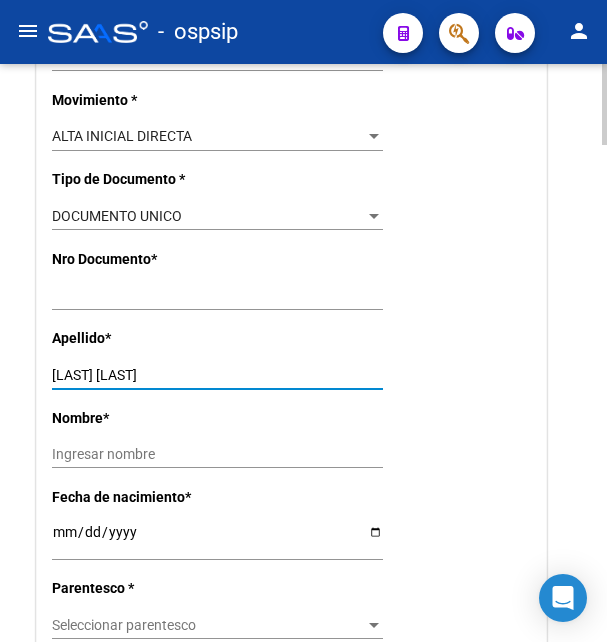 type on "GUTIERREZ VARGAS" 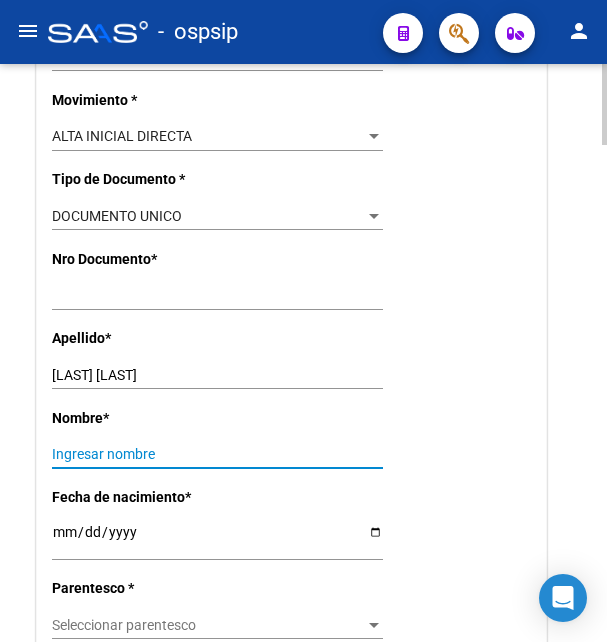 click on "Ingresar nombre" at bounding box center [217, 454] 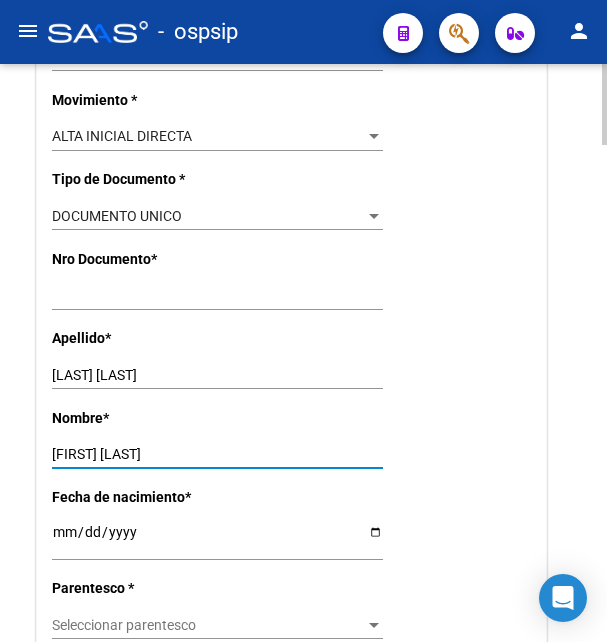 type on "NICOLEE AUXILIADORA" 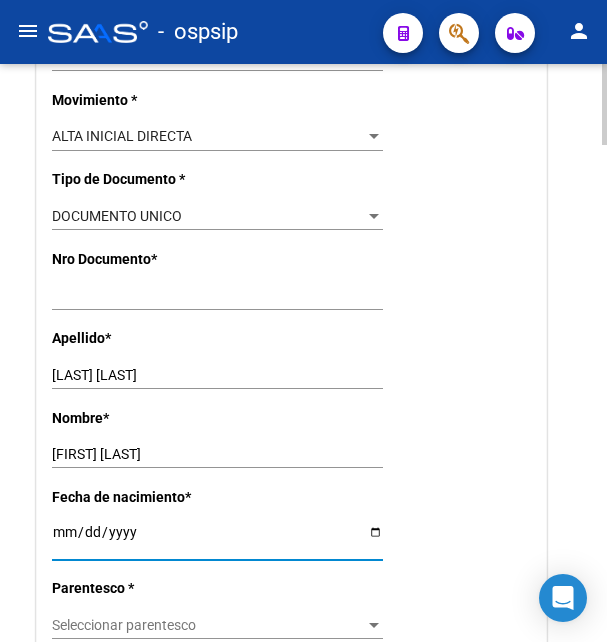 click on "Ingresar fecha" at bounding box center (217, 539) 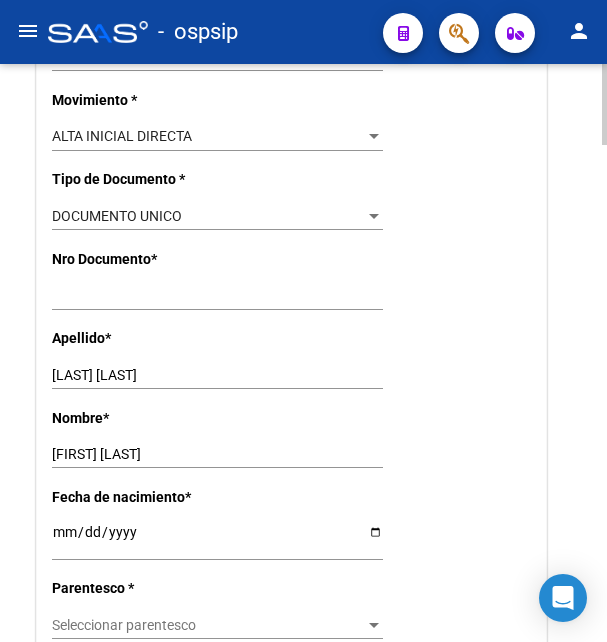click on "Nombre  *   NICOLEE AUXILIADORA Ingresar nombre" 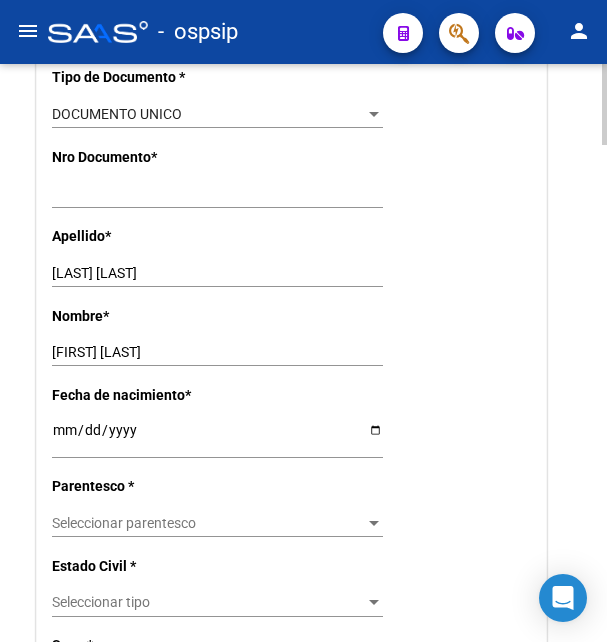 scroll, scrollTop: 816, scrollLeft: 0, axis: vertical 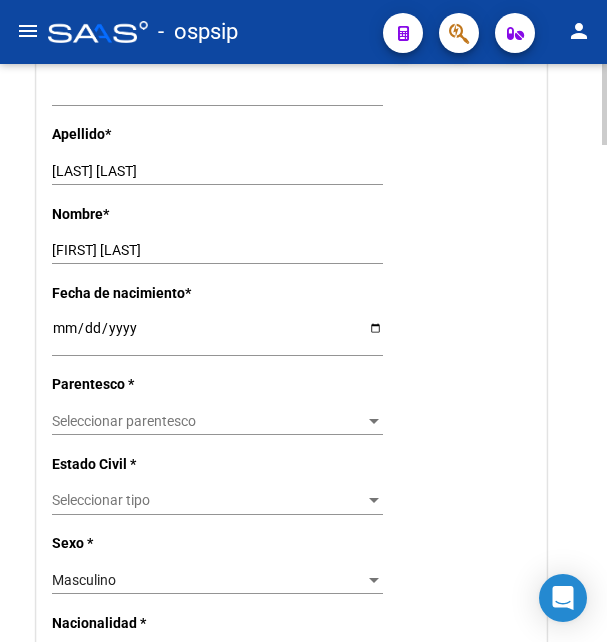 click on "Seleccionar parentesco" at bounding box center (208, 421) 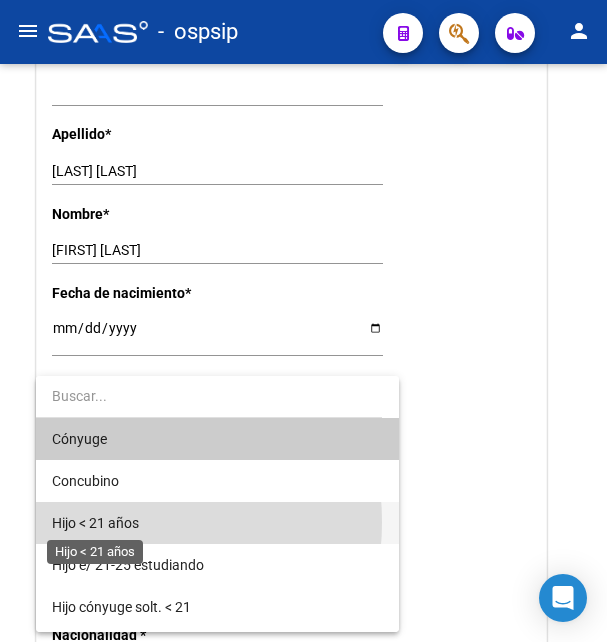 click on "Hijo < 21 años" at bounding box center (95, 523) 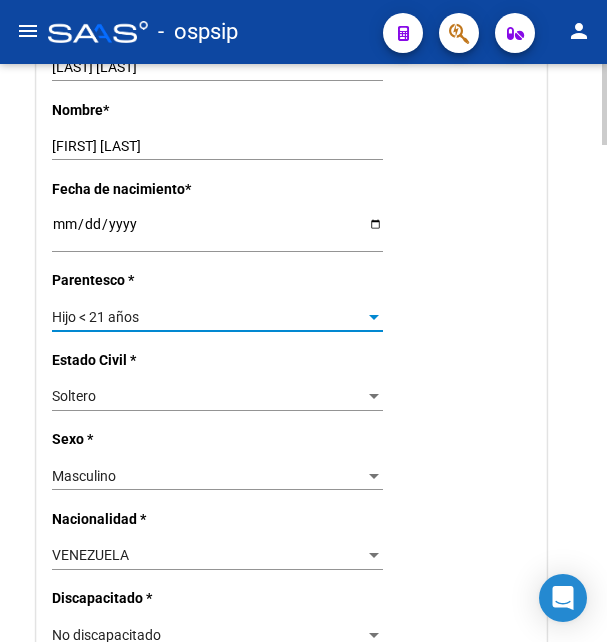 scroll, scrollTop: 1020, scrollLeft: 0, axis: vertical 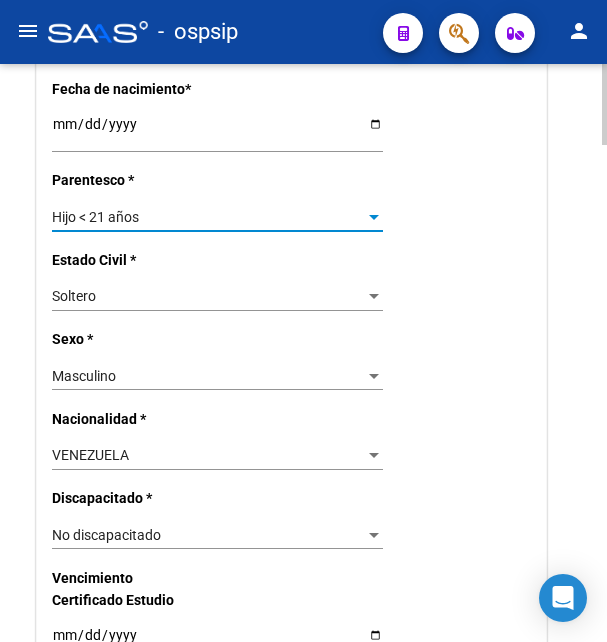 click on "Masculino" at bounding box center (84, 376) 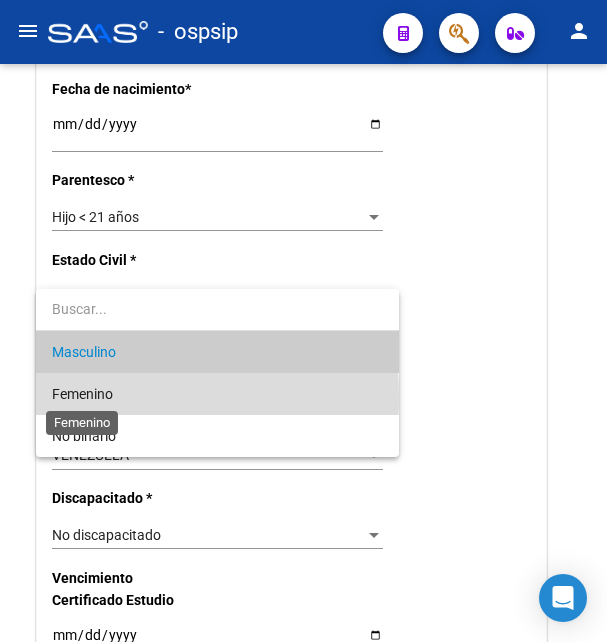 click on "Femenino" at bounding box center (82, 394) 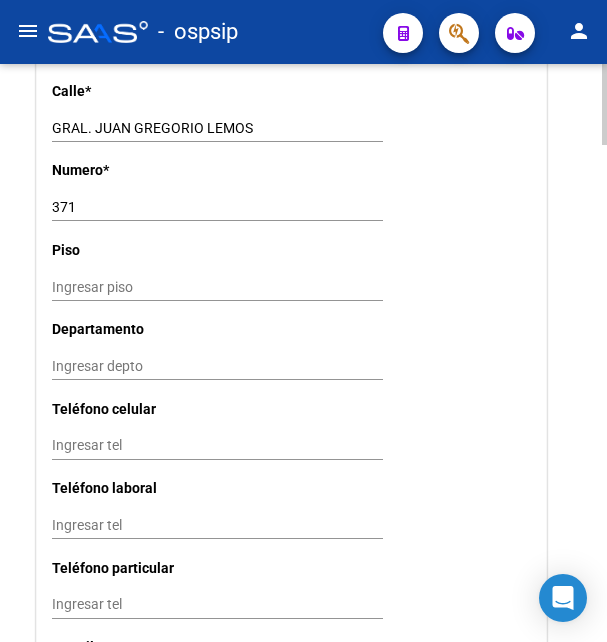 scroll, scrollTop: 2040, scrollLeft: 0, axis: vertical 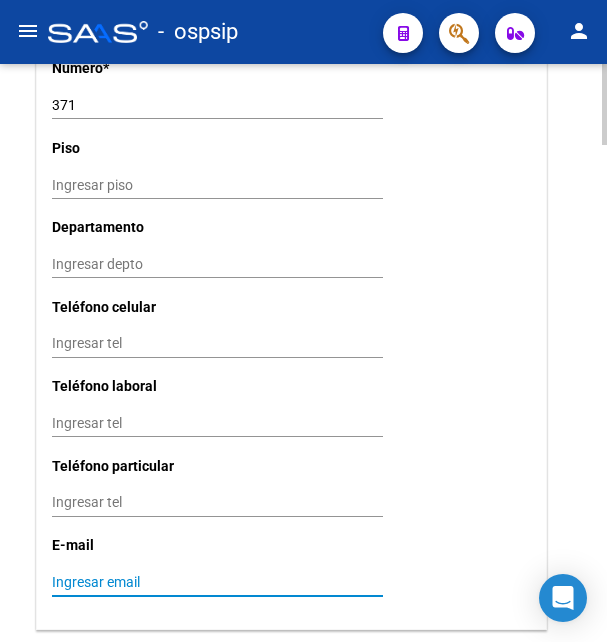 paste on "marcellmorillo20@gmail.com" 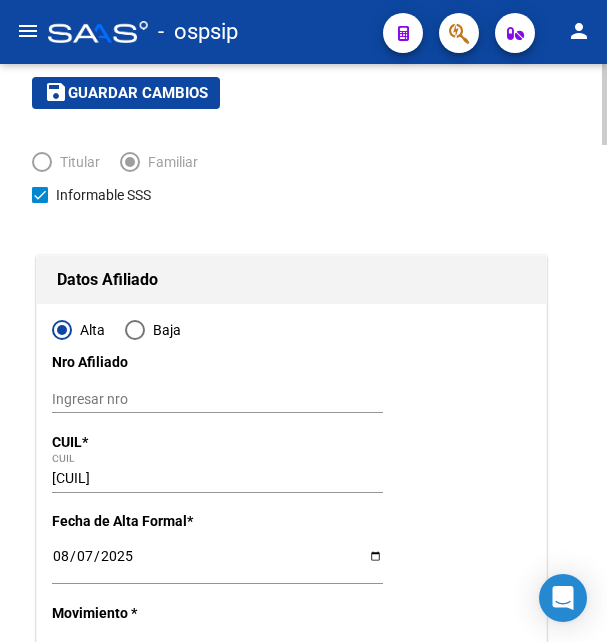 scroll, scrollTop: 0, scrollLeft: 0, axis: both 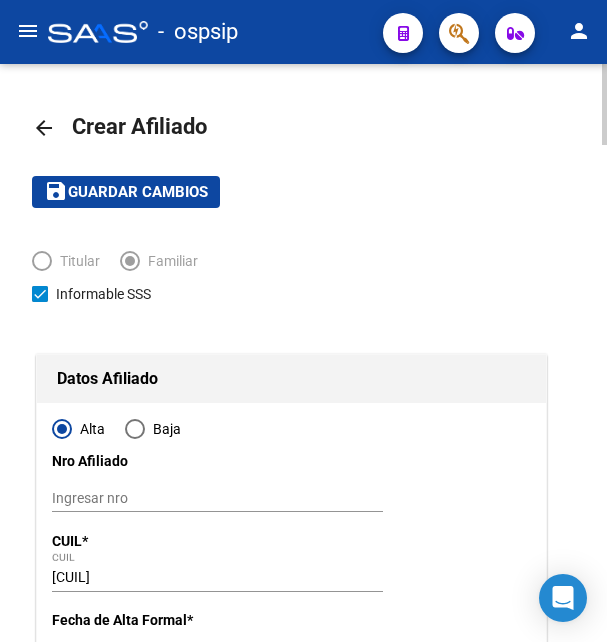 type on "marcellmorillo20@gmail.com" 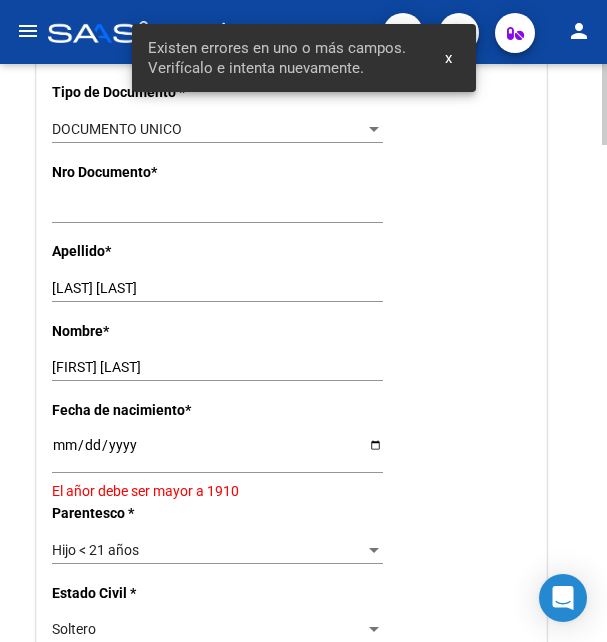 scroll, scrollTop: 918, scrollLeft: 0, axis: vertical 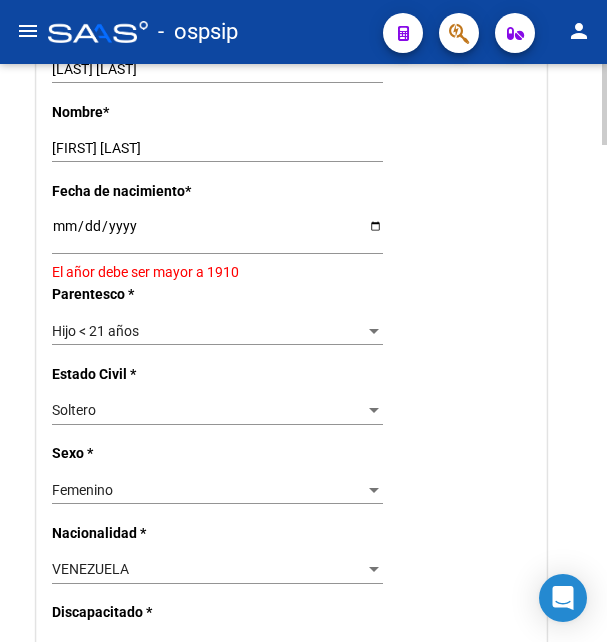click on "0214-05-01" at bounding box center (217, 233) 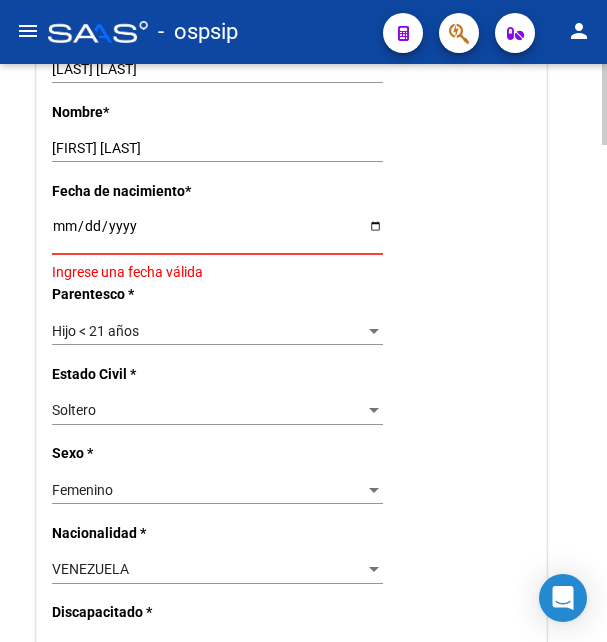 click on "Ingresar fecha" at bounding box center [217, 233] 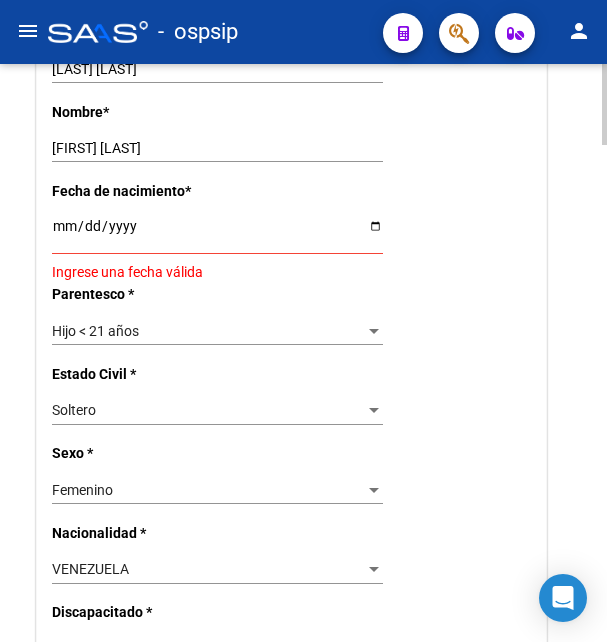 click on "Ingresar fecha" at bounding box center [217, 233] 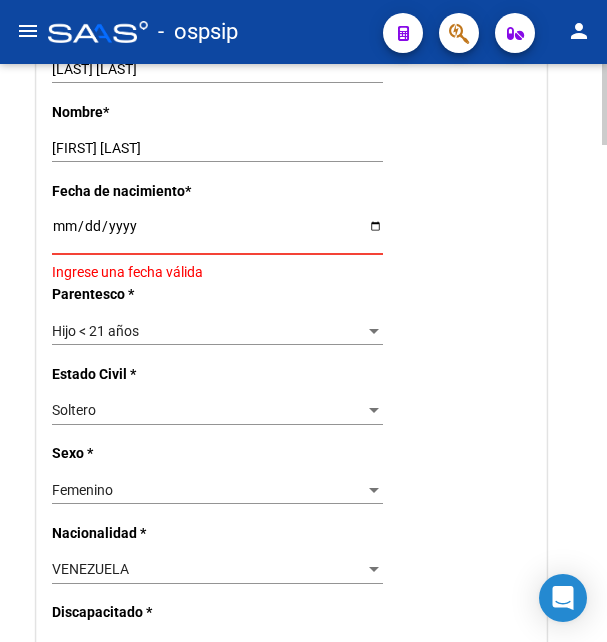 type on "2014-05-01" 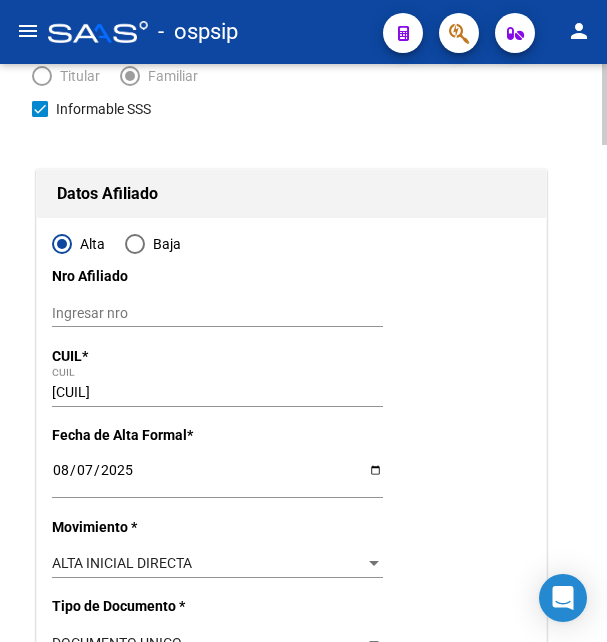 scroll, scrollTop: 102, scrollLeft: 0, axis: vertical 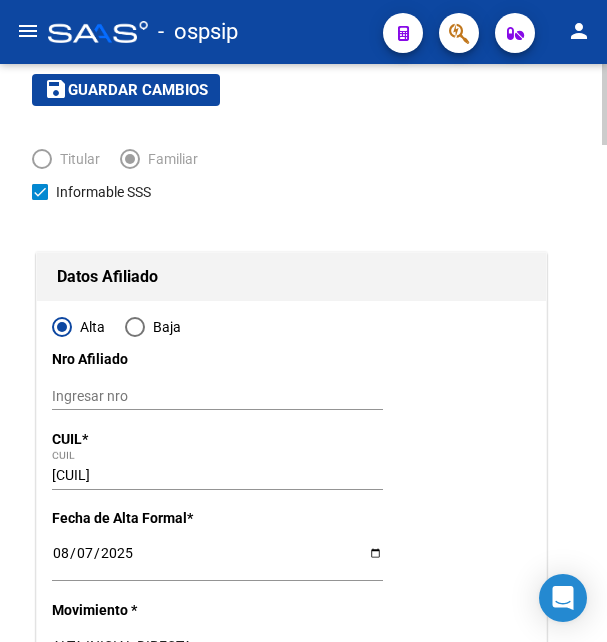 click on "Guardar cambios" 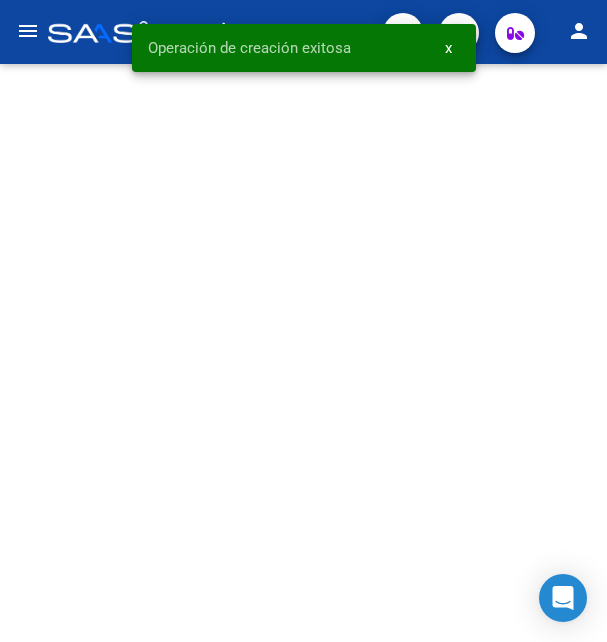 scroll, scrollTop: 0, scrollLeft: 0, axis: both 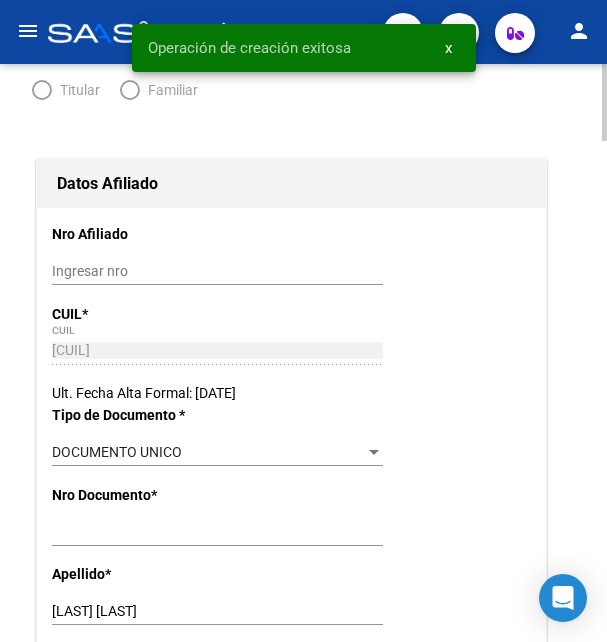 radio on "true" 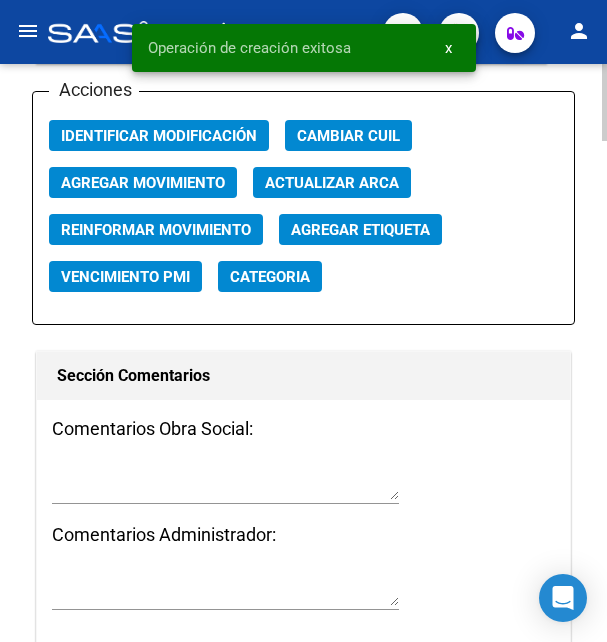 scroll, scrollTop: 2550, scrollLeft: 0, axis: vertical 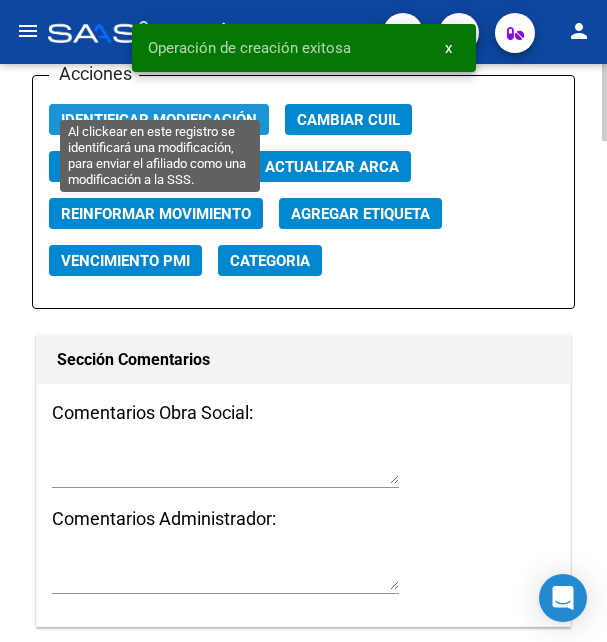 click on "Identificar Modificación" 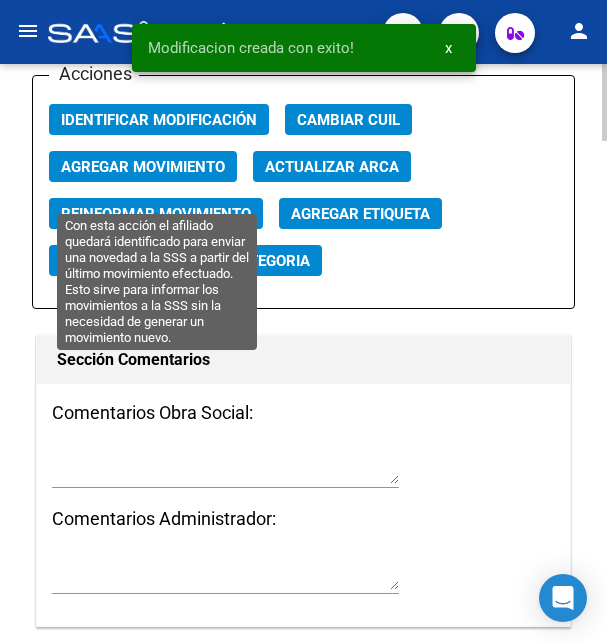 click on "Reinformar Movimiento" 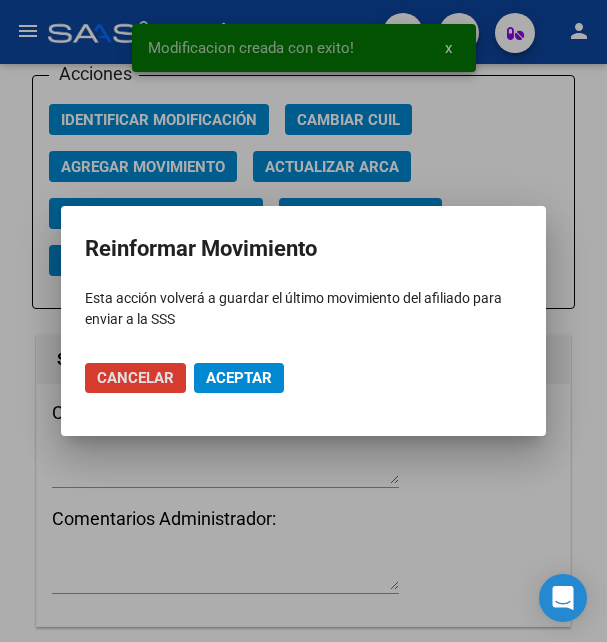 click on "Aceptar" at bounding box center (239, 378) 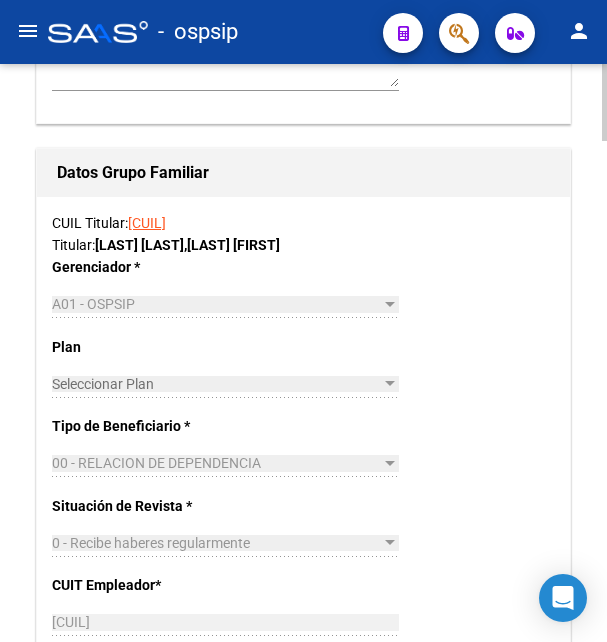 scroll, scrollTop: 2958, scrollLeft: 0, axis: vertical 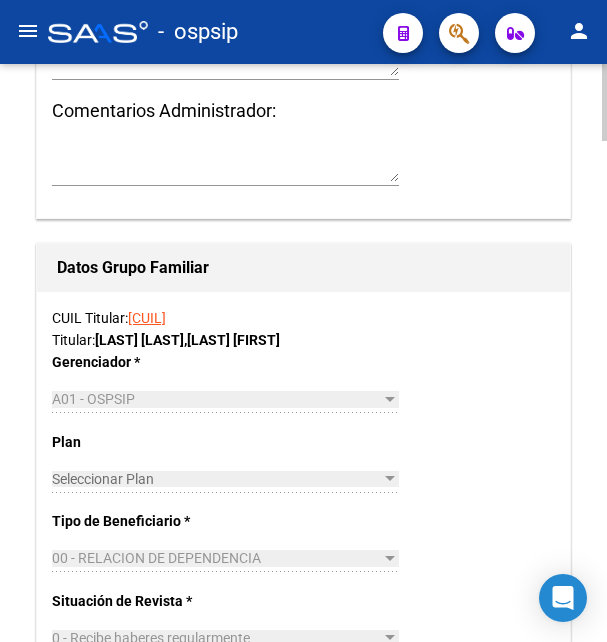 click on "20959468347" 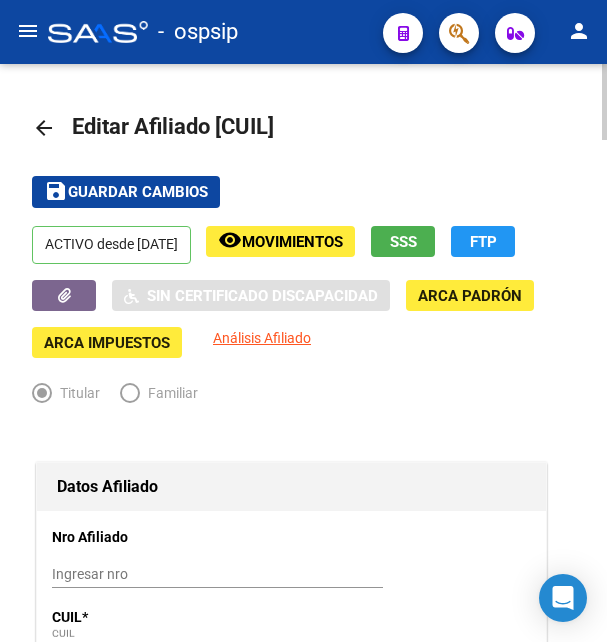 drag, startPoint x: 242, startPoint y: 126, endPoint x: 344, endPoint y: 120, distance: 102.176315 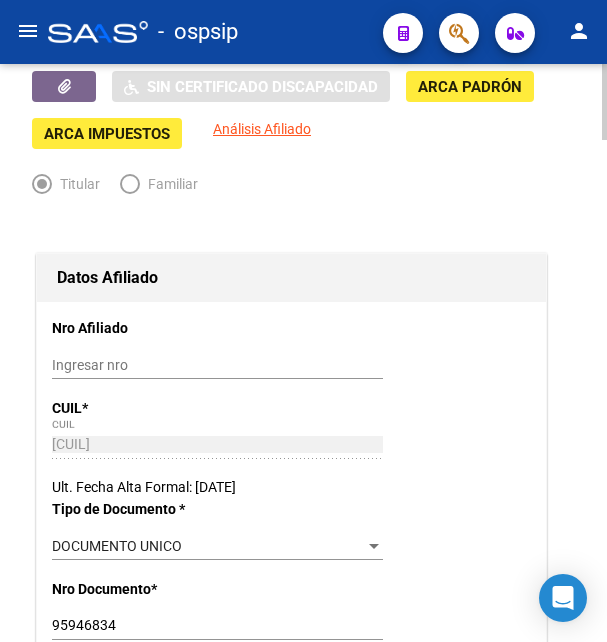 scroll, scrollTop: 0, scrollLeft: 0, axis: both 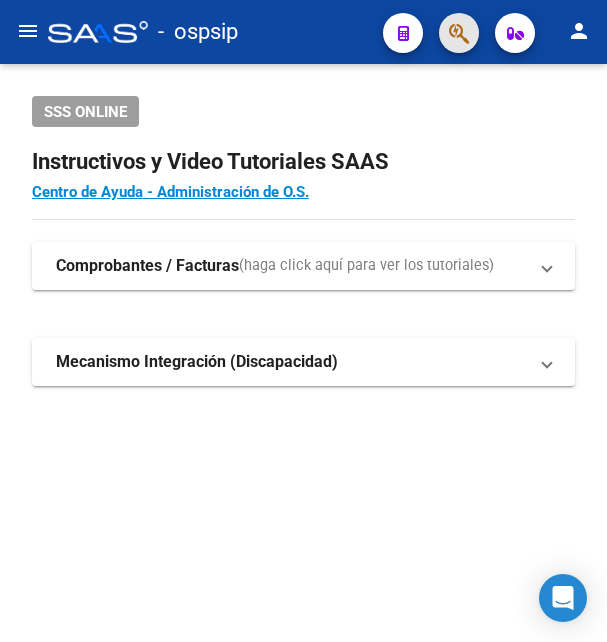 click 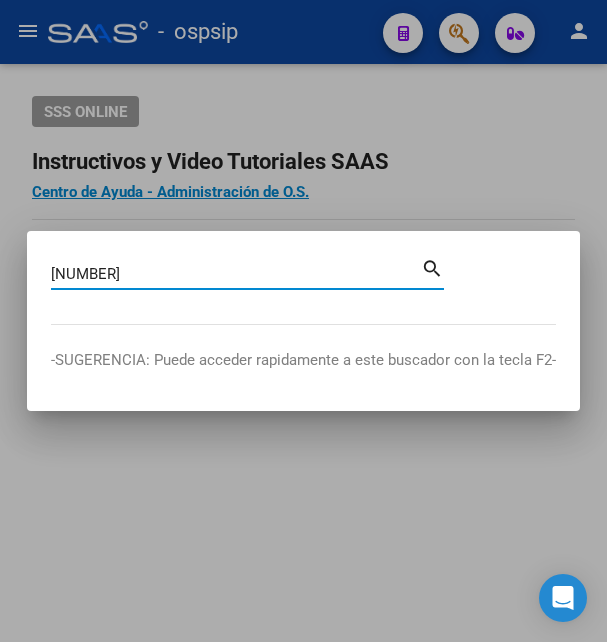 type on "[NUMBER]" 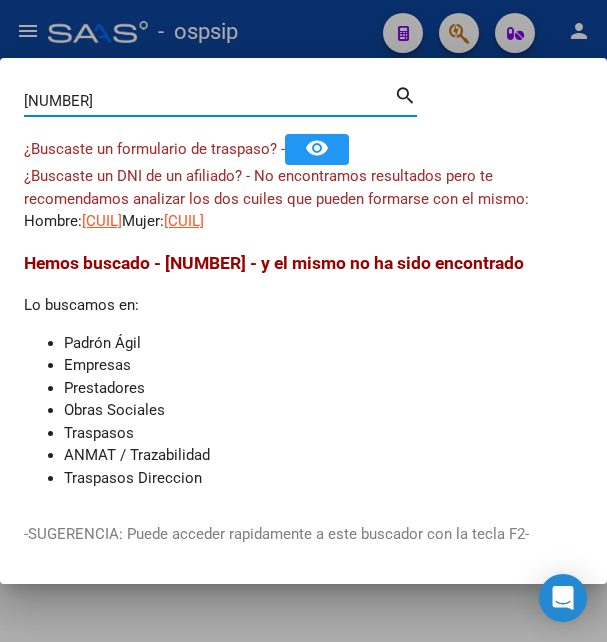 click on "[NUMBER]" at bounding box center (209, 101) 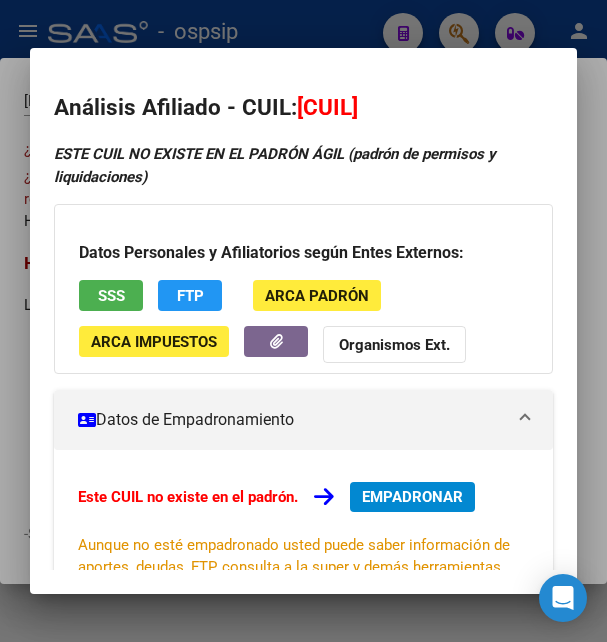 scroll, scrollTop: 108, scrollLeft: 0, axis: vertical 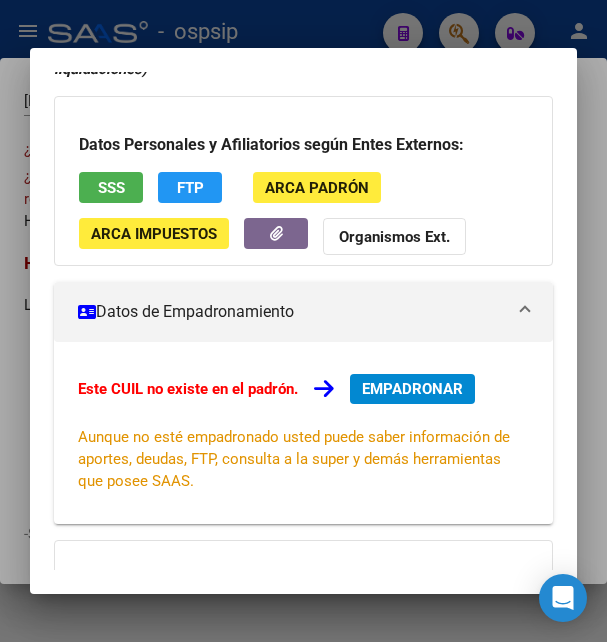 click on "SSS" at bounding box center (111, 187) 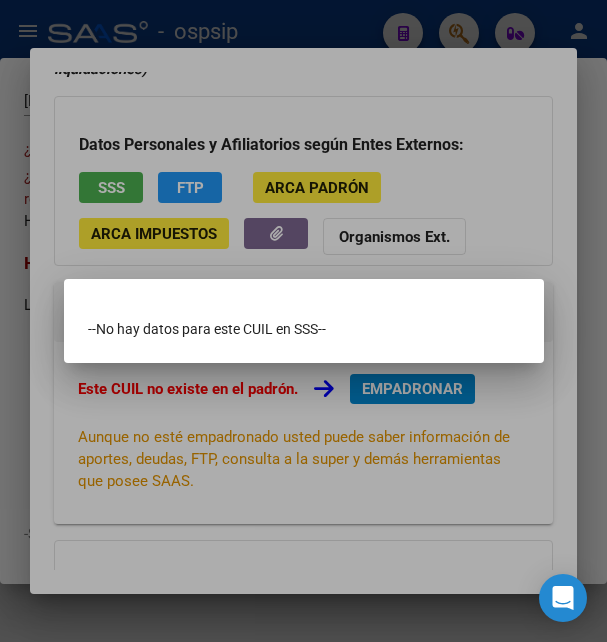 click at bounding box center (303, 321) 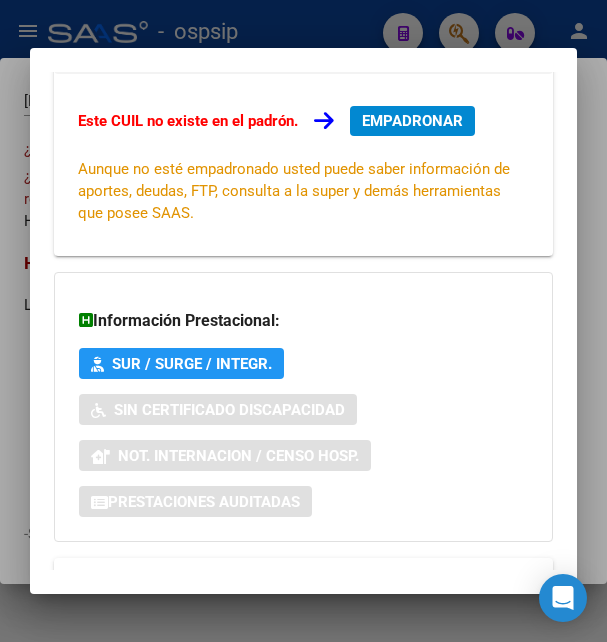 scroll, scrollTop: 432, scrollLeft: 0, axis: vertical 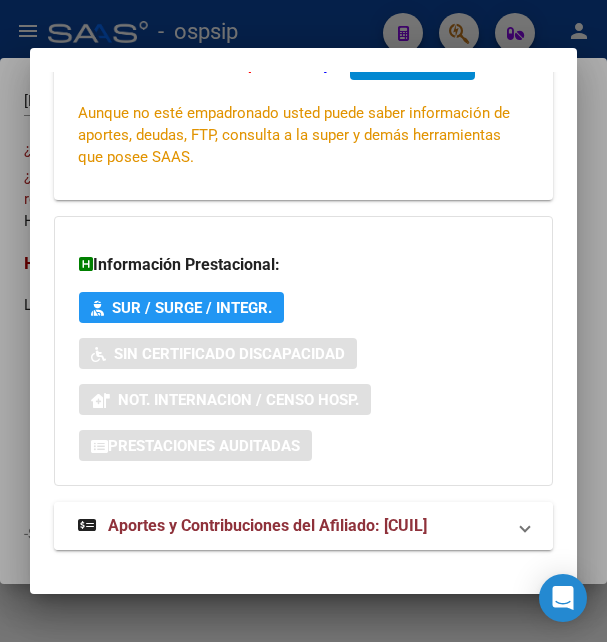 click on "Aportes y Contribuciones del Afiliado: [CUIL]" at bounding box center (267, 525) 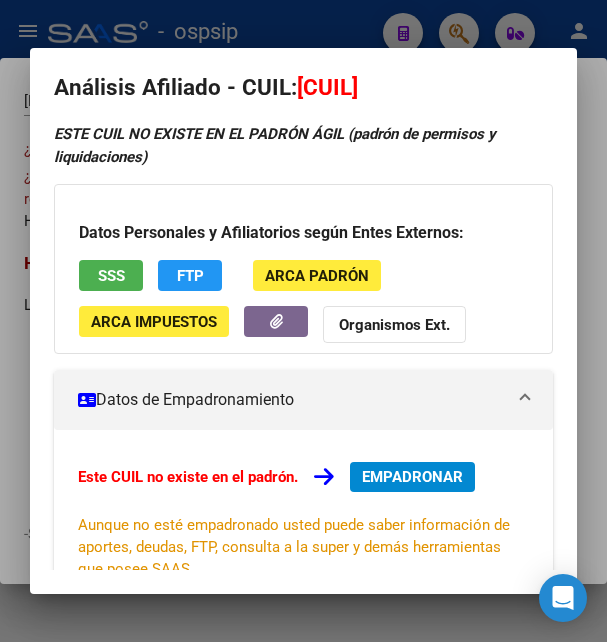 scroll, scrollTop: 0, scrollLeft: 0, axis: both 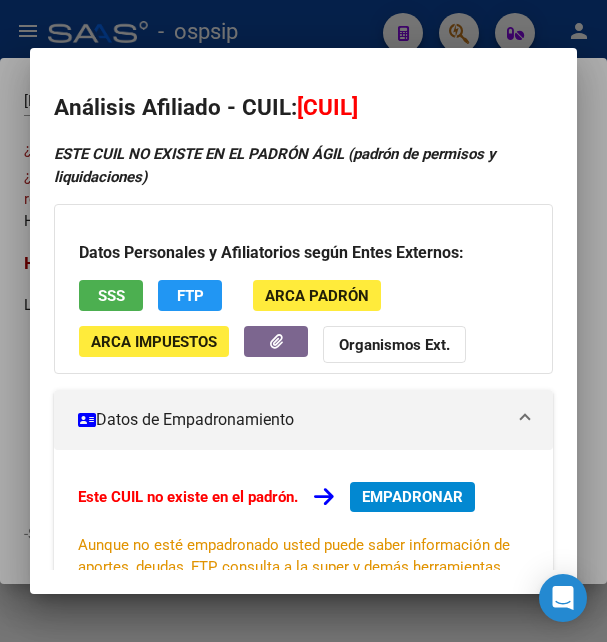 drag, startPoint x: 327, startPoint y: 106, endPoint x: 432, endPoint y: 103, distance: 105.04285 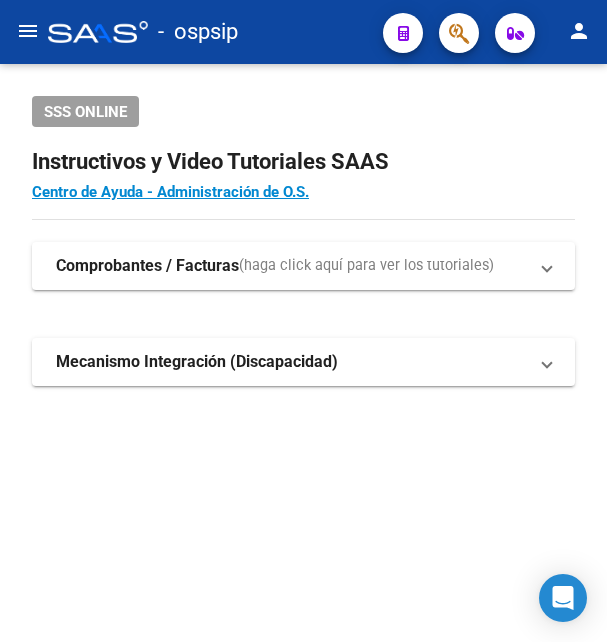 scroll, scrollTop: 0, scrollLeft: 0, axis: both 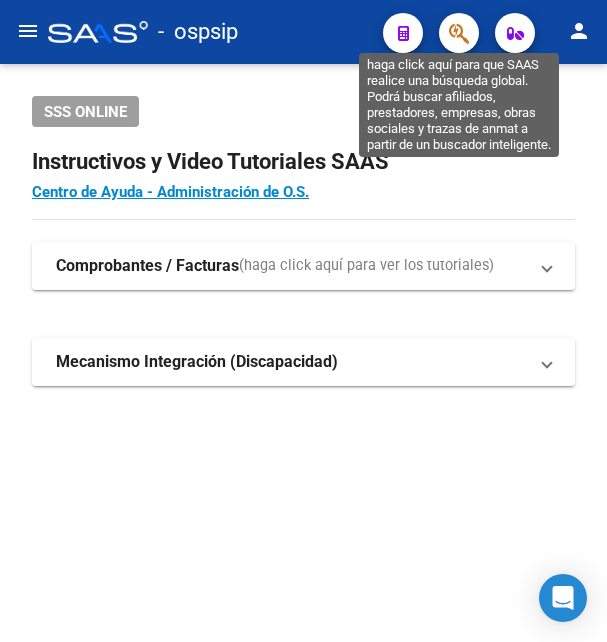 click 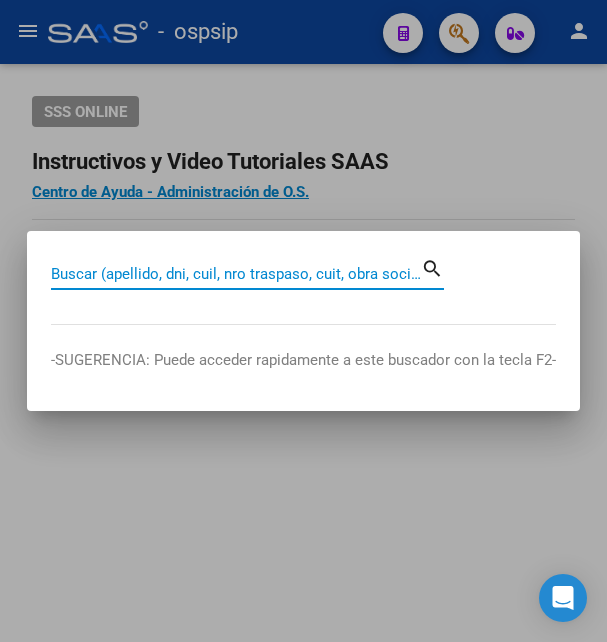 paste on "[NUMBER]" 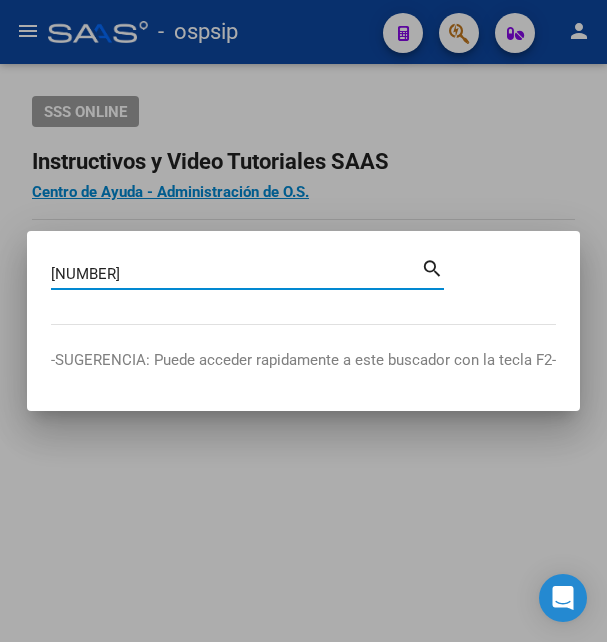 type on "[NUMBER]" 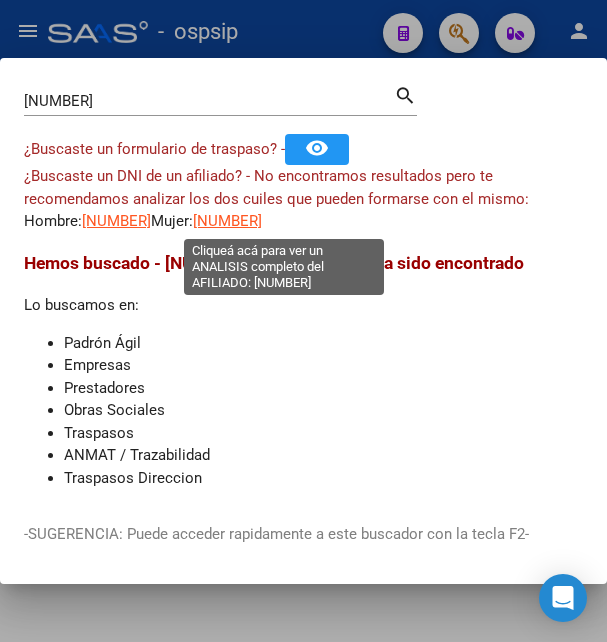 click on "[NUMBER]" at bounding box center (227, 221) 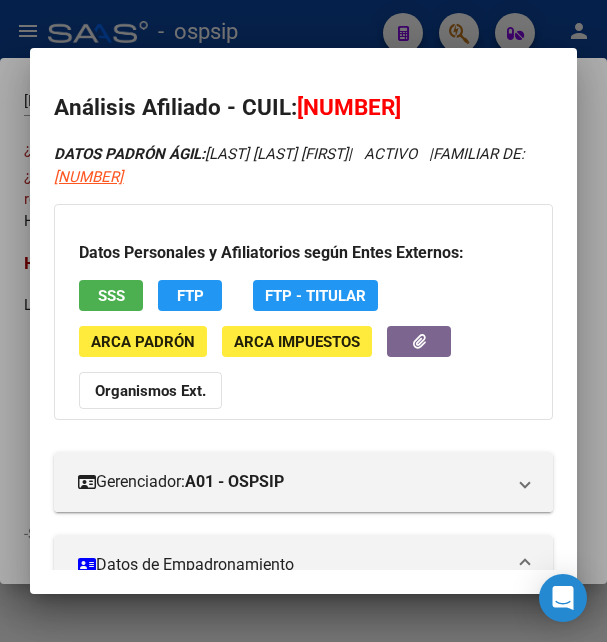 drag, startPoint x: 325, startPoint y: 103, endPoint x: 427, endPoint y: 96, distance: 102.239914 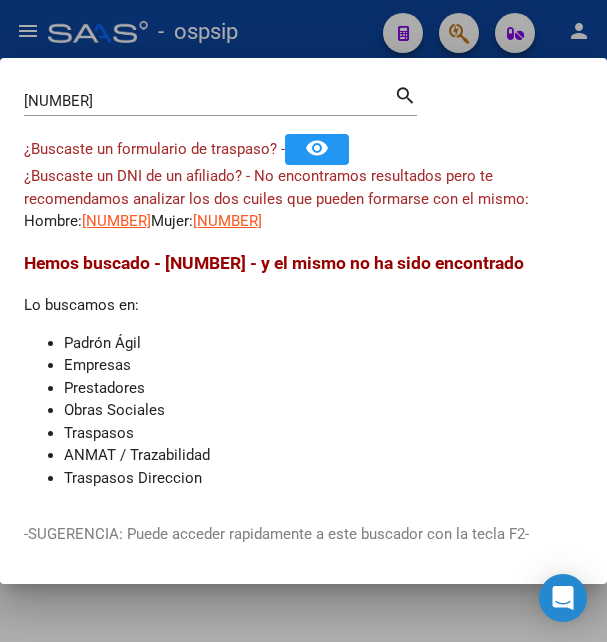 click at bounding box center [303, 321] 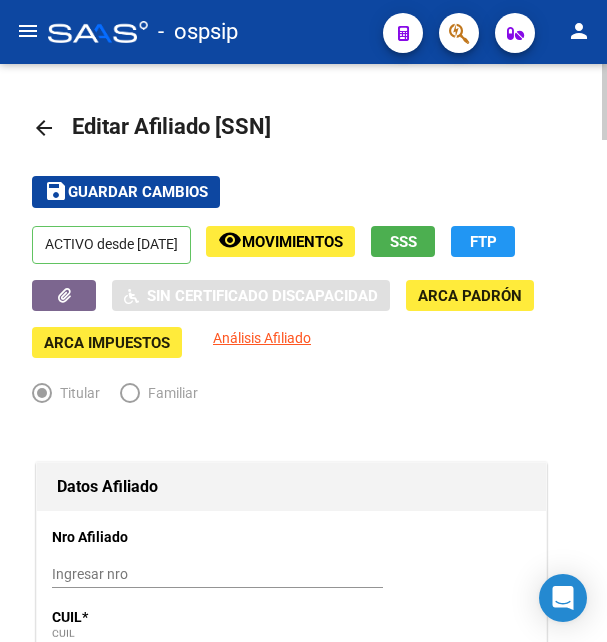 scroll, scrollTop: 0, scrollLeft: 0, axis: both 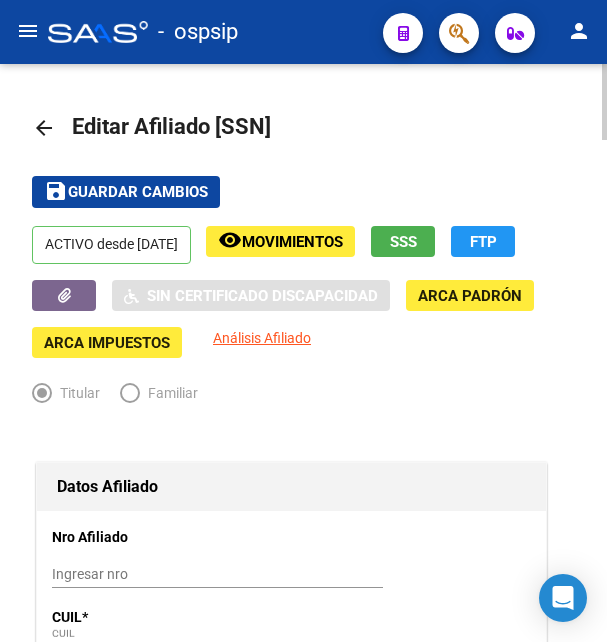 drag, startPoint x: 240, startPoint y: 127, endPoint x: 342, endPoint y: 131, distance: 102.0784 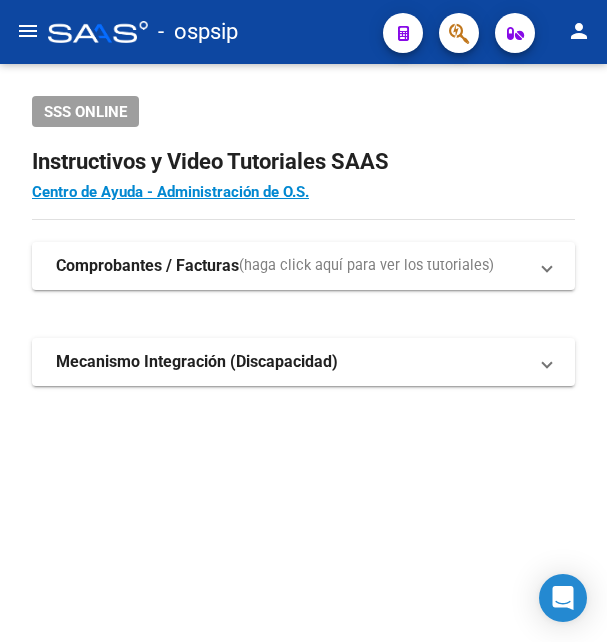 scroll, scrollTop: 0, scrollLeft: 0, axis: both 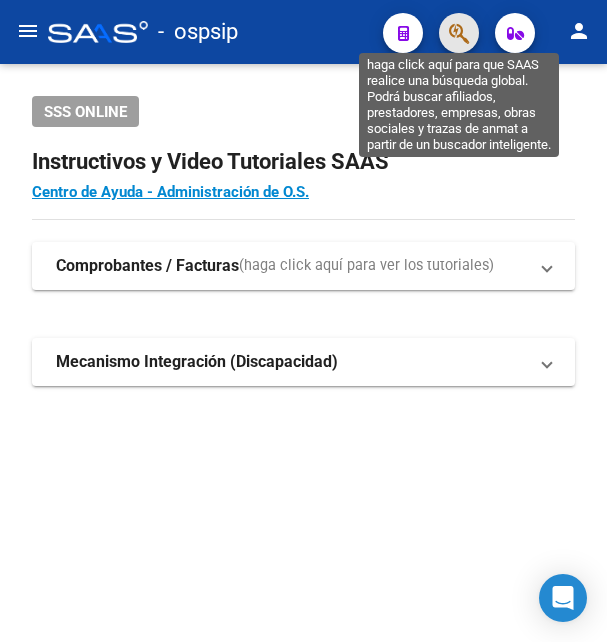click 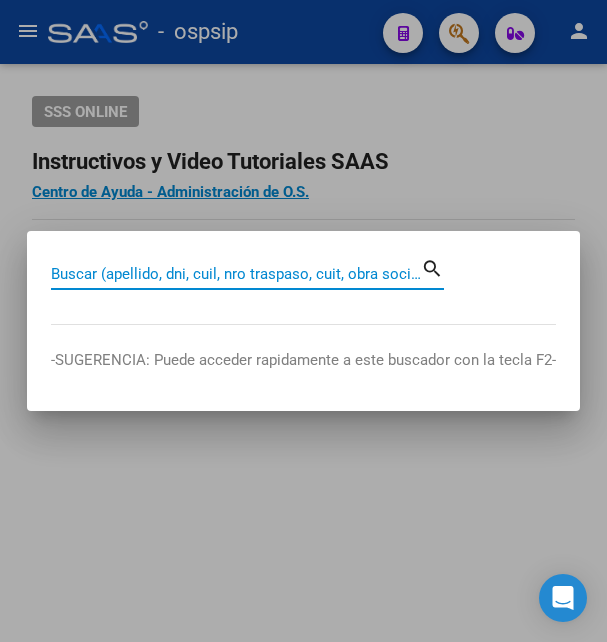 click on "Buscar (apellido, dni, cuil, nro traspaso, cuit, obra social)" at bounding box center (236, 274) 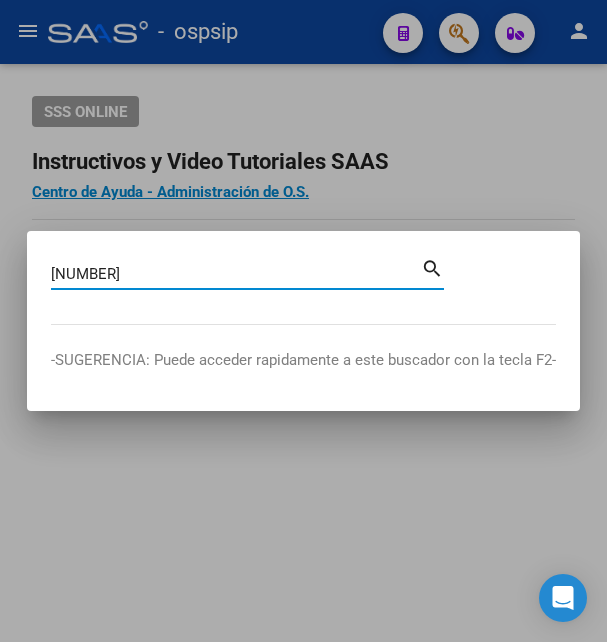 type on "[NUMBER]" 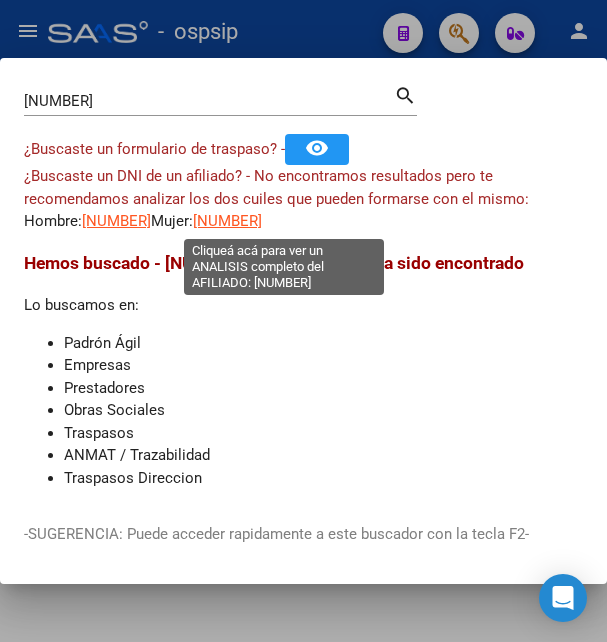 click on "[NUMBER]" at bounding box center [227, 221] 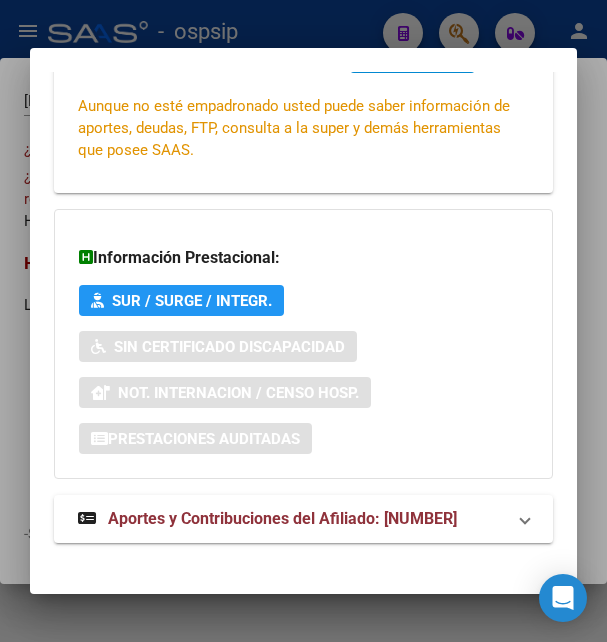 scroll, scrollTop: 485, scrollLeft: 0, axis: vertical 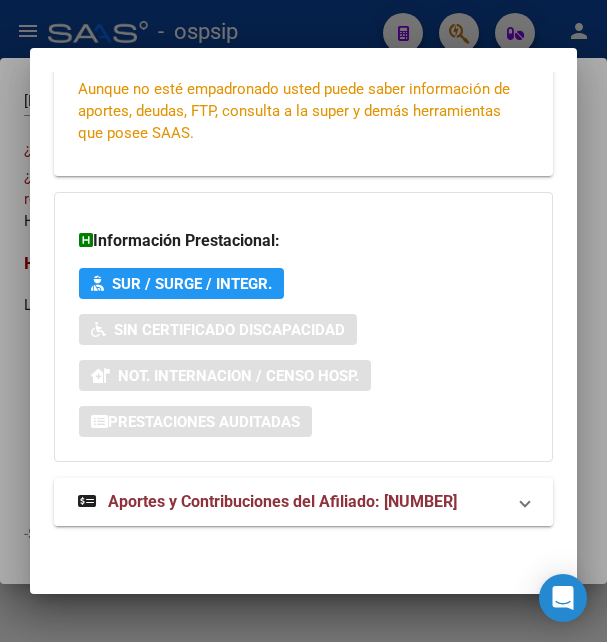click on "Aportes y Contribuciones del Afiliado: 27284066680" at bounding box center (282, 501) 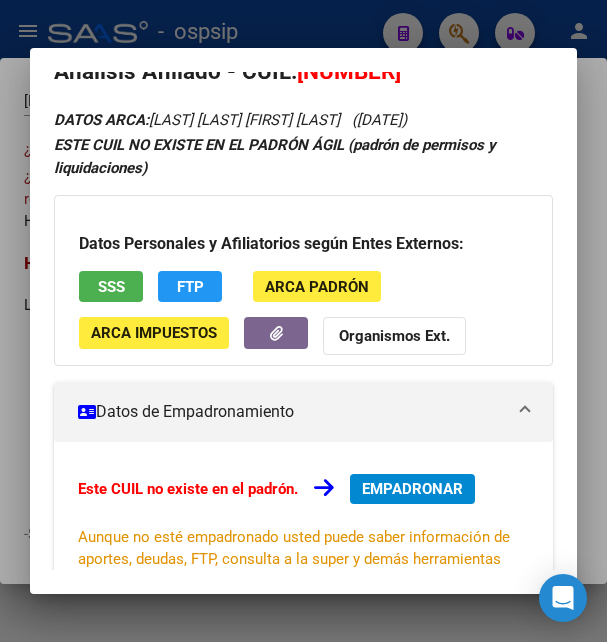 scroll, scrollTop: 0, scrollLeft: 0, axis: both 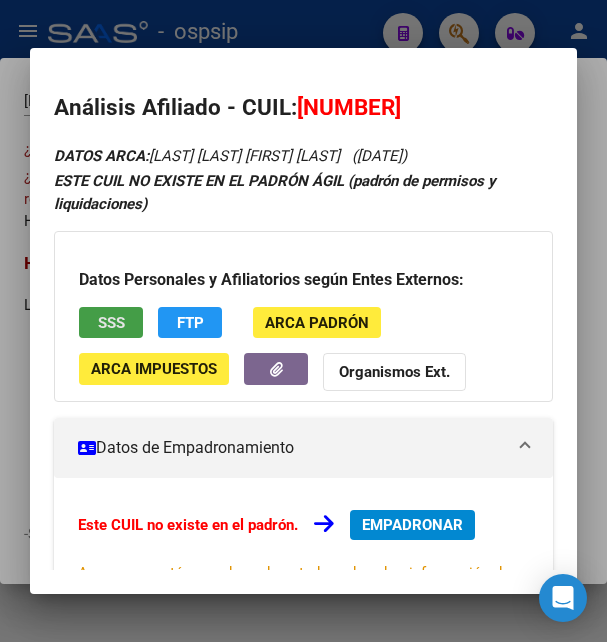click on "SSS" at bounding box center [111, 323] 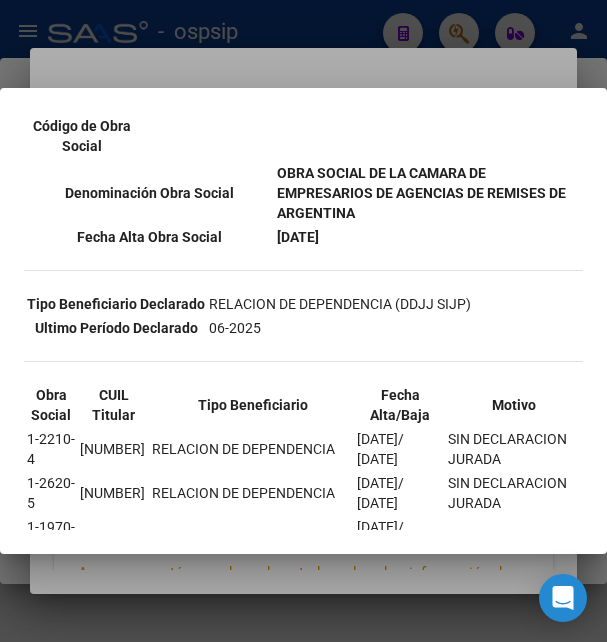scroll, scrollTop: 432, scrollLeft: 0, axis: vertical 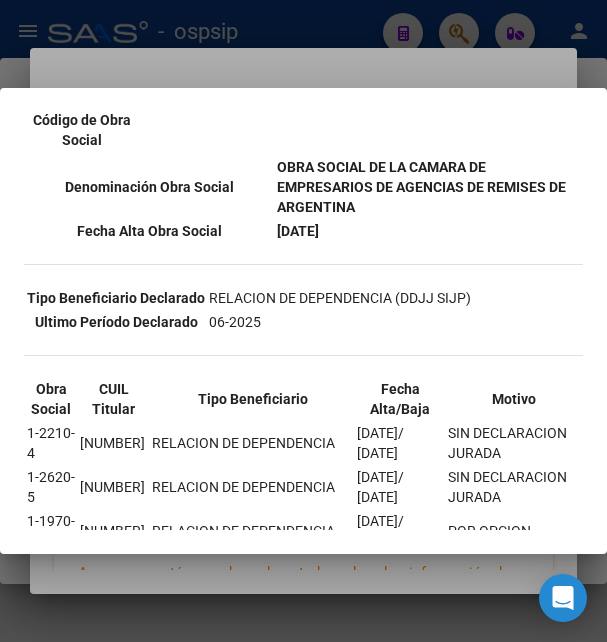 click at bounding box center [303, 321] 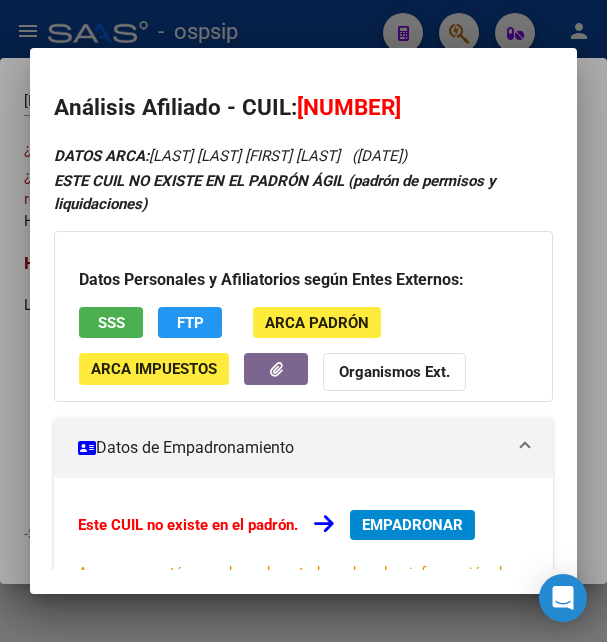 drag, startPoint x: 330, startPoint y: 104, endPoint x: 425, endPoint y: 99, distance: 95.131485 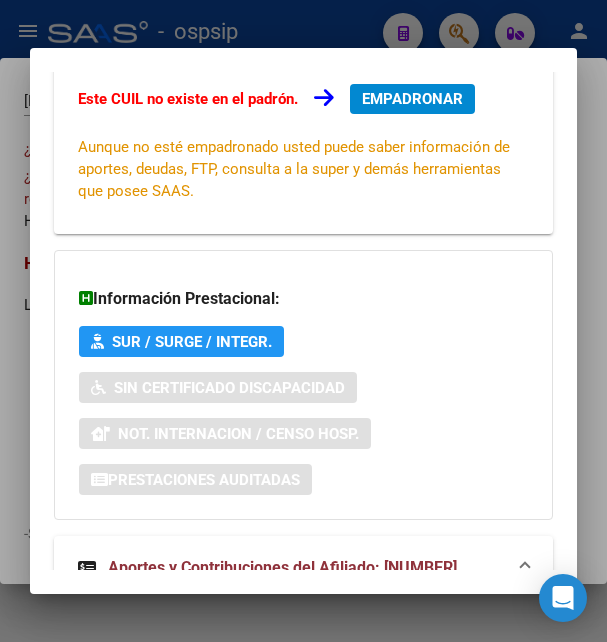 scroll, scrollTop: 432, scrollLeft: 0, axis: vertical 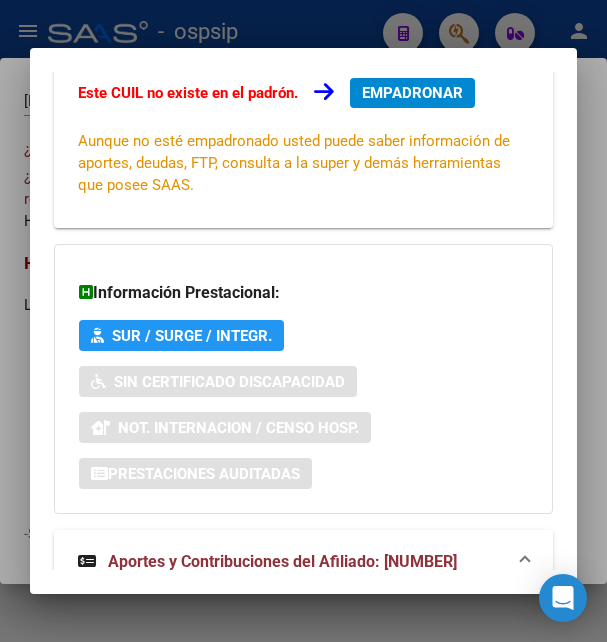click on "EMPADRONAR" at bounding box center [412, 93] 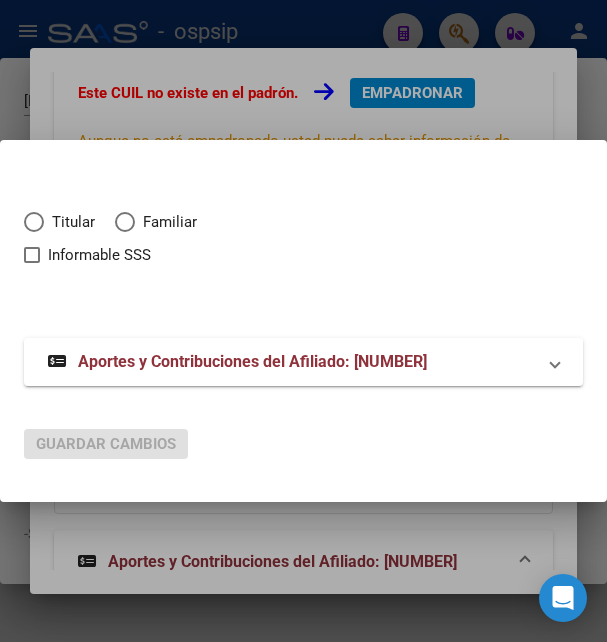 click at bounding box center [34, 222] 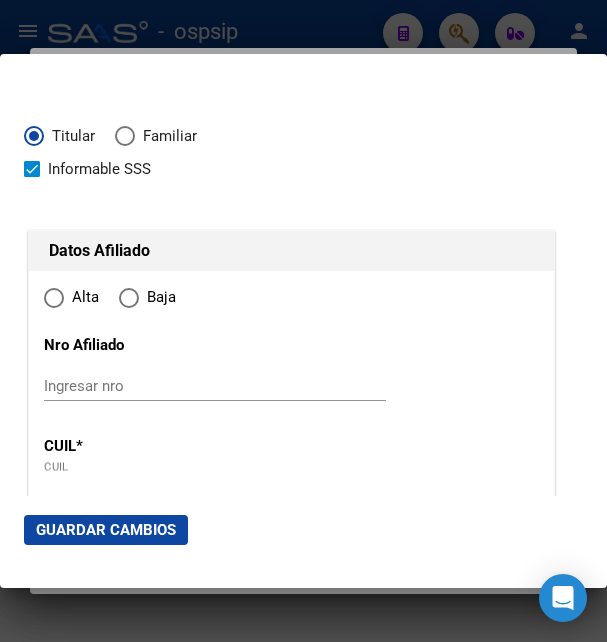 type on "27-28406668-0" 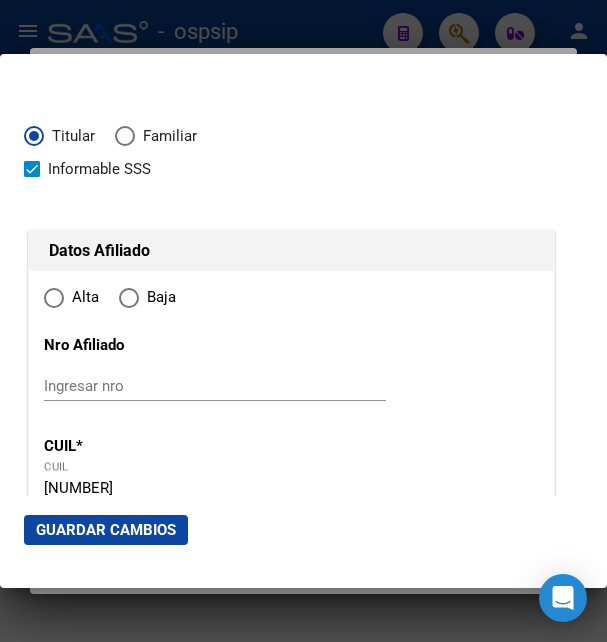 radio on "true" 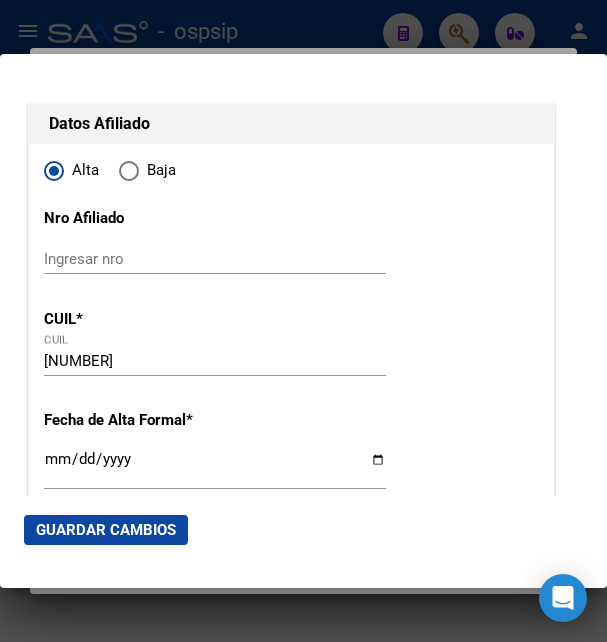 type on "28406668" 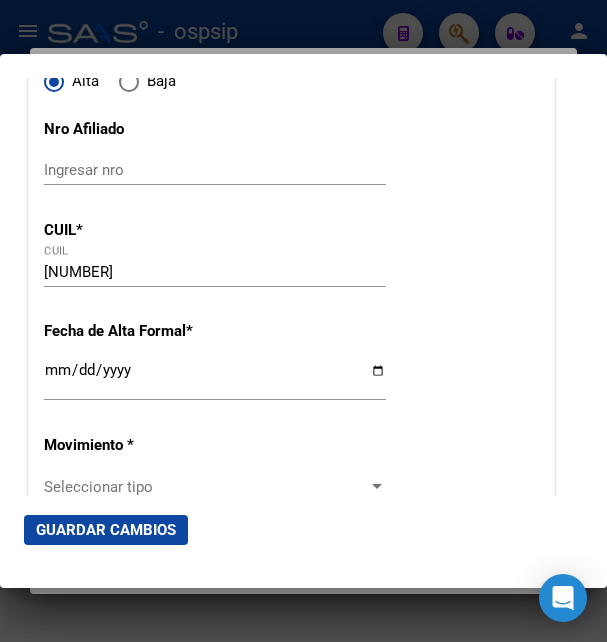 scroll, scrollTop: 324, scrollLeft: 0, axis: vertical 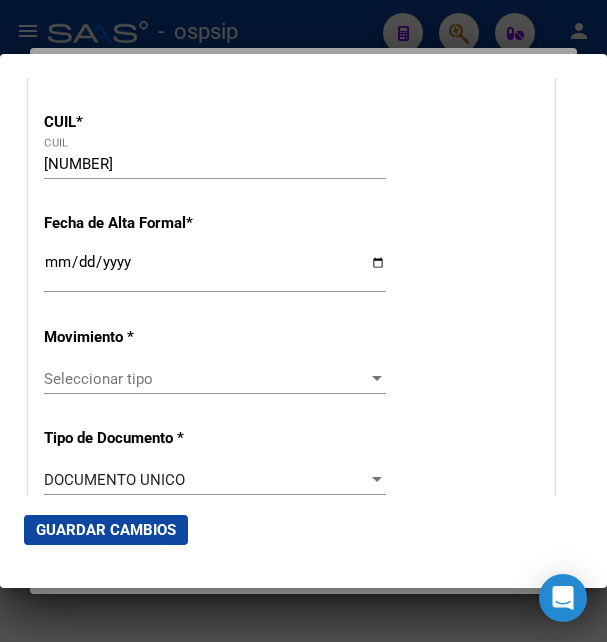 click on "Ingresar fecha" at bounding box center [215, 270] 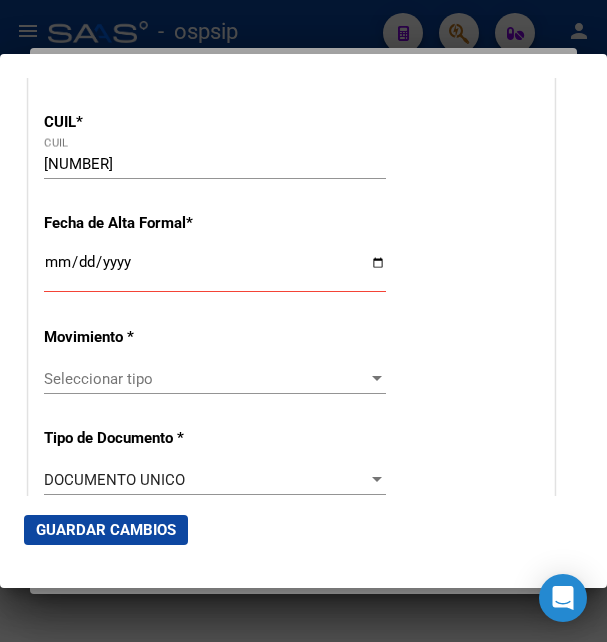 click on "Ingresar fecha" 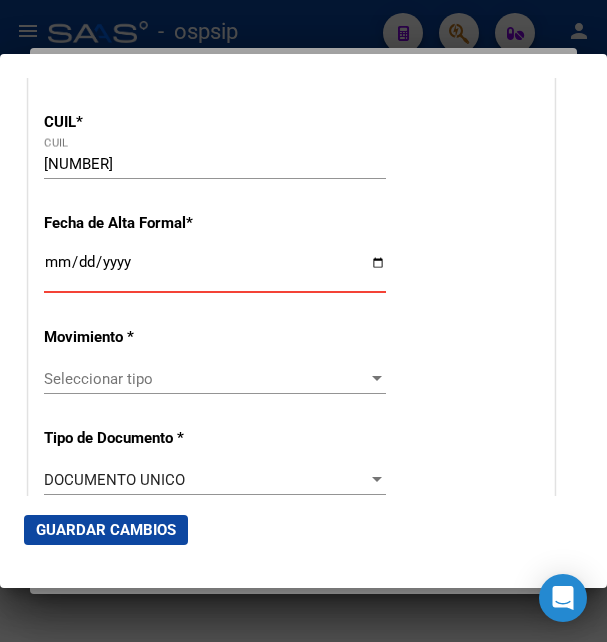 type on "2025-09-01" 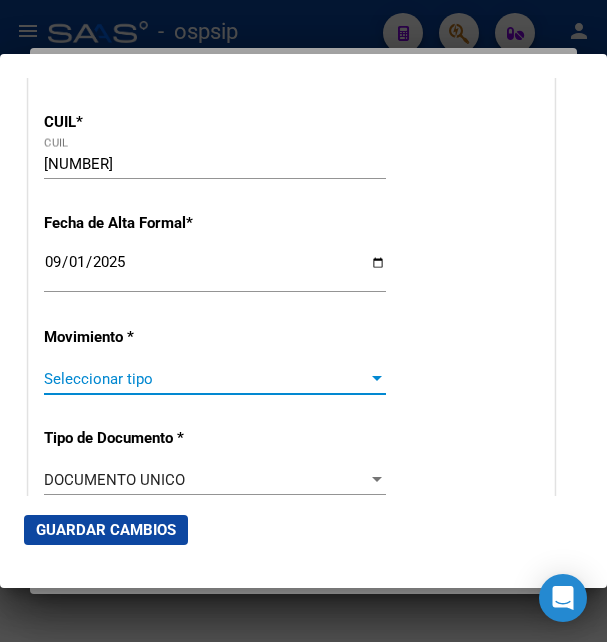 click on "Seleccionar tipo" at bounding box center (206, 379) 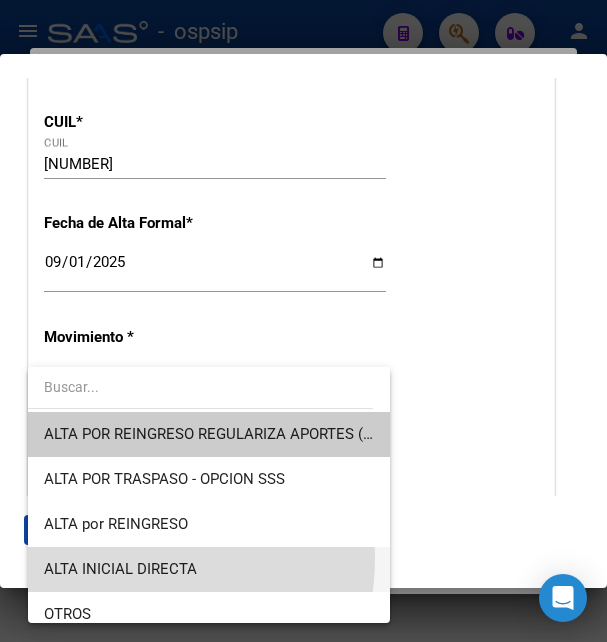 click on "ALTA INICIAL DIRECTA" at bounding box center [209, 569] 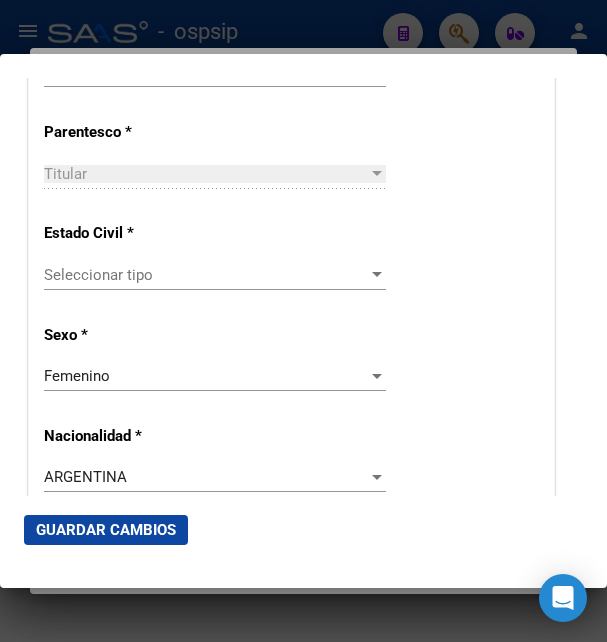 scroll, scrollTop: 1188, scrollLeft: 0, axis: vertical 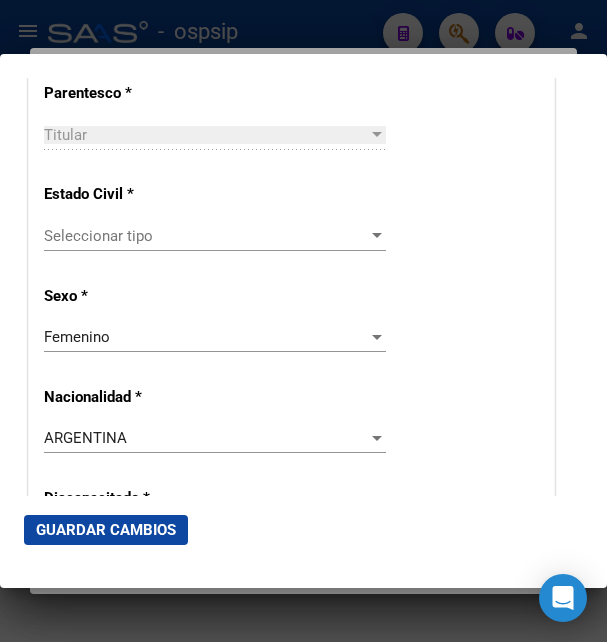 click on "Seleccionar tipo" at bounding box center (206, 236) 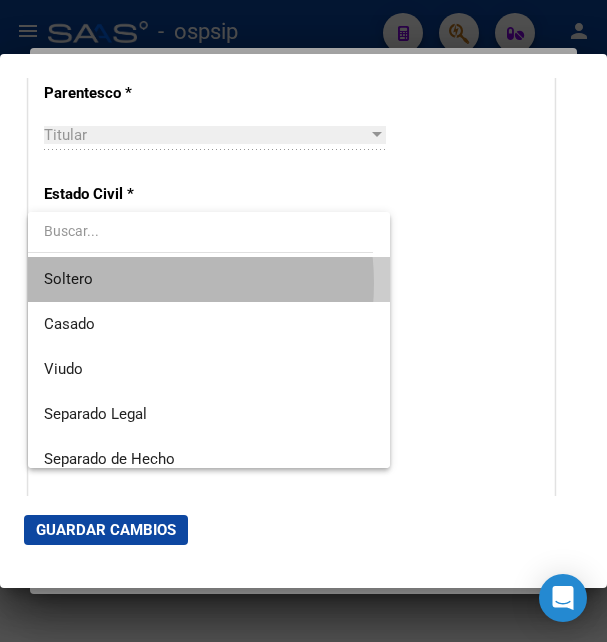 click on "Soltero" at bounding box center (209, 279) 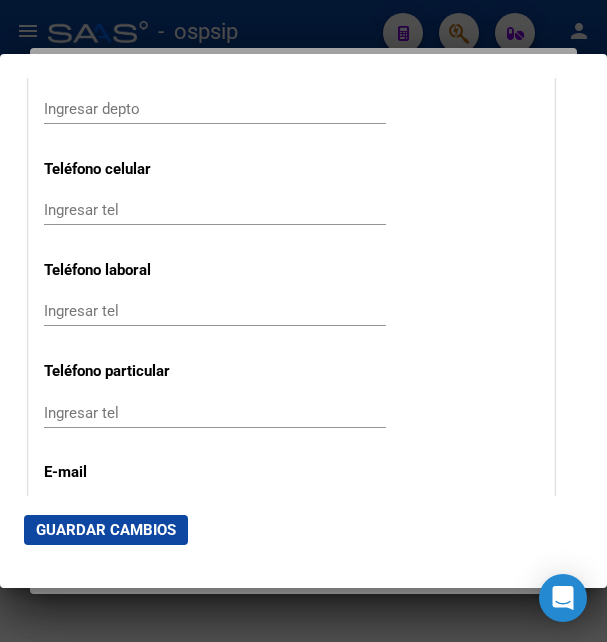 scroll, scrollTop: 2592, scrollLeft: 0, axis: vertical 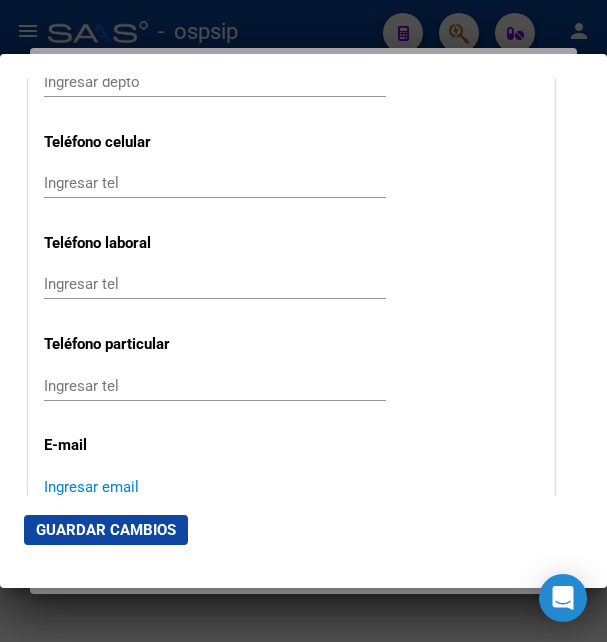 paste on "fernuchymartin@hotmail.com" 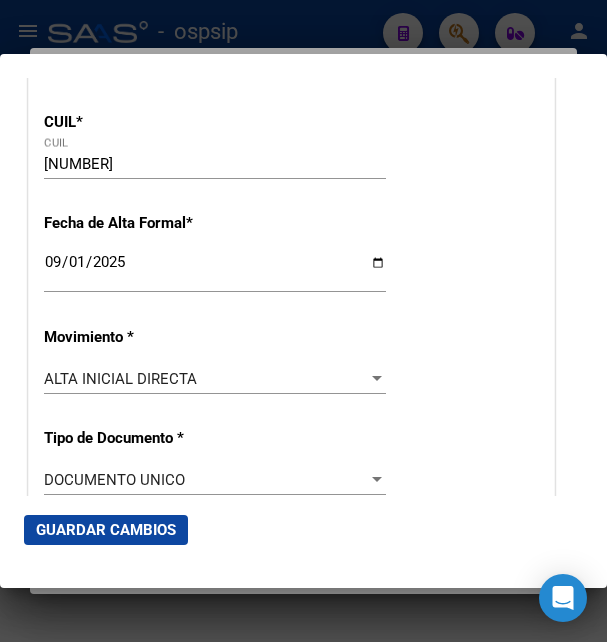 scroll, scrollTop: 432, scrollLeft: 0, axis: vertical 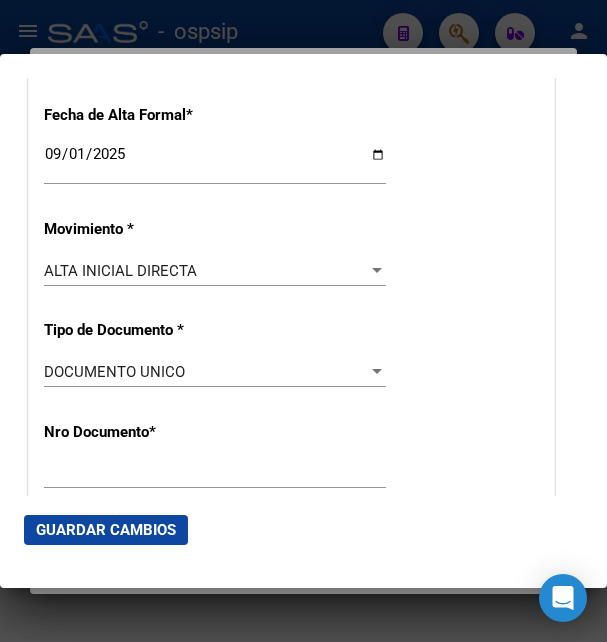 type on "fernuchymartin@hotmail.com" 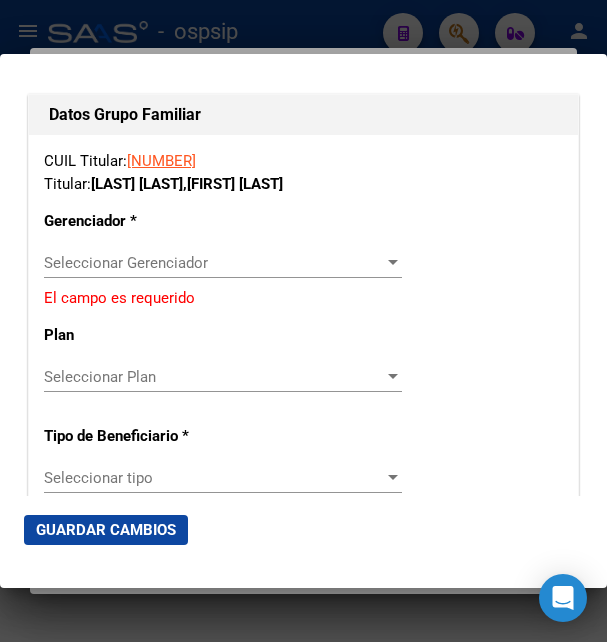 scroll, scrollTop: 3456, scrollLeft: 0, axis: vertical 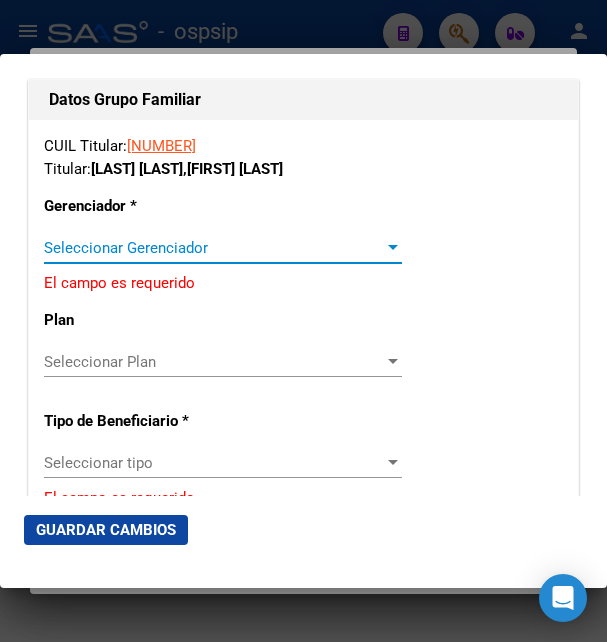 click on "Seleccionar Gerenciador" at bounding box center [214, 248] 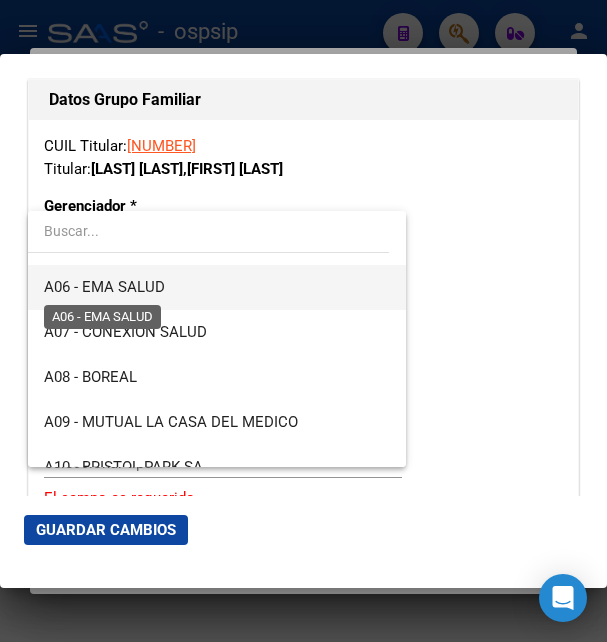 click on "A06 - EMA SALUD" at bounding box center [104, 287] 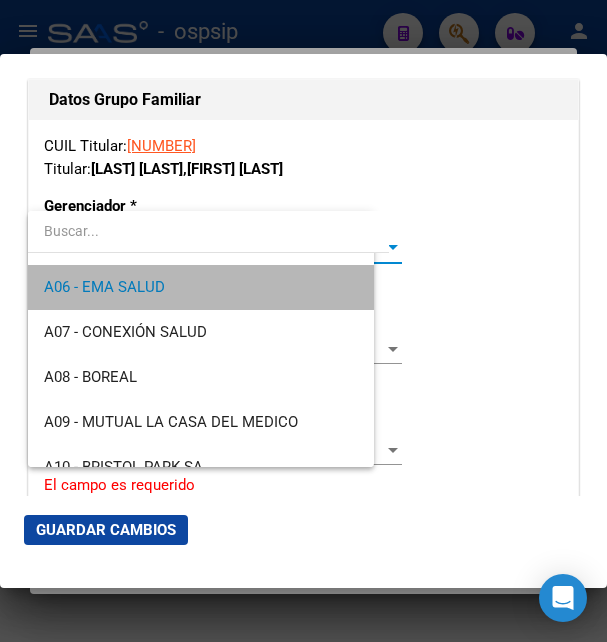 scroll, scrollTop: 225, scrollLeft: 0, axis: vertical 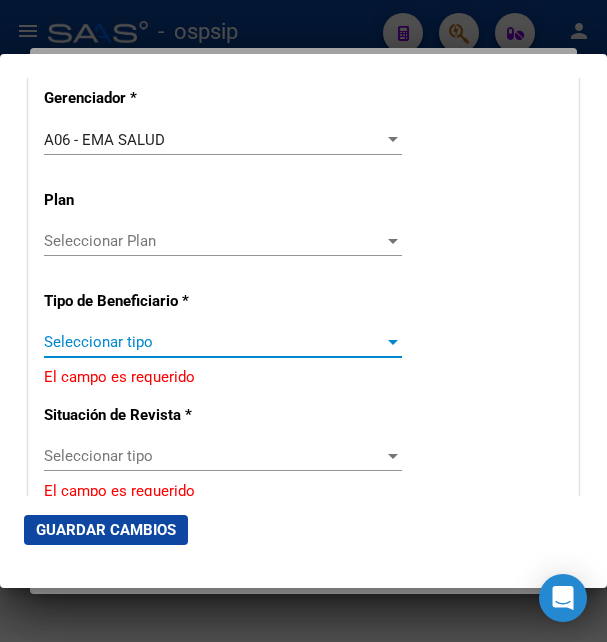 click on "Seleccionar tipo" at bounding box center [214, 342] 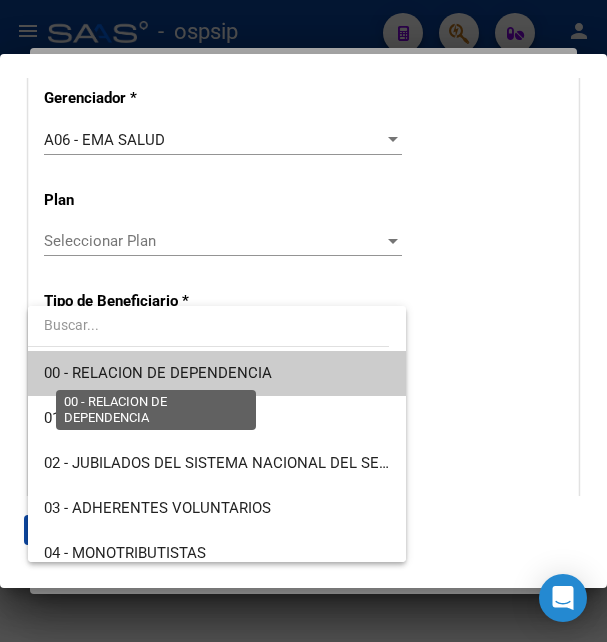 click on "00 - RELACION DE DEPENDENCIA" at bounding box center (158, 373) 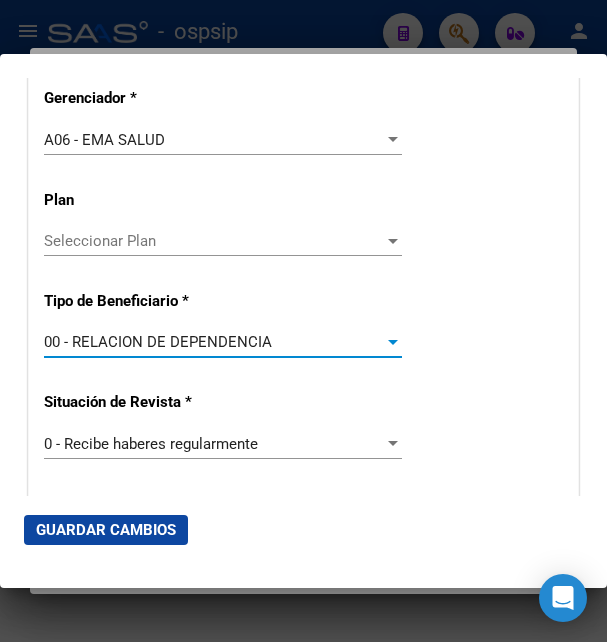 type on "27-16833282-9" 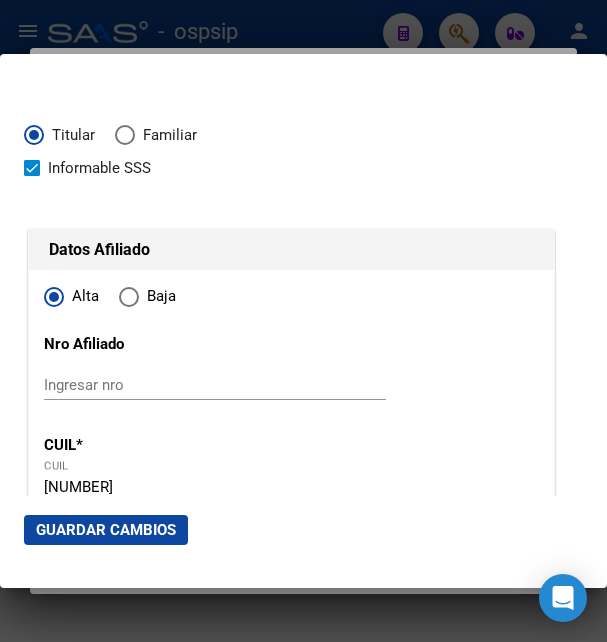 scroll, scrollTop: 0, scrollLeft: 0, axis: both 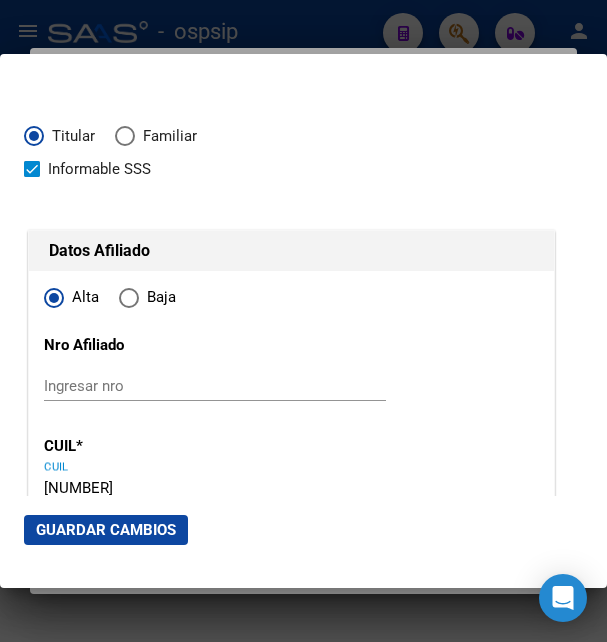 click on "27-28406668-0" at bounding box center [215, 488] 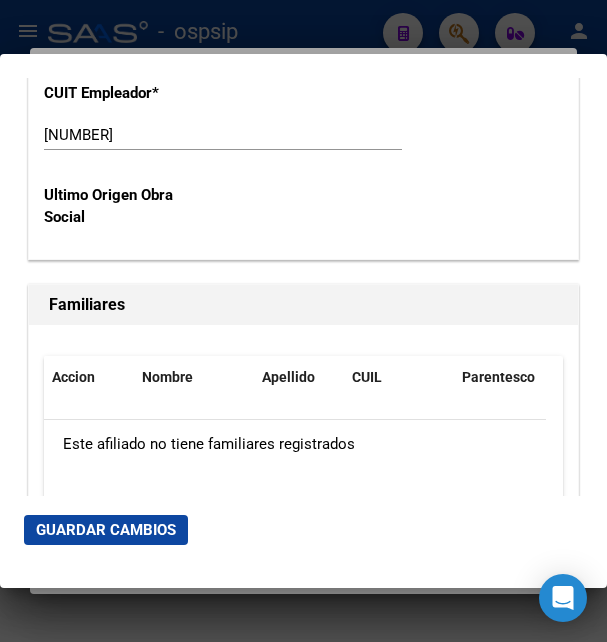 scroll, scrollTop: 4212, scrollLeft: 0, axis: vertical 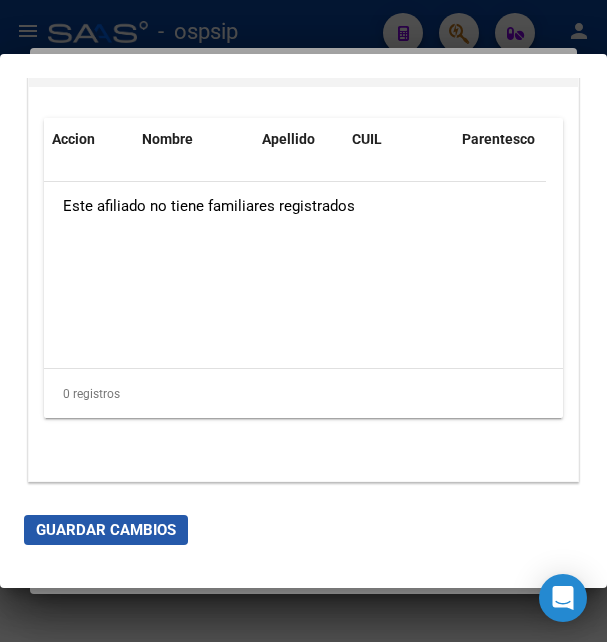 click on "Guardar Cambios" 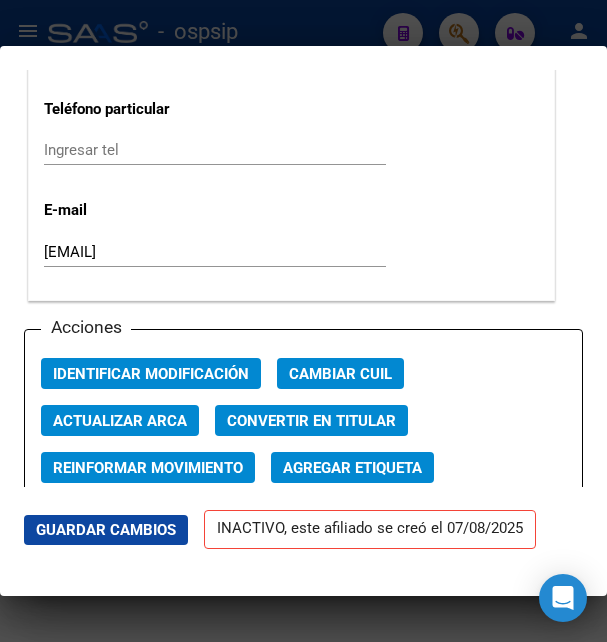 scroll, scrollTop: 3024, scrollLeft: 0, axis: vertical 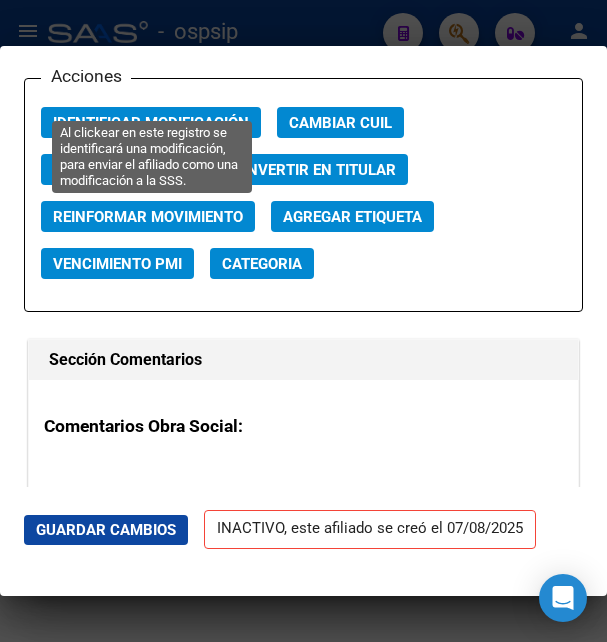 click on "Identificar Modificación" at bounding box center [151, 123] 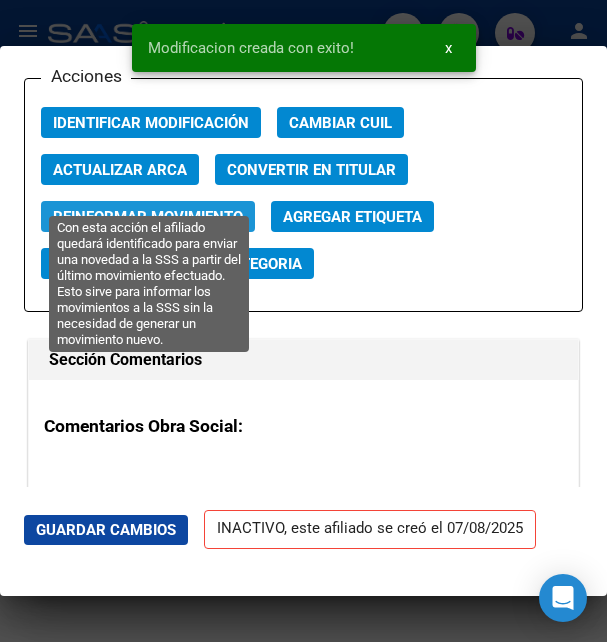 click on "Reinformar Movimiento" 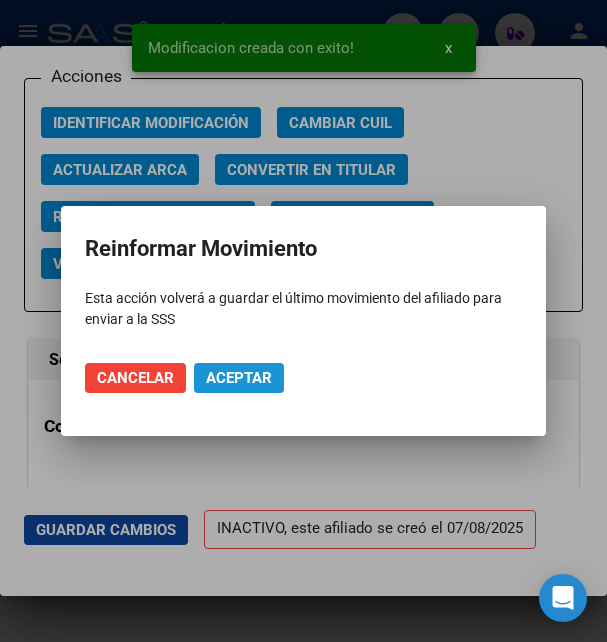 click on "Aceptar" at bounding box center (239, 378) 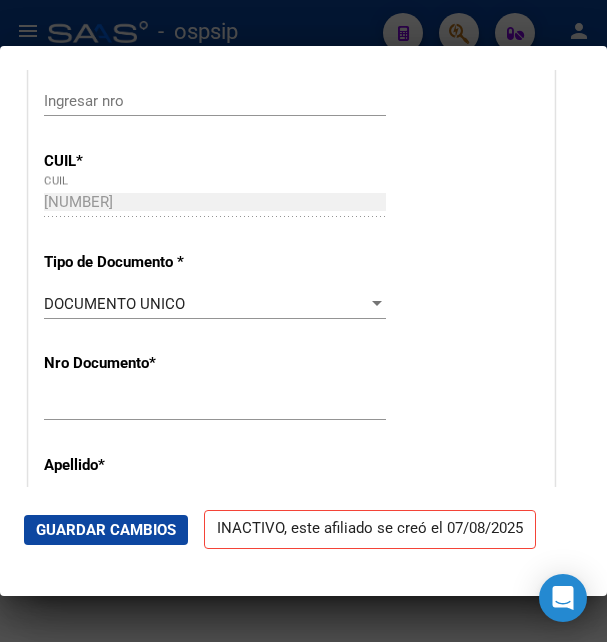 scroll, scrollTop: 432, scrollLeft: 0, axis: vertical 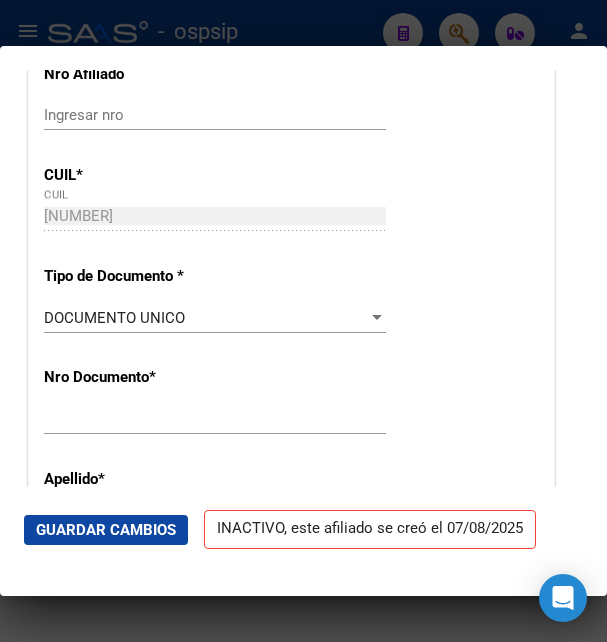 click on "28406668 Ingresar nro" at bounding box center [215, 419] 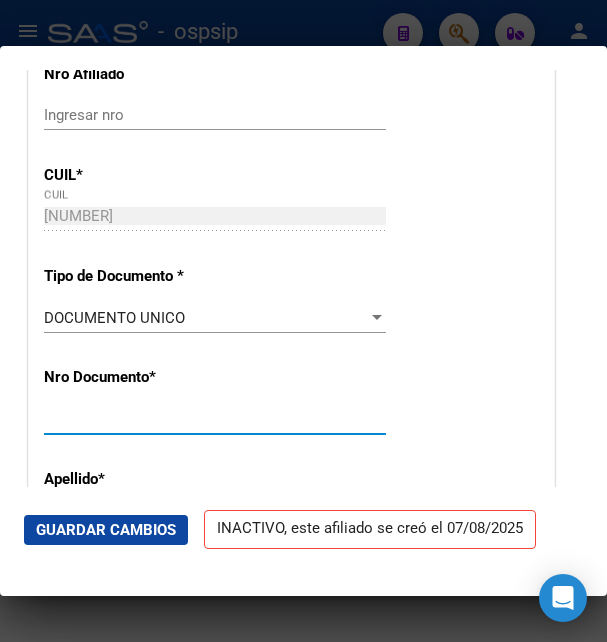 click on "28406668" at bounding box center [215, 419] 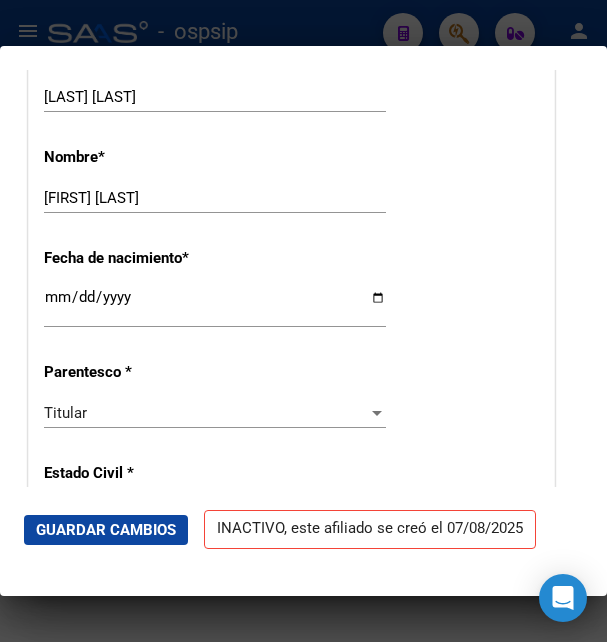 scroll, scrollTop: 864, scrollLeft: 0, axis: vertical 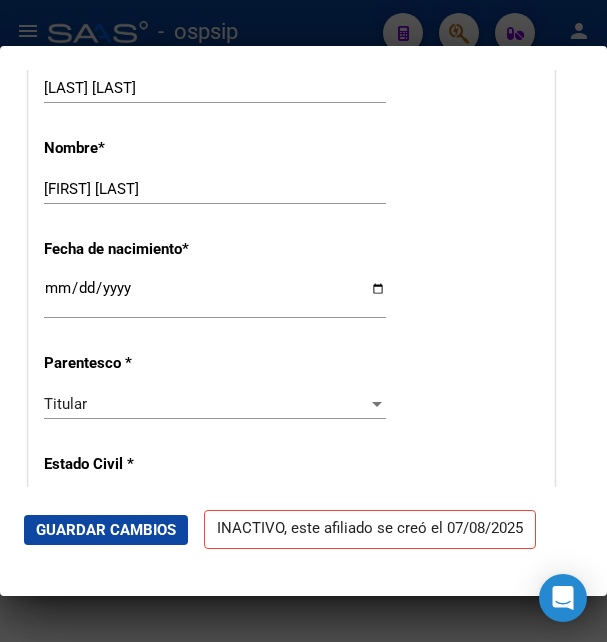 click on "MARTIN ROJO" at bounding box center (215, 88) 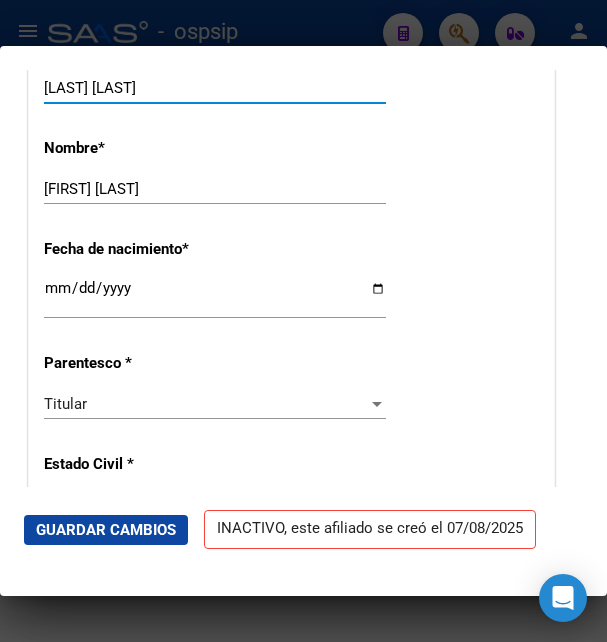 click on "MARTIN ROJO" at bounding box center [215, 88] 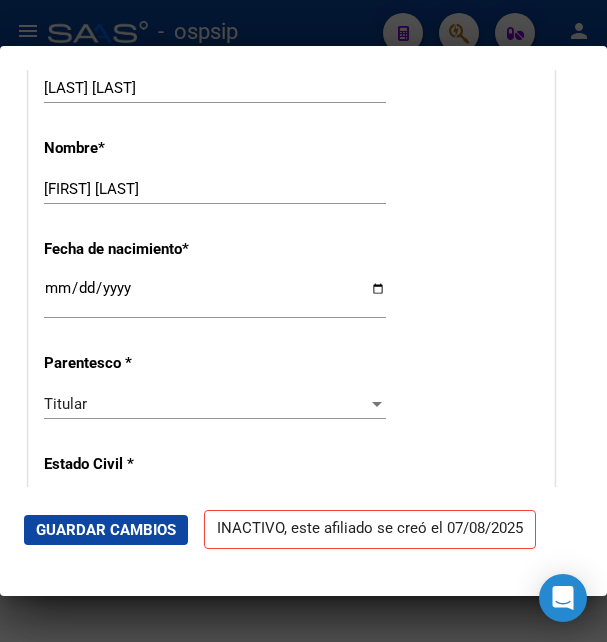click on "MARIA FERNANDA" at bounding box center (215, 189) 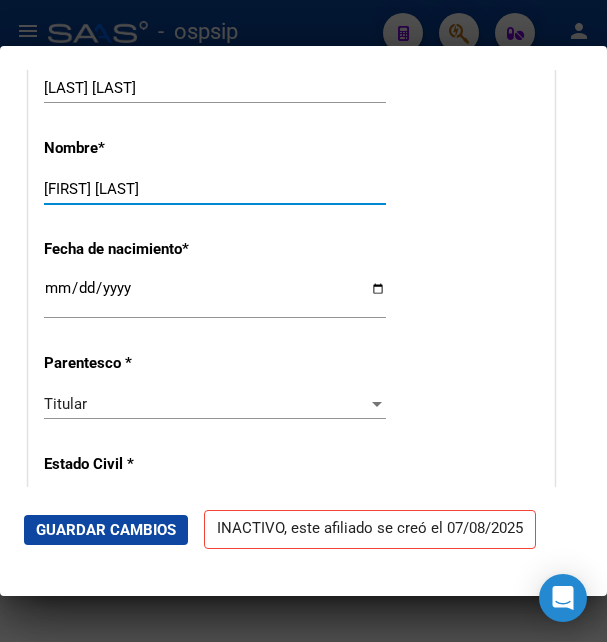 click on "MARIA FERNANDA" at bounding box center [215, 189] 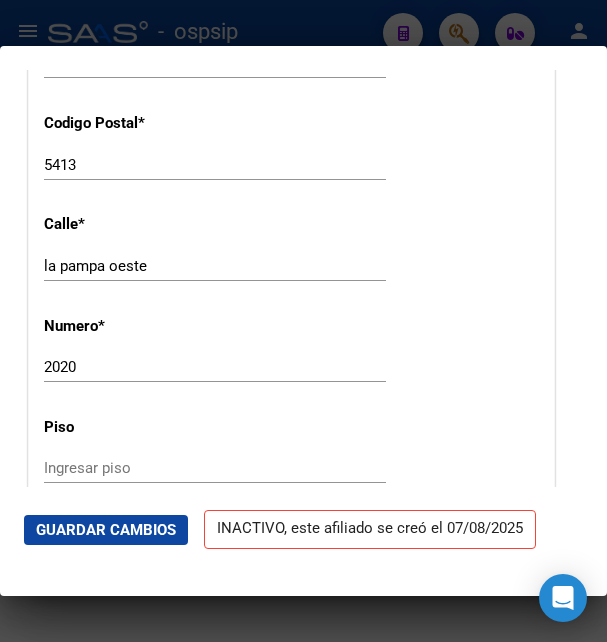 scroll, scrollTop: 2052, scrollLeft: 0, axis: vertical 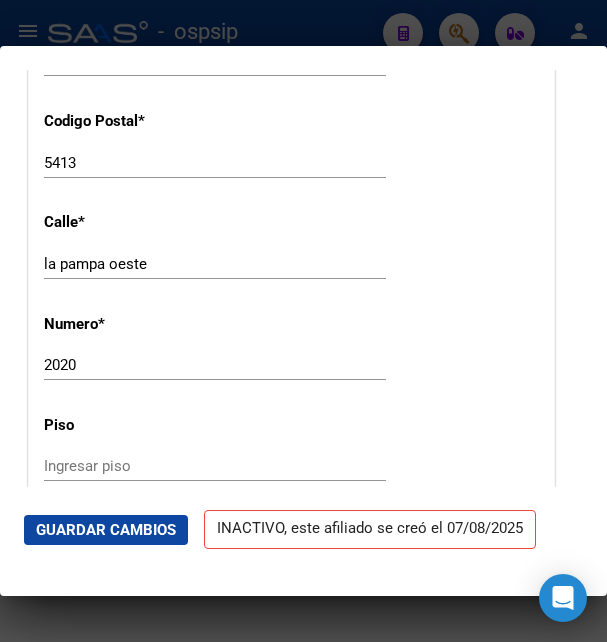 click on "la pampa oeste" at bounding box center (215, 264) 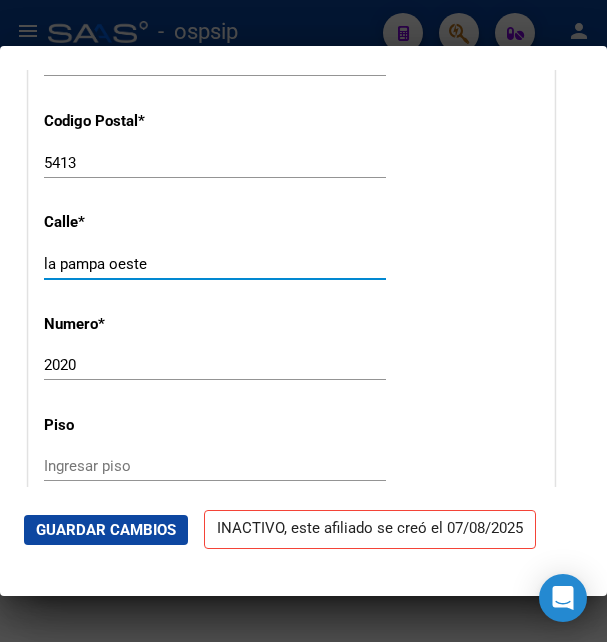 click on "la pampa oeste" at bounding box center (215, 264) 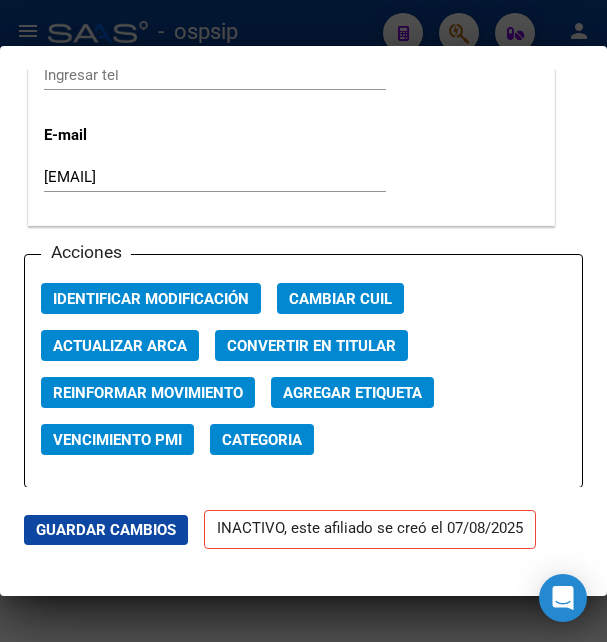 scroll, scrollTop: 2916, scrollLeft: 0, axis: vertical 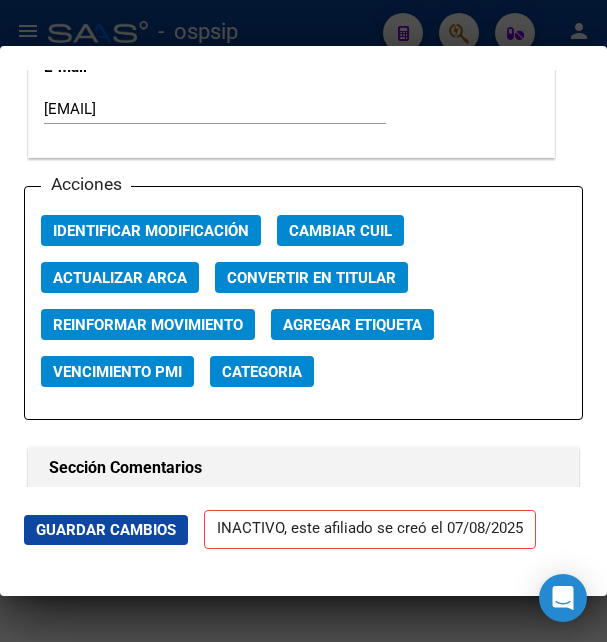click on "fernuchymartin@hotmail.com" at bounding box center (215, 109) 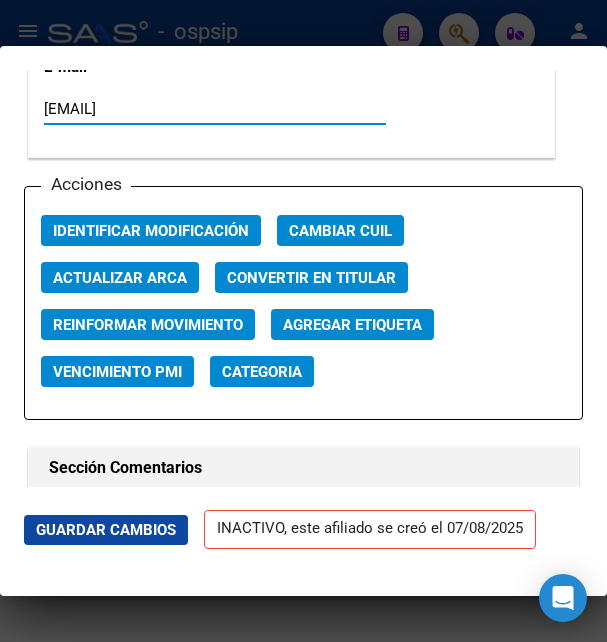 click on "fernuchymartin@hotmail.com" at bounding box center [215, 109] 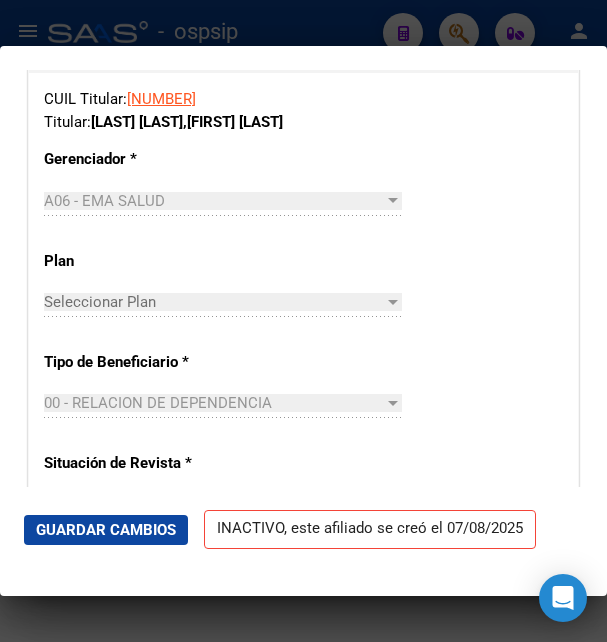 scroll, scrollTop: 3618, scrollLeft: 0, axis: vertical 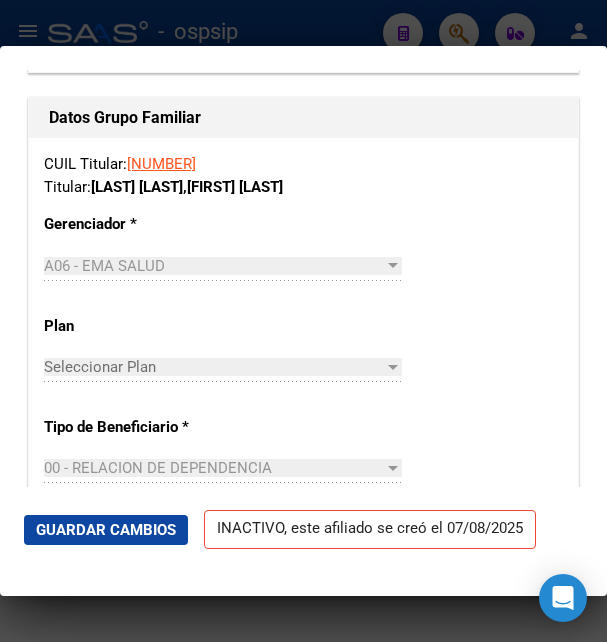 click on "CUIL Titular:   27284066680   Titular:   MARTIN ROJO ,  MARIA FERNANDA" at bounding box center (303, 175) 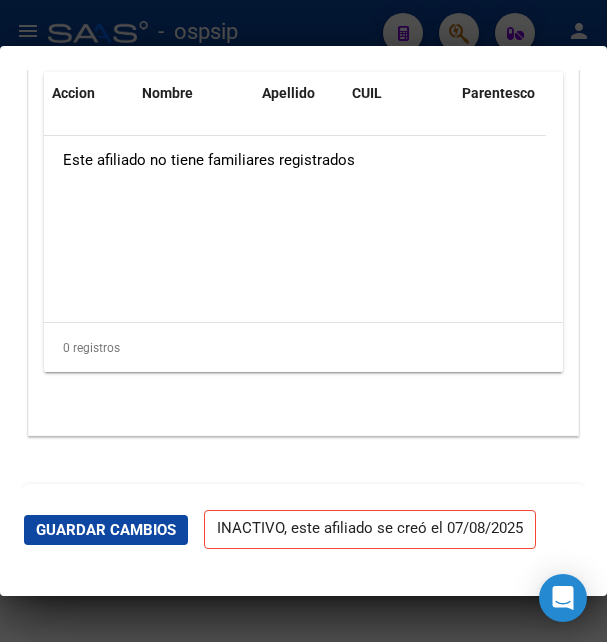 scroll, scrollTop: 4482, scrollLeft: 0, axis: vertical 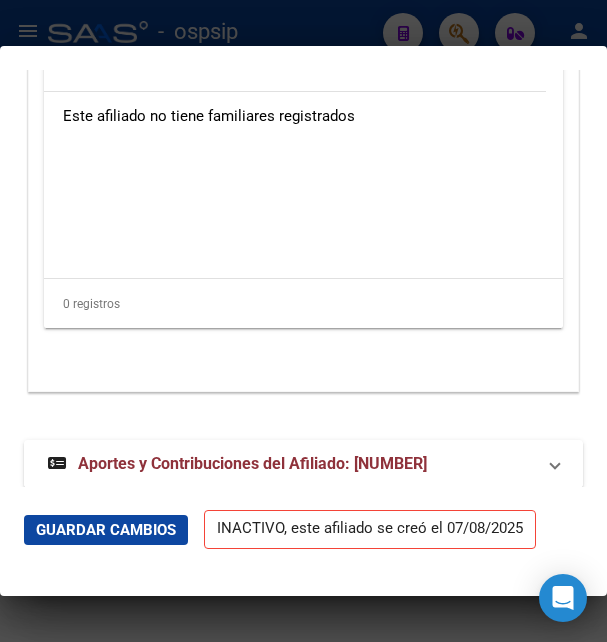 click on "Aportes y Contribuciones del Afiliado: 27284066680" at bounding box center (252, 463) 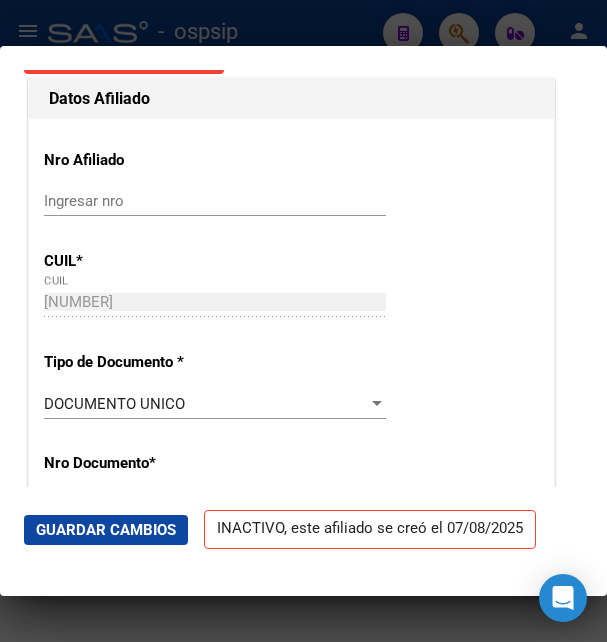 scroll, scrollTop: 432, scrollLeft: 0, axis: vertical 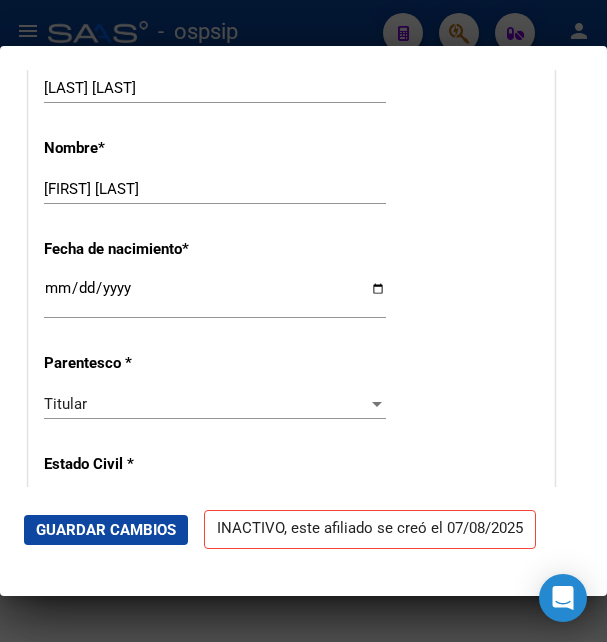 click on "MARTIN ROJO" at bounding box center (215, 88) 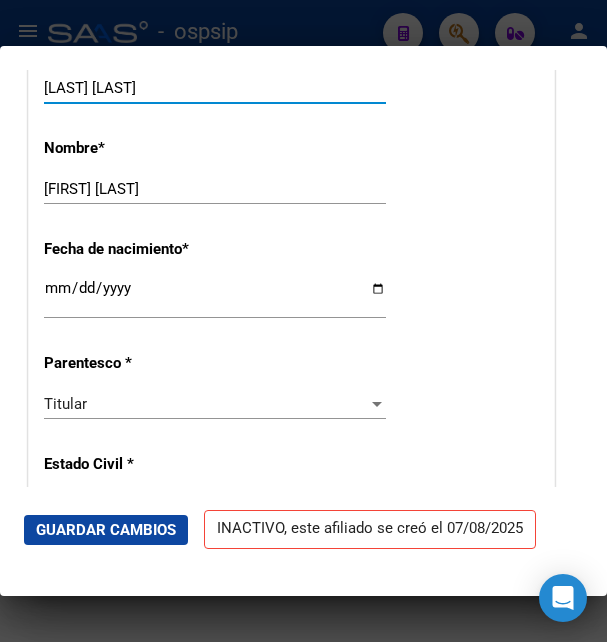 click on "MARTIN ROJO" at bounding box center [215, 88] 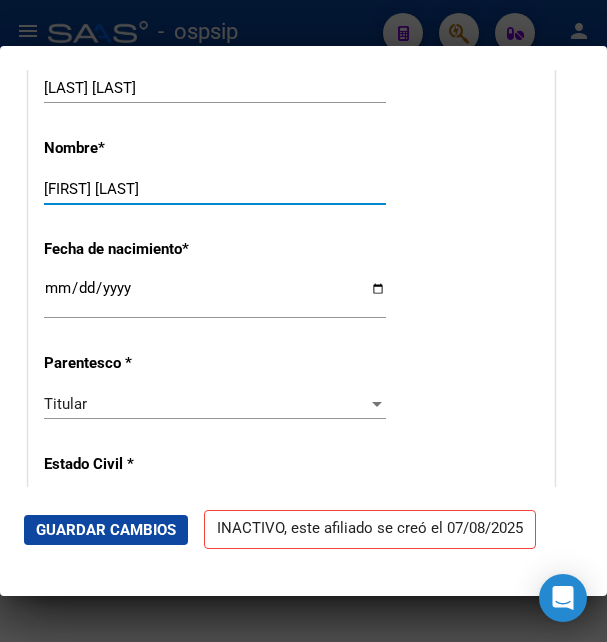 click on "MARIA FERNANDA" at bounding box center (215, 189) 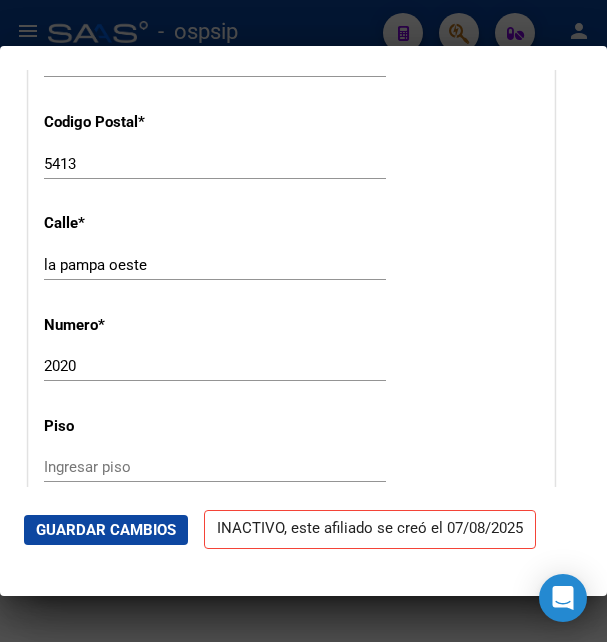 scroll, scrollTop: 2052, scrollLeft: 0, axis: vertical 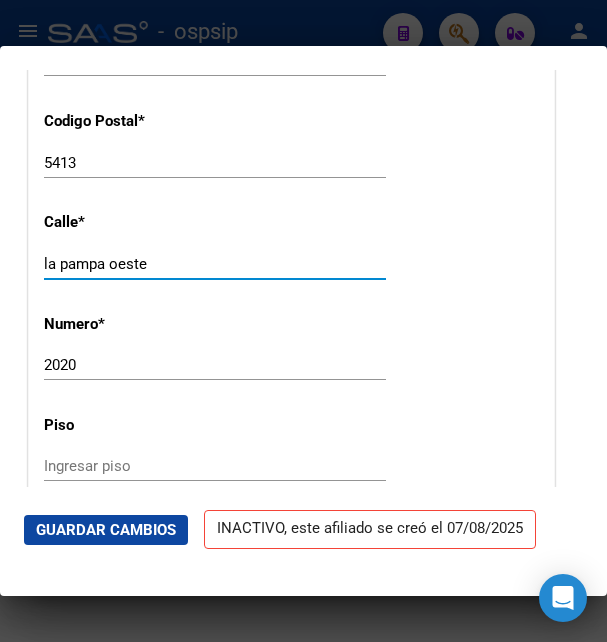 click on "la pampa oeste" at bounding box center (215, 264) 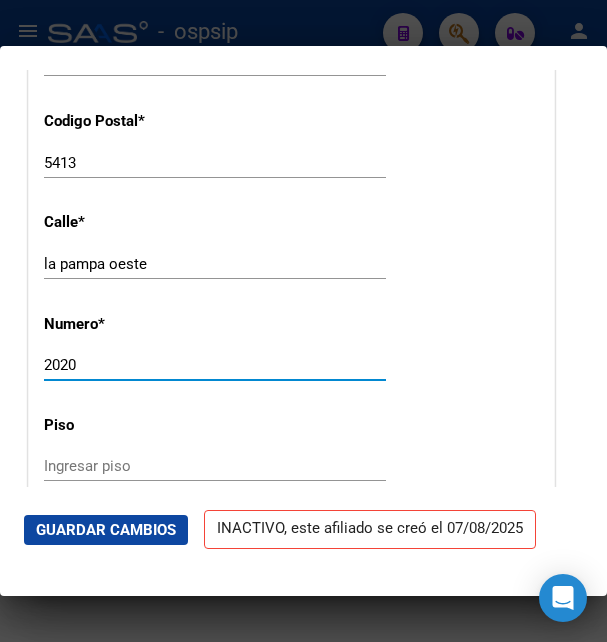 click on "2020" at bounding box center (215, 365) 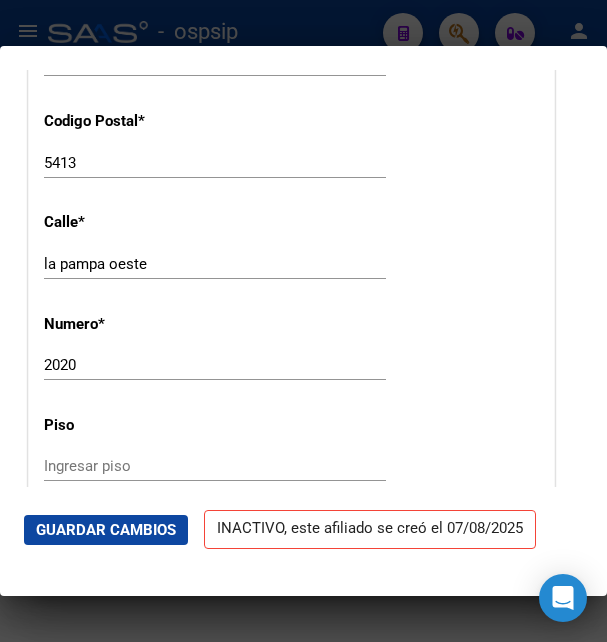 click on "5413" at bounding box center (215, 163) 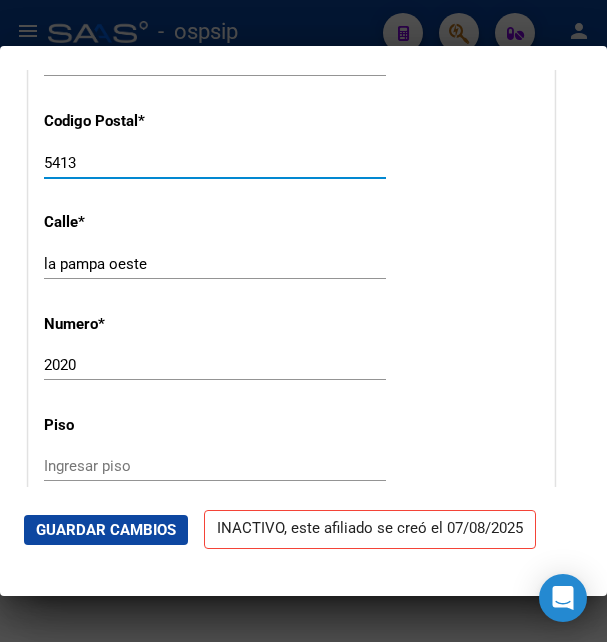 click on "5413" at bounding box center (215, 163) 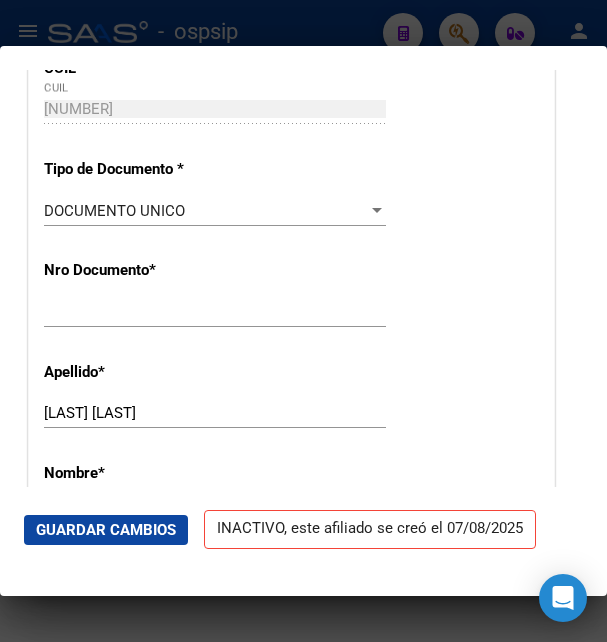 scroll, scrollTop: 540, scrollLeft: 0, axis: vertical 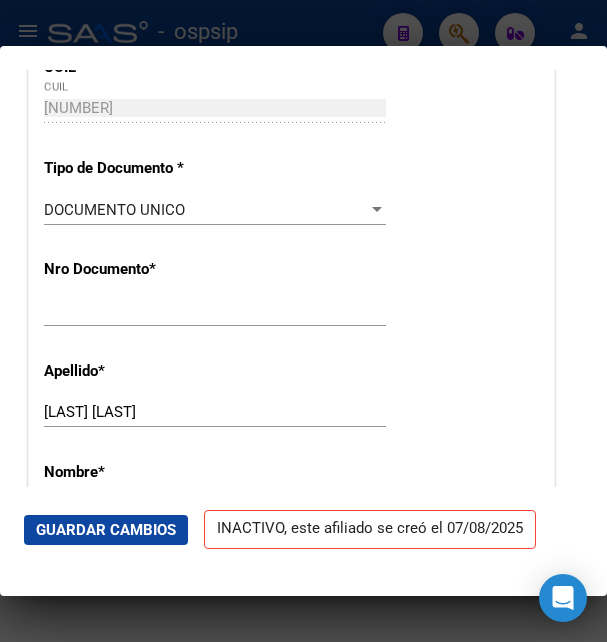 click on "28406668" at bounding box center (215, 311) 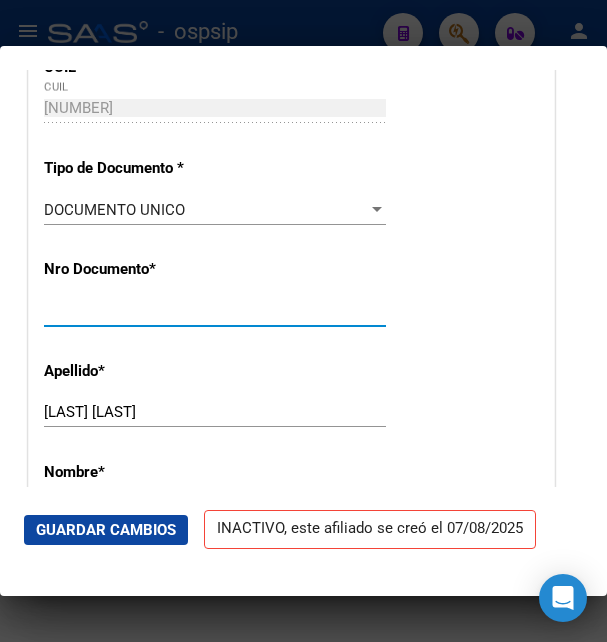 click on "28406668" at bounding box center (215, 311) 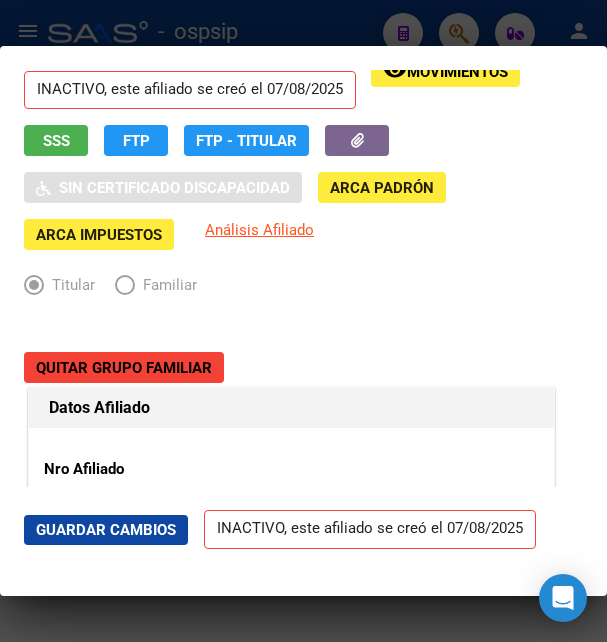 scroll, scrollTop: 0, scrollLeft: 0, axis: both 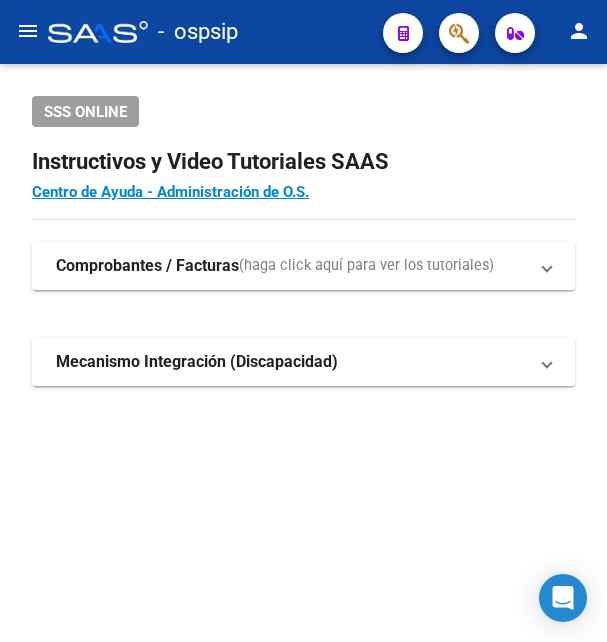 click 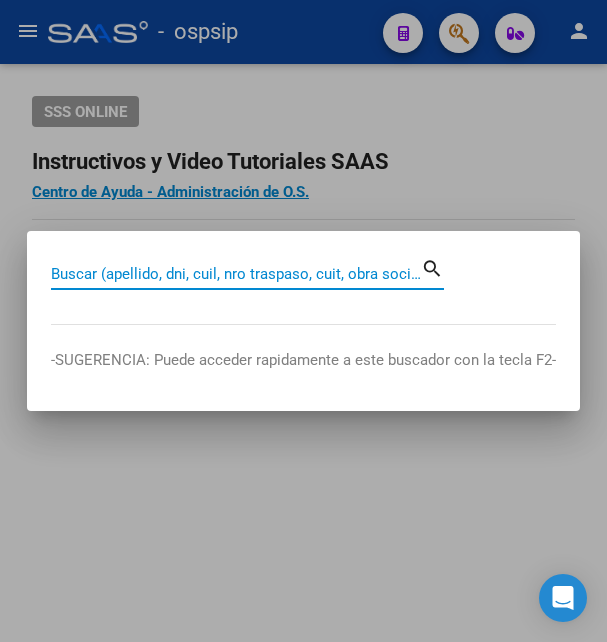 paste on "[NUMBER]" 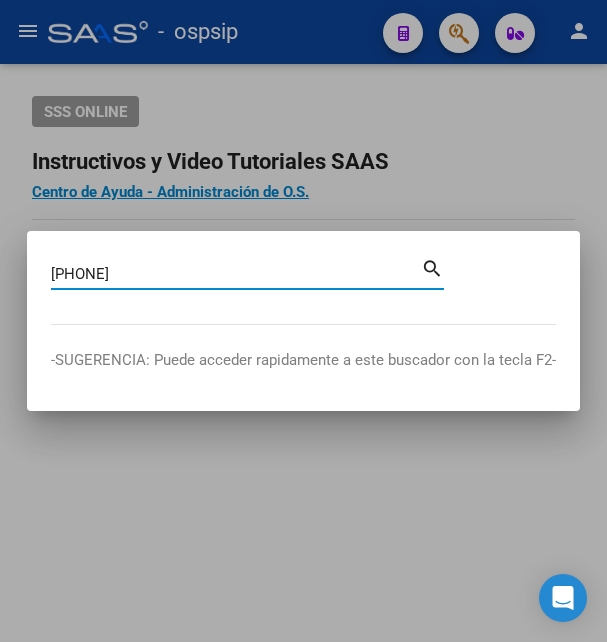 type on "[NUMBER]" 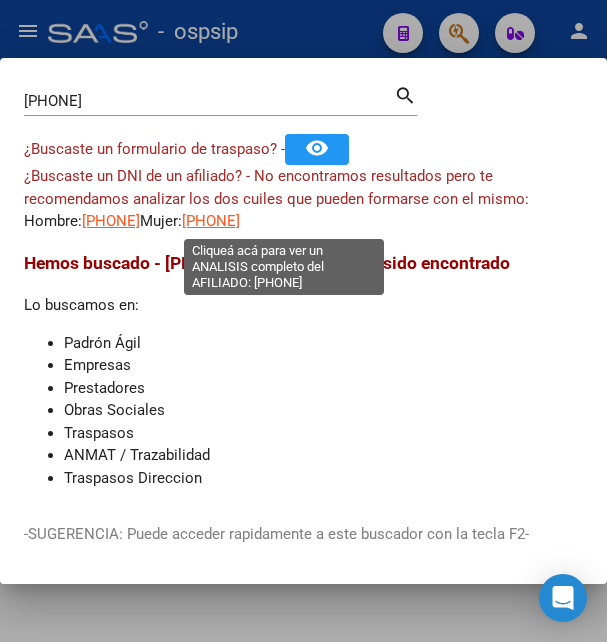 click on "[NUMBER]" at bounding box center [211, 221] 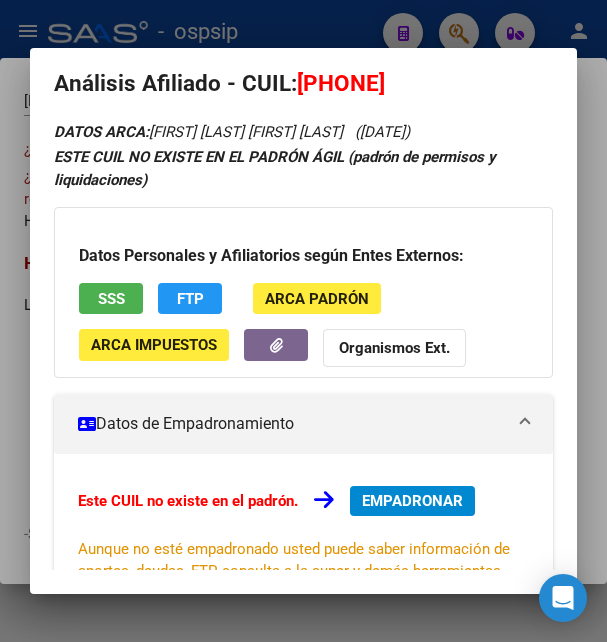 scroll, scrollTop: 0, scrollLeft: 0, axis: both 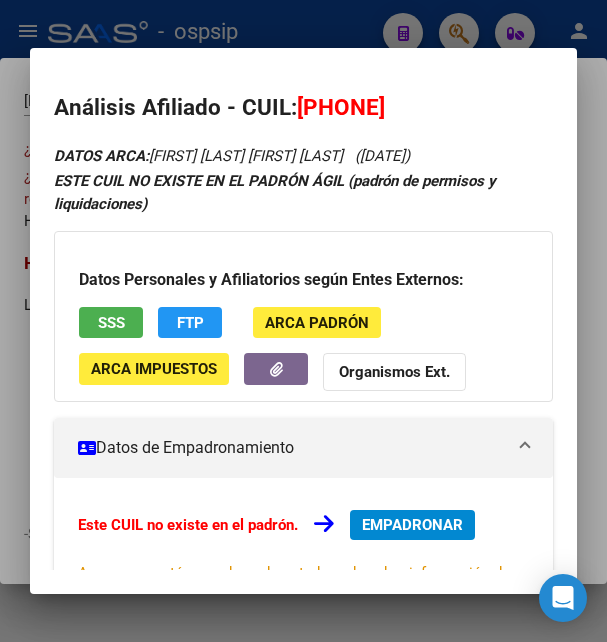 drag, startPoint x: 326, startPoint y: 106, endPoint x: 428, endPoint y: 103, distance: 102.044106 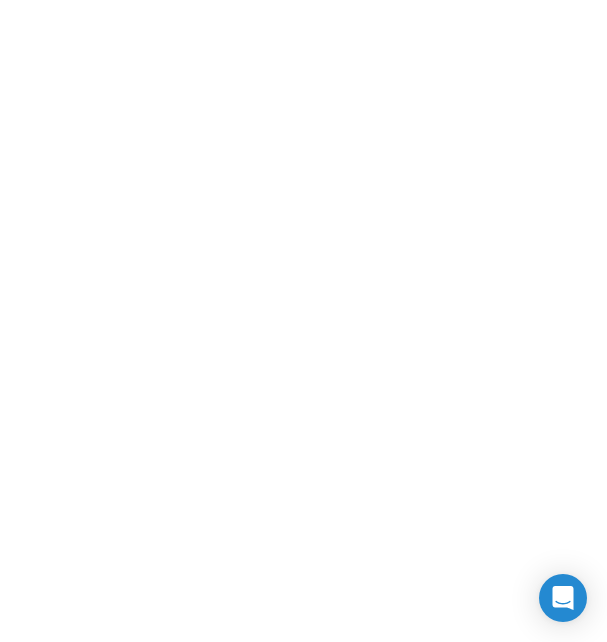 scroll, scrollTop: 0, scrollLeft: 0, axis: both 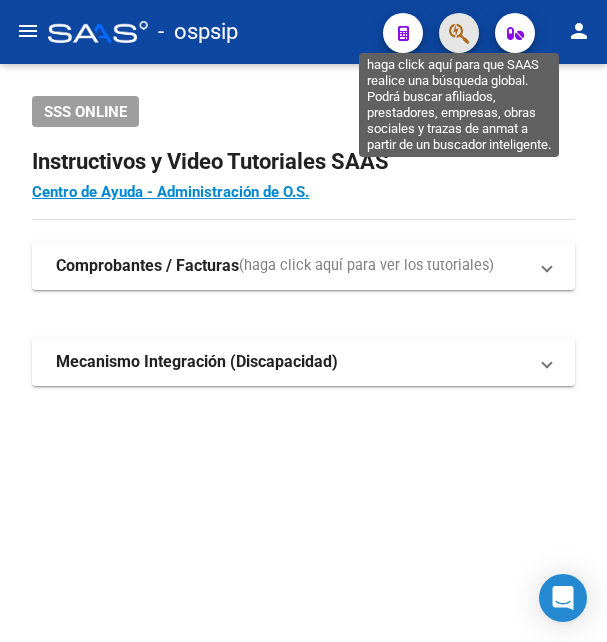 click 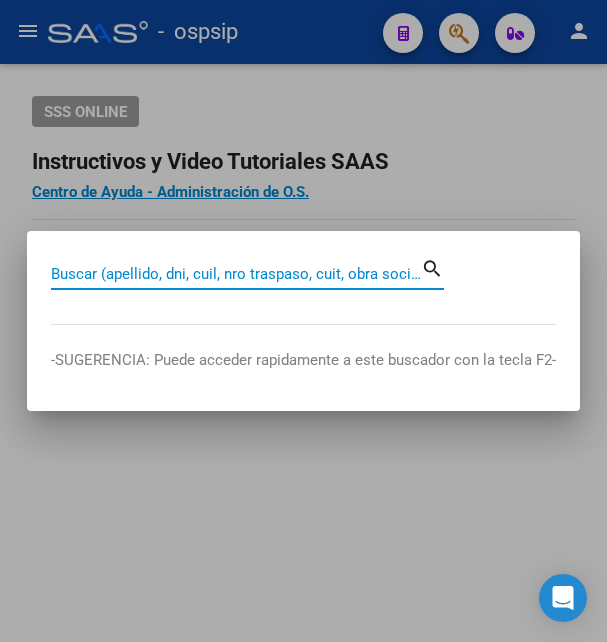 click on "Buscar (apellido, dni, cuil, nro traspaso, cuit, obra social)" at bounding box center [236, 274] 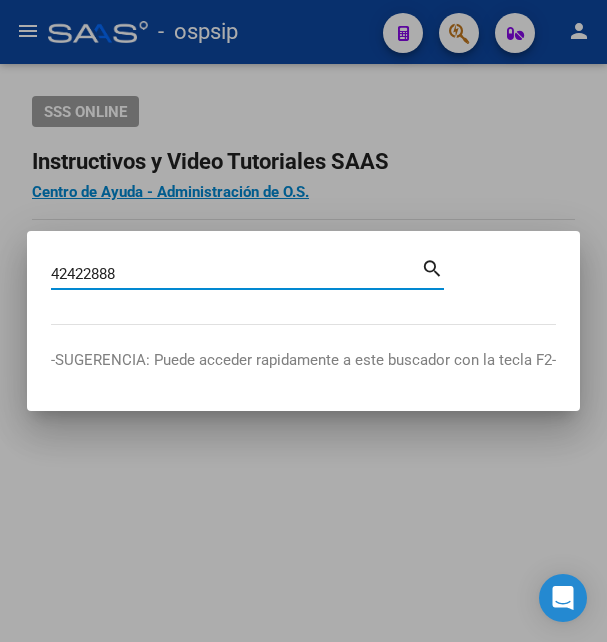 type on "42422888" 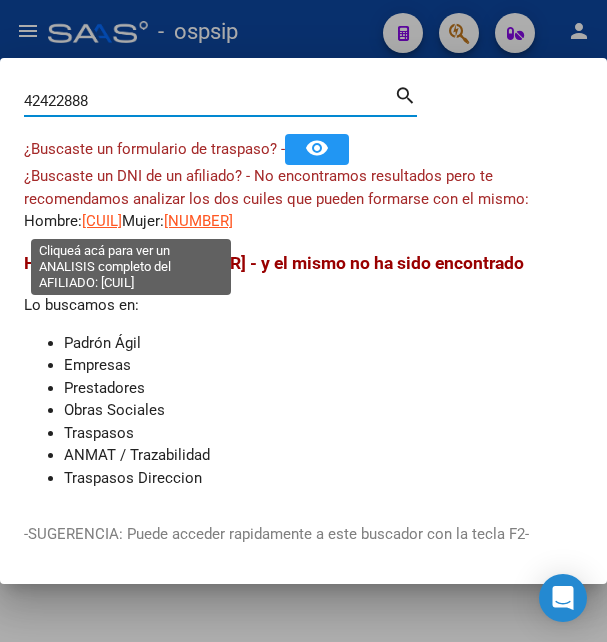 click on "[CUIL]" at bounding box center [102, 221] 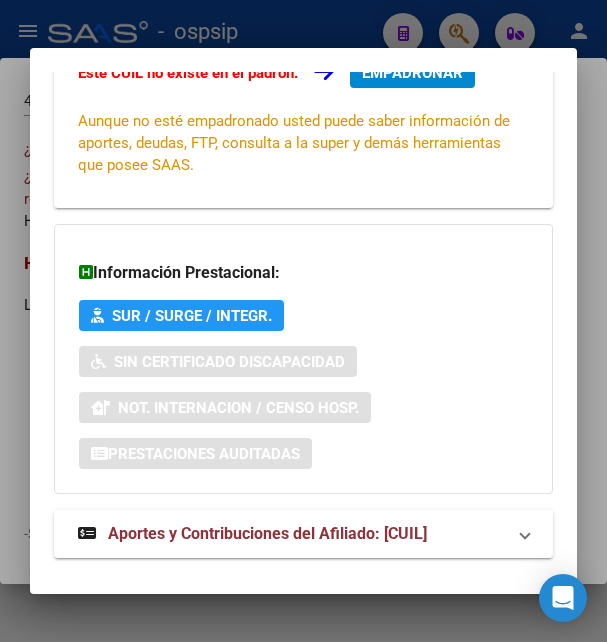 scroll, scrollTop: 485, scrollLeft: 0, axis: vertical 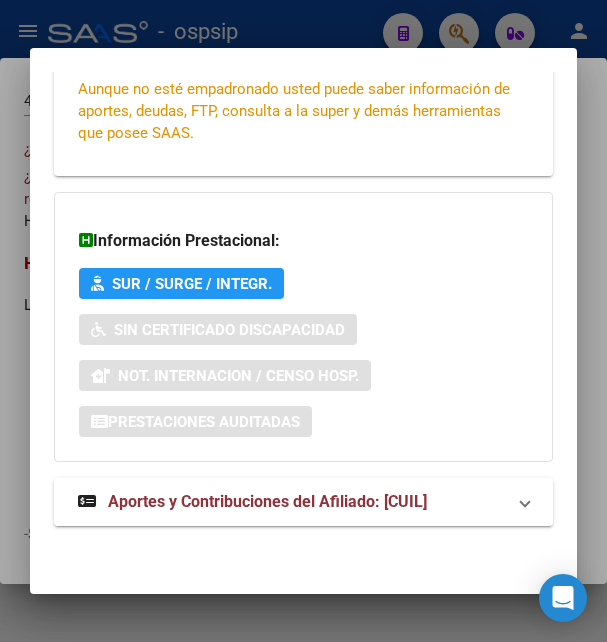 click on "Aportes y Contribuciones del Afiliado: [CUIL]" at bounding box center [267, 501] 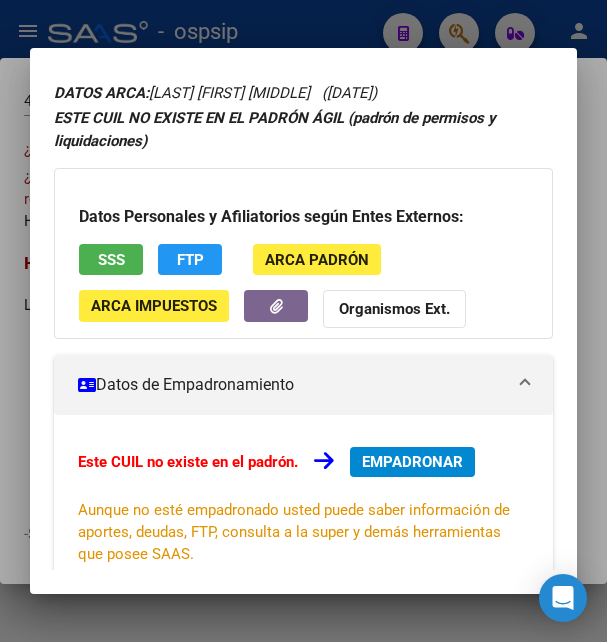 scroll, scrollTop: 62, scrollLeft: 0, axis: vertical 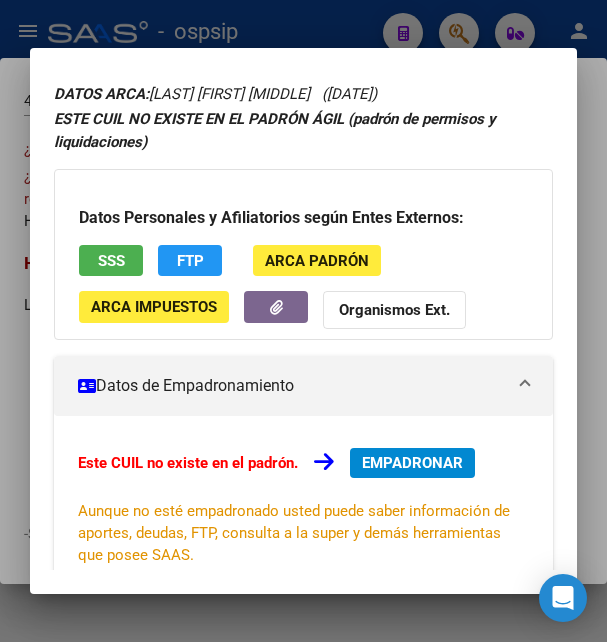 drag, startPoint x: 80, startPoint y: 250, endPoint x: 111, endPoint y: 260, distance: 32.572994 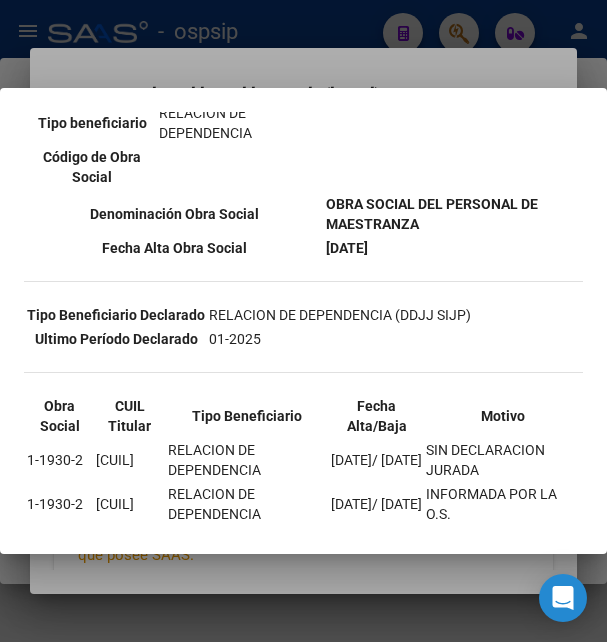 scroll, scrollTop: 413, scrollLeft: 0, axis: vertical 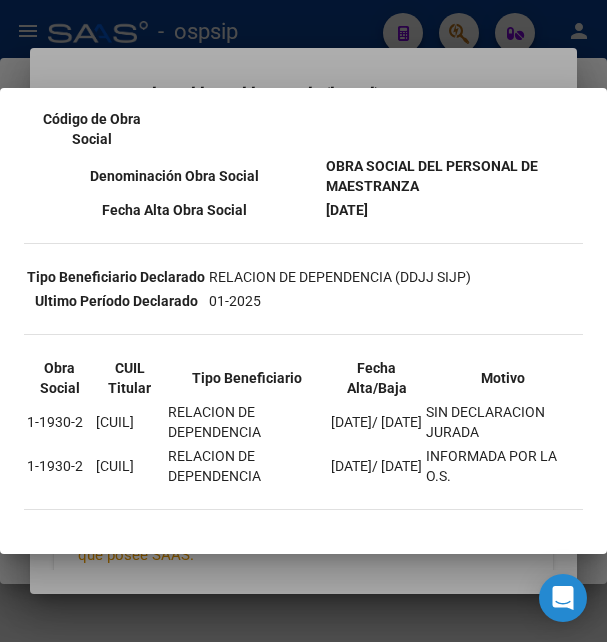 click at bounding box center (303, 321) 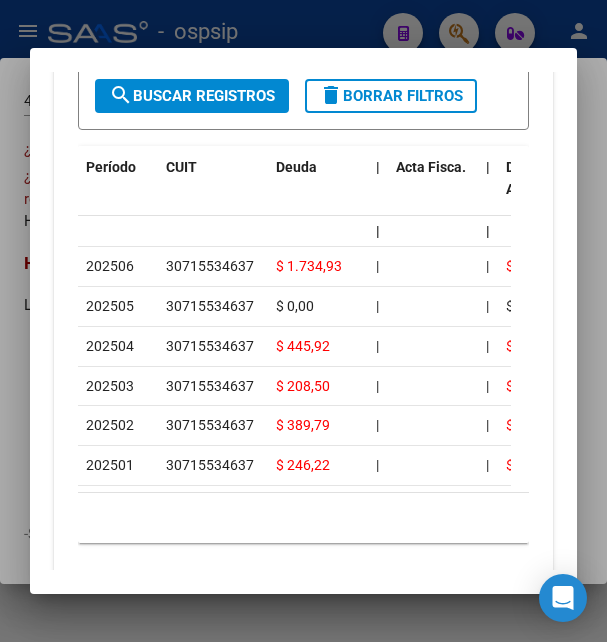scroll, scrollTop: 1034, scrollLeft: 0, axis: vertical 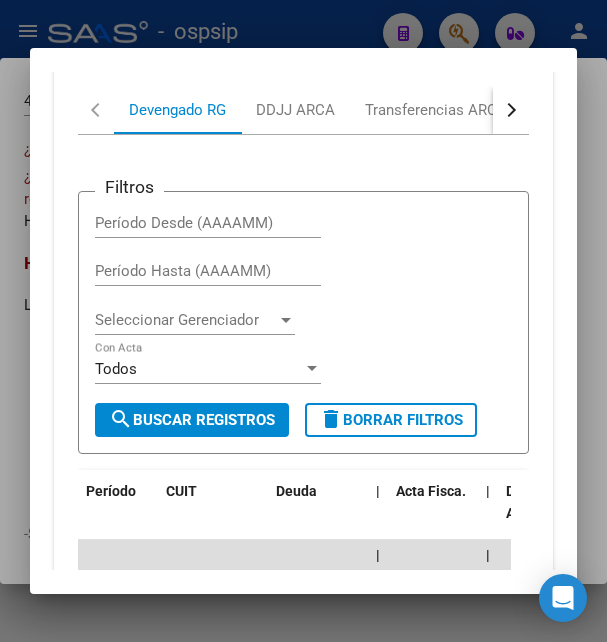 click at bounding box center (511, 110) 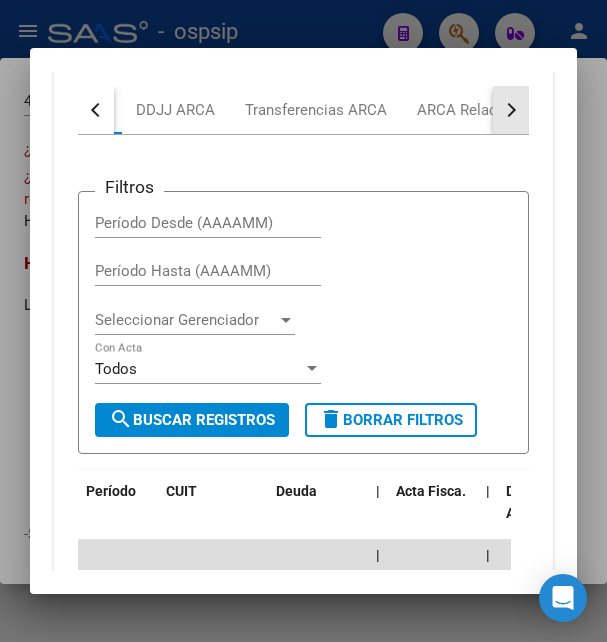 click at bounding box center [511, 110] 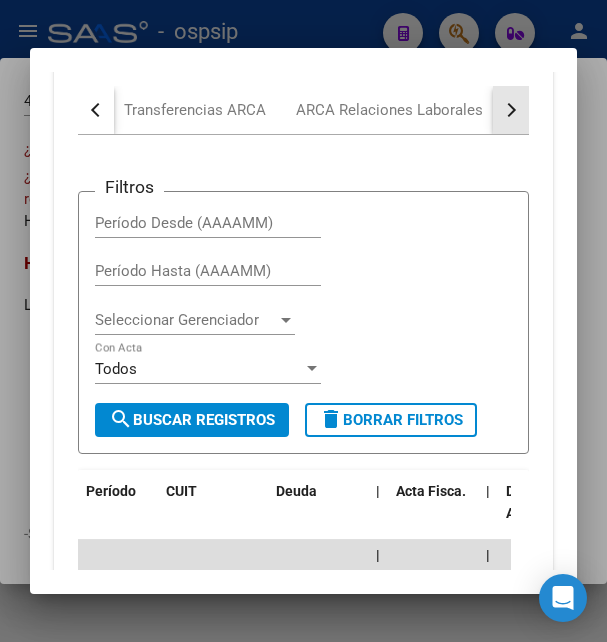 click at bounding box center (511, 110) 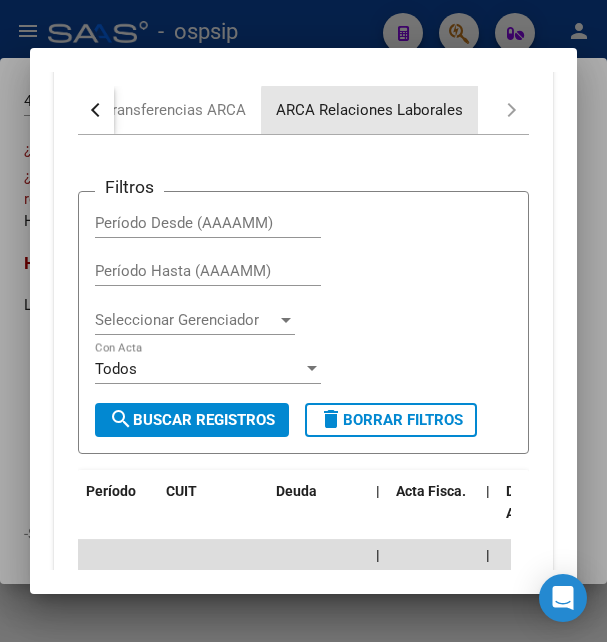 click on "ARCA Relaciones Laborales" at bounding box center [369, 110] 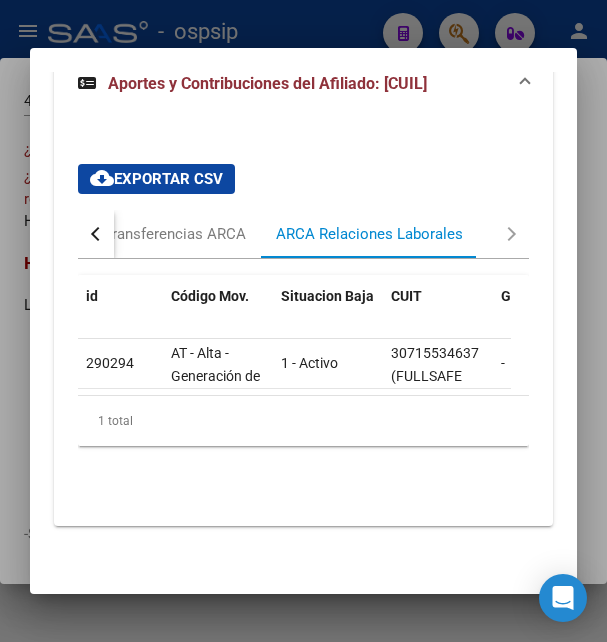 scroll, scrollTop: 928, scrollLeft: 0, axis: vertical 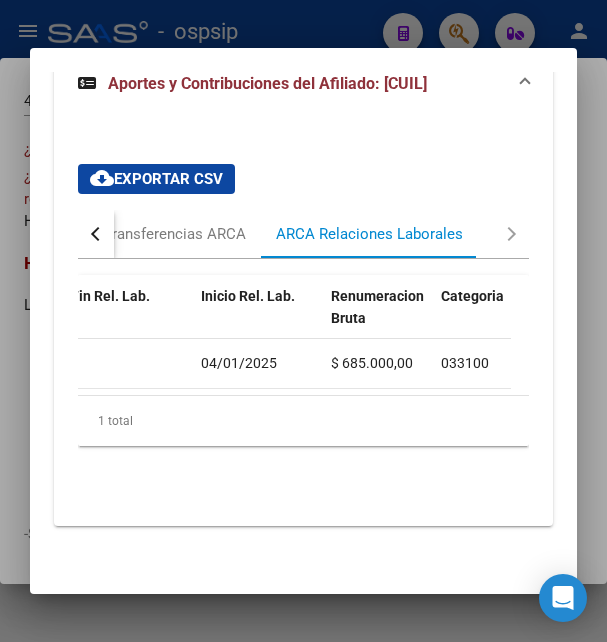 click at bounding box center [303, 321] 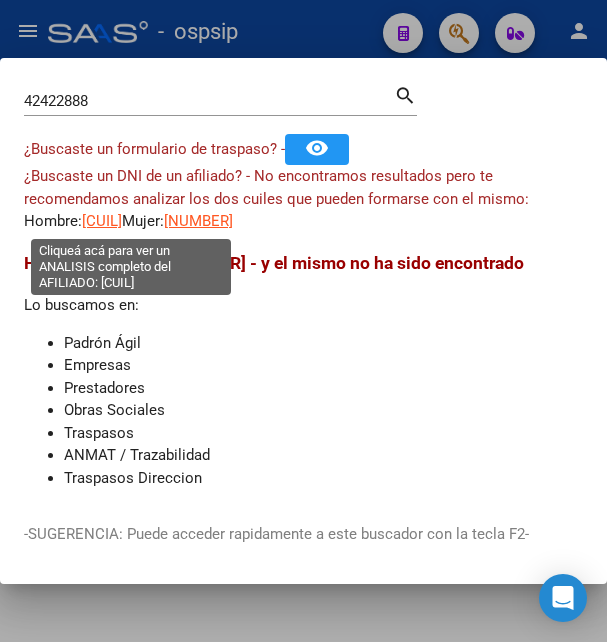 click on "[CUIL]" at bounding box center [102, 221] 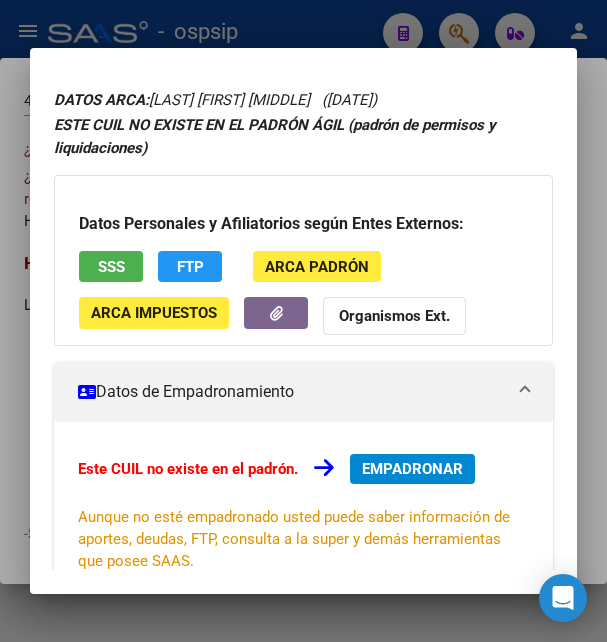 scroll, scrollTop: 0, scrollLeft: 0, axis: both 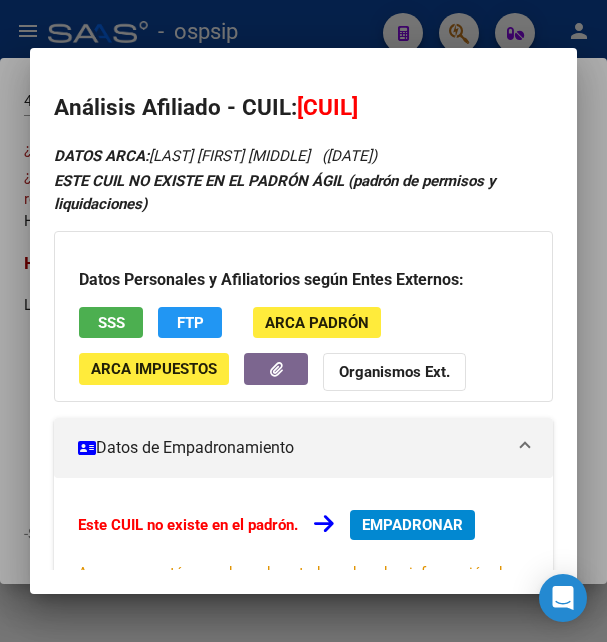drag, startPoint x: 298, startPoint y: 108, endPoint x: 467, endPoint y: 105, distance: 169.02663 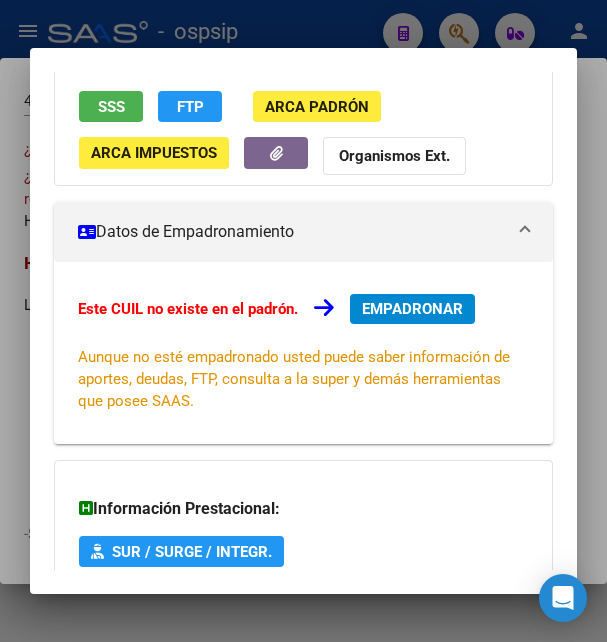 click on "EMPADRONAR" at bounding box center [412, 309] 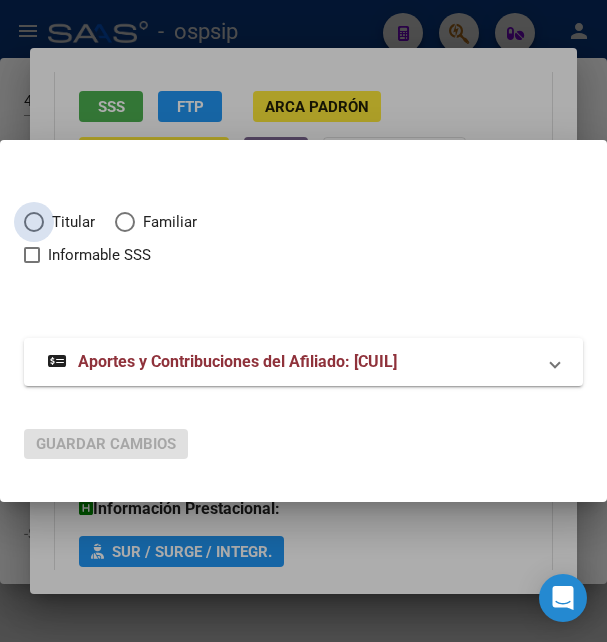 click on "Titular" at bounding box center (69, 222) 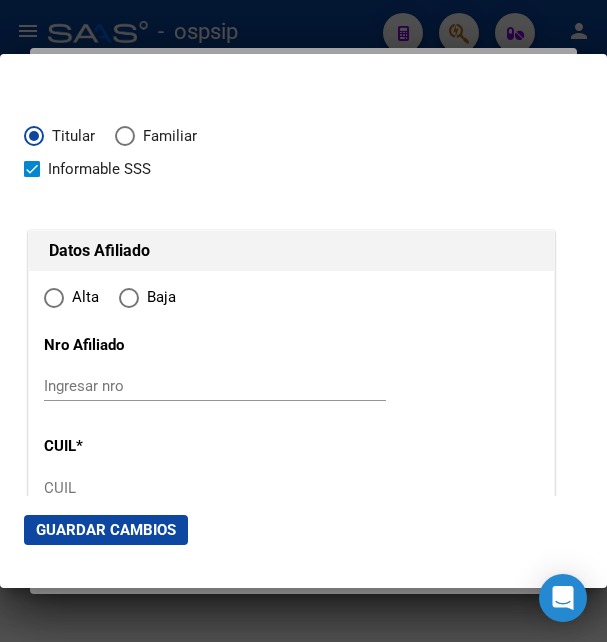 type on "[CUIL]" 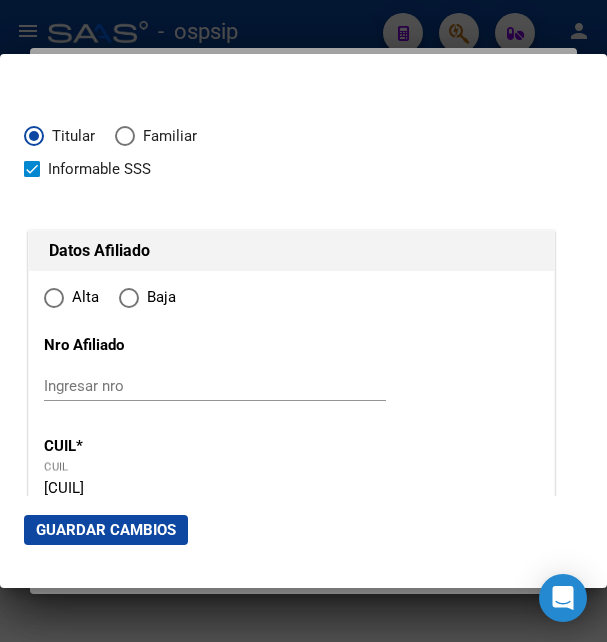 radio on "true" 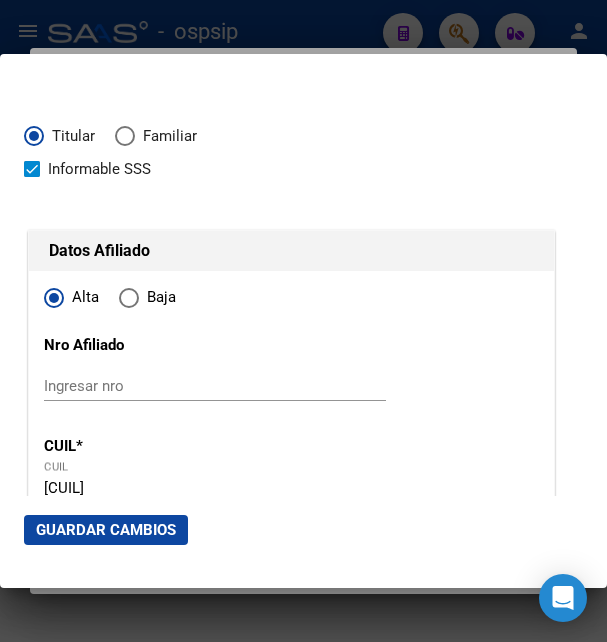 type on "42422888" 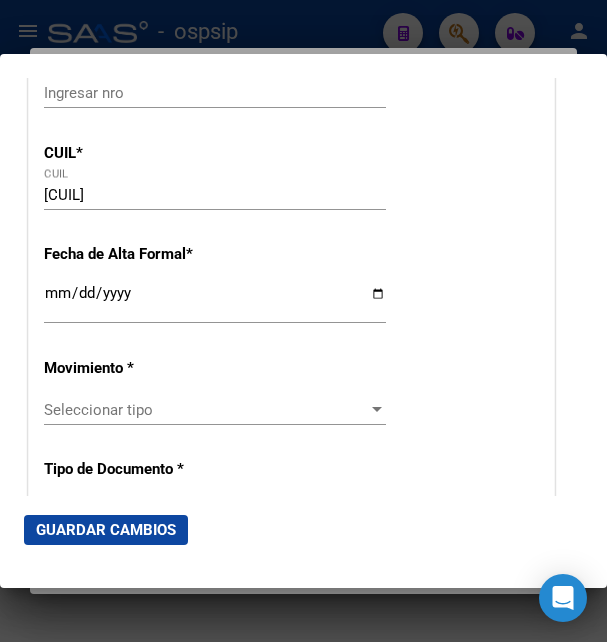 scroll, scrollTop: 324, scrollLeft: 0, axis: vertical 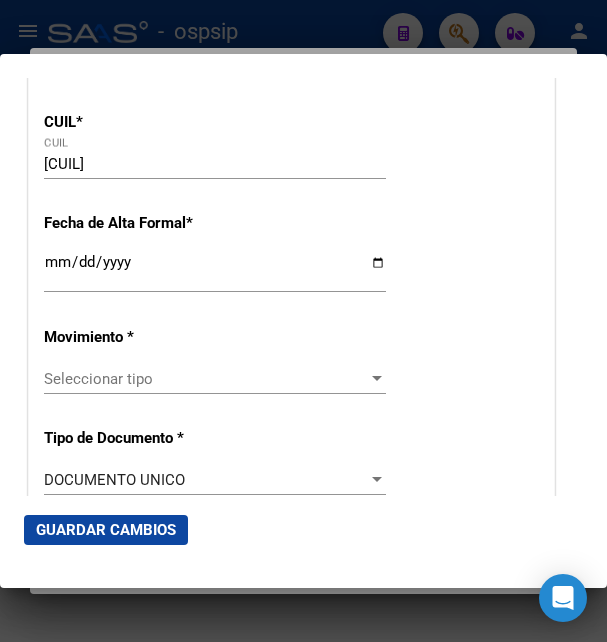 click on "Ingresar fecha" at bounding box center [215, 270] 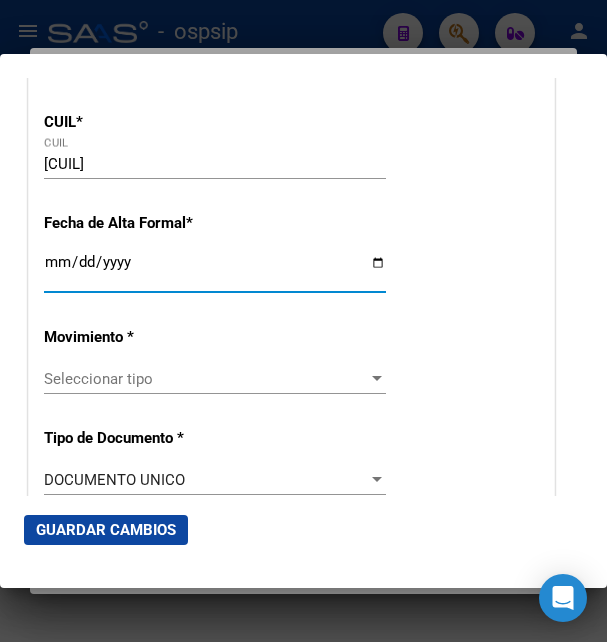 type on "2025-08-07" 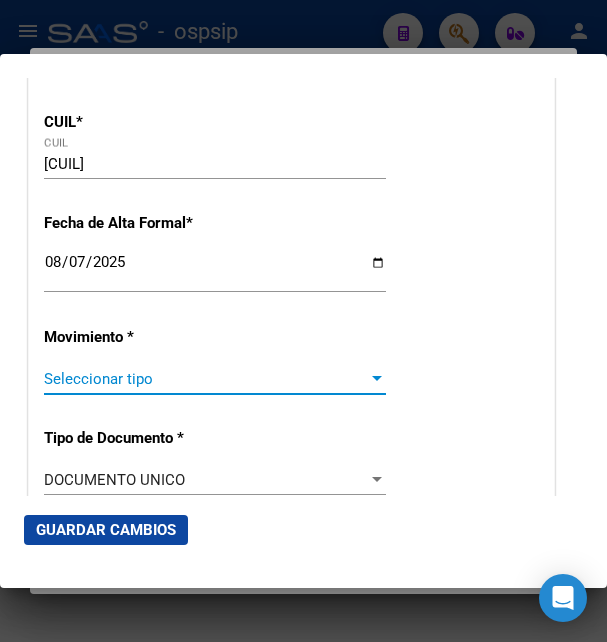 click on "Seleccionar tipo" at bounding box center [206, 379] 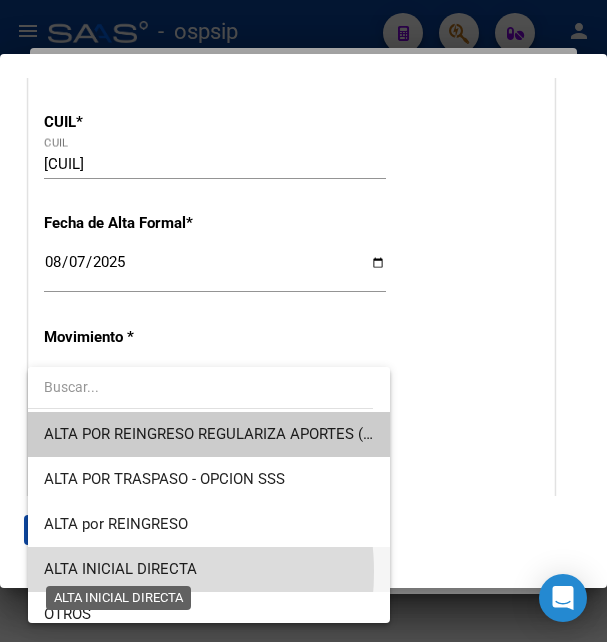 click on "ALTA INICIAL DIRECTA" at bounding box center [120, 569] 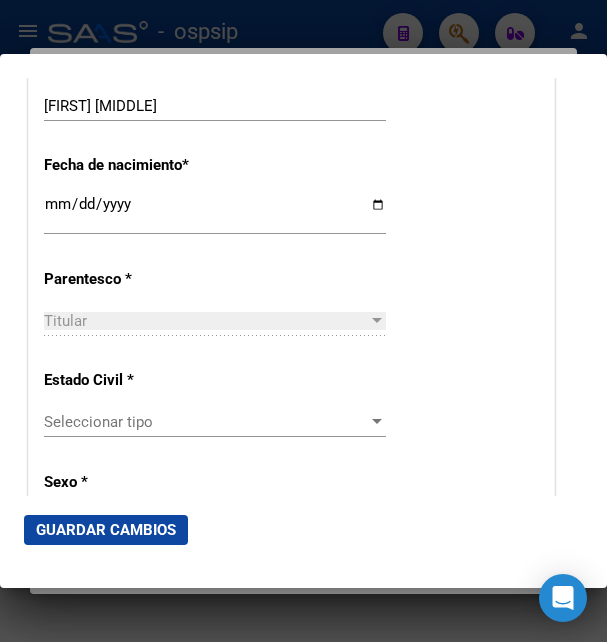 scroll, scrollTop: 1080, scrollLeft: 0, axis: vertical 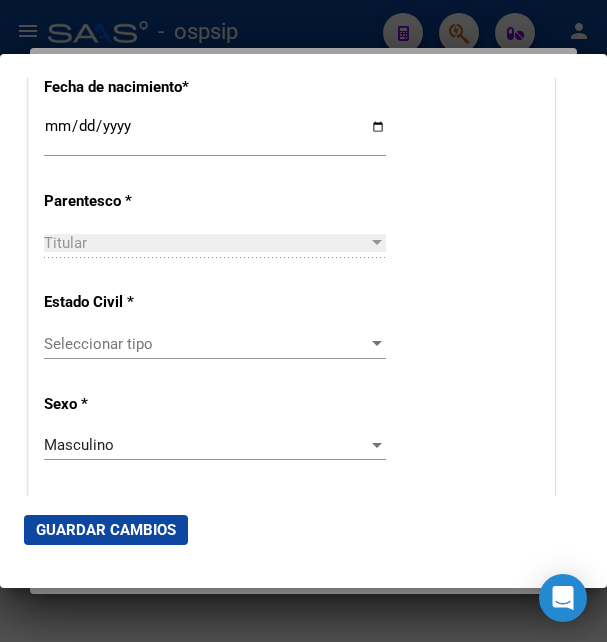 click on "Seleccionar tipo Seleccionar tipo" at bounding box center [215, 344] 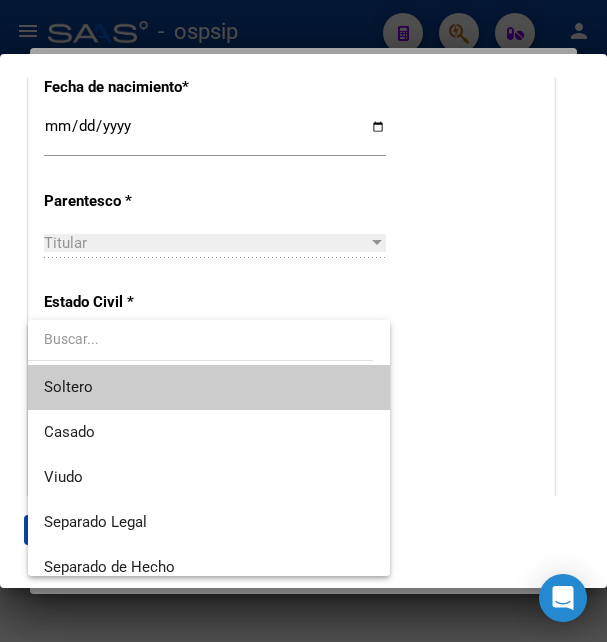 click on "Soltero" at bounding box center (209, 387) 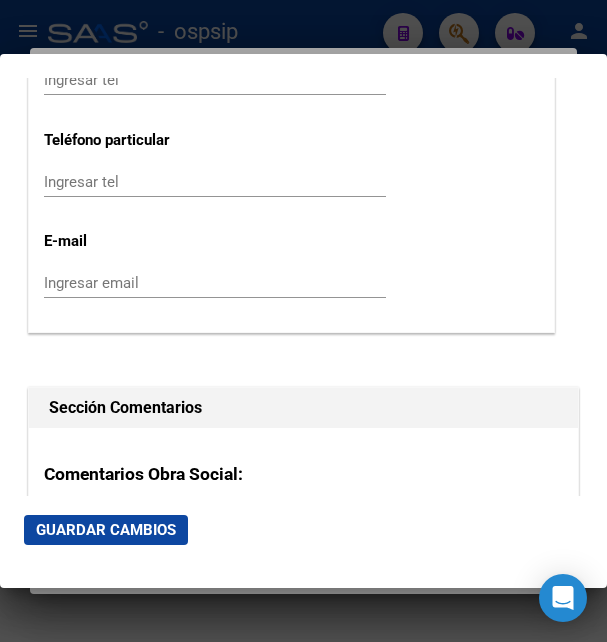 scroll, scrollTop: 2808, scrollLeft: 0, axis: vertical 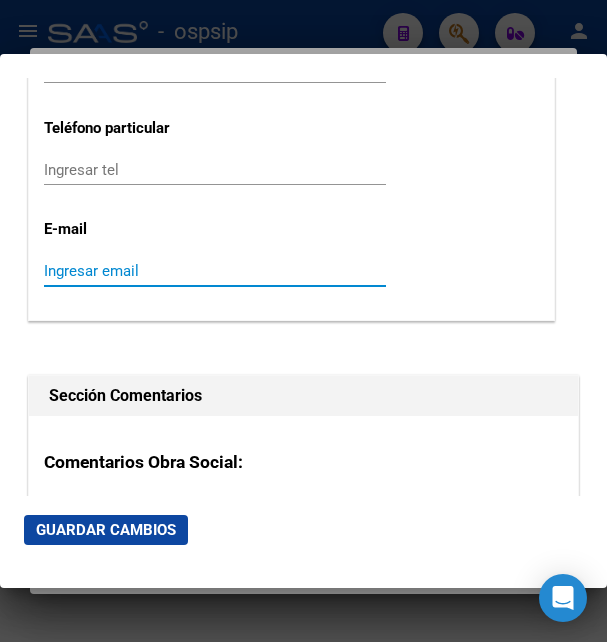 paste on "[EMAIL]" 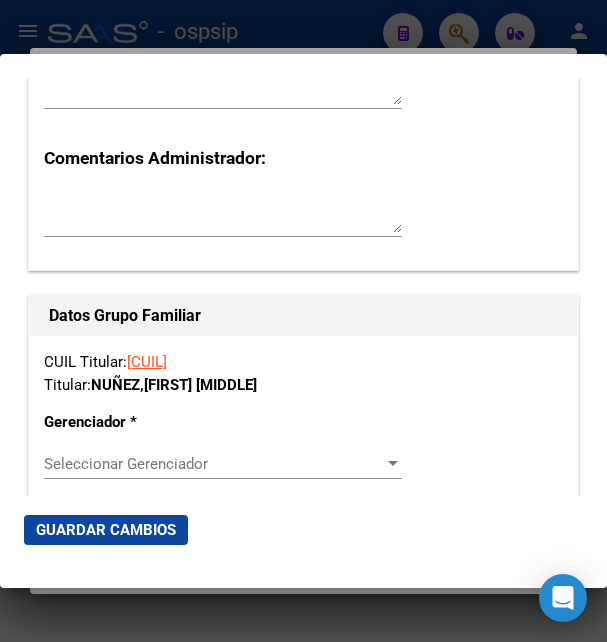 scroll, scrollTop: 3348, scrollLeft: 0, axis: vertical 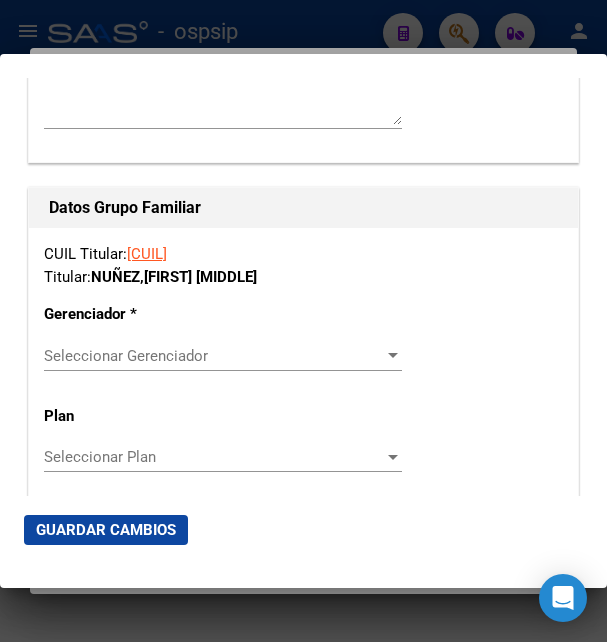 type on "[EMAIL]" 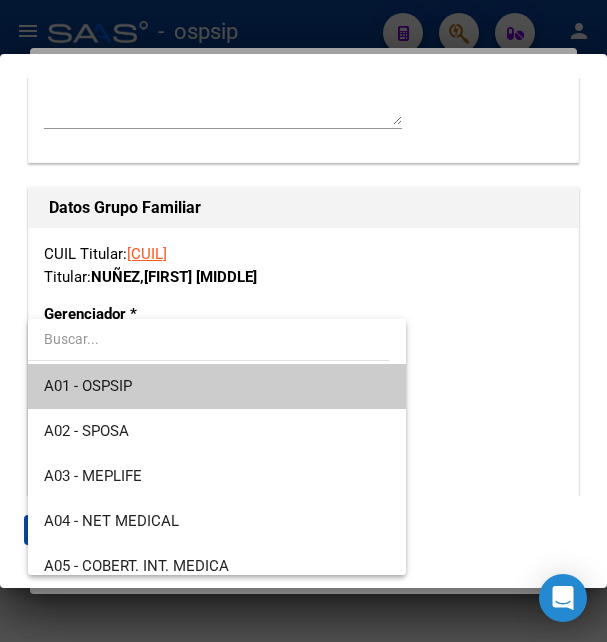 click at bounding box center [303, 321] 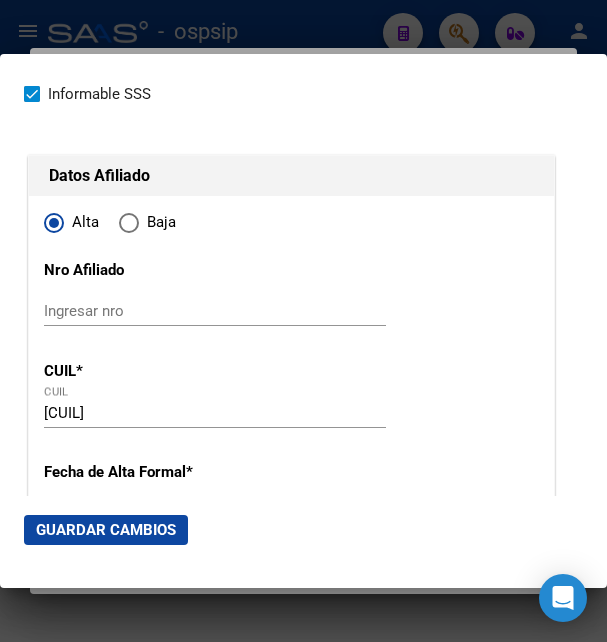 scroll, scrollTop: 216, scrollLeft: 0, axis: vertical 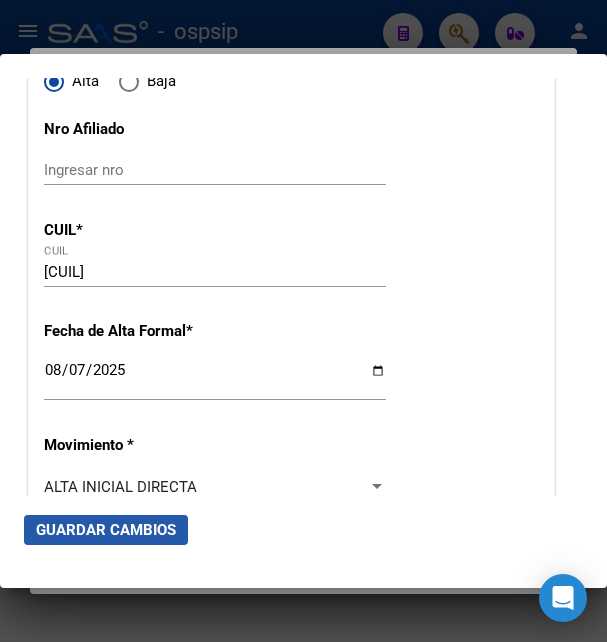 click on "Guardar Cambios" 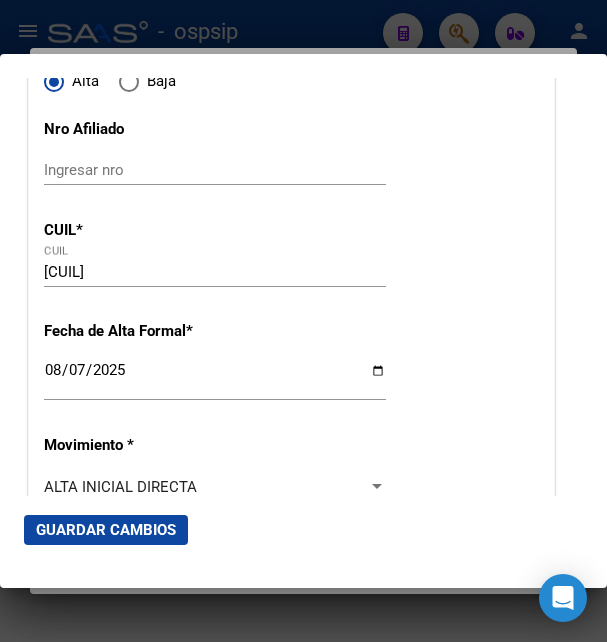 scroll, scrollTop: 432, scrollLeft: 0, axis: vertical 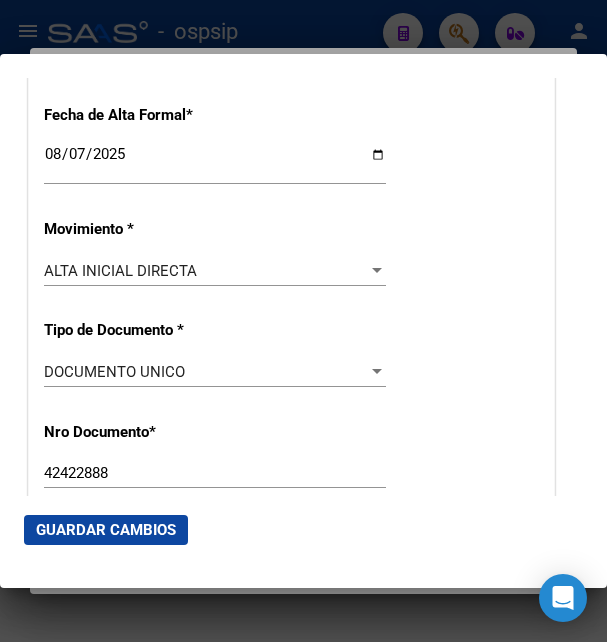 click on "Guardar Cambios" 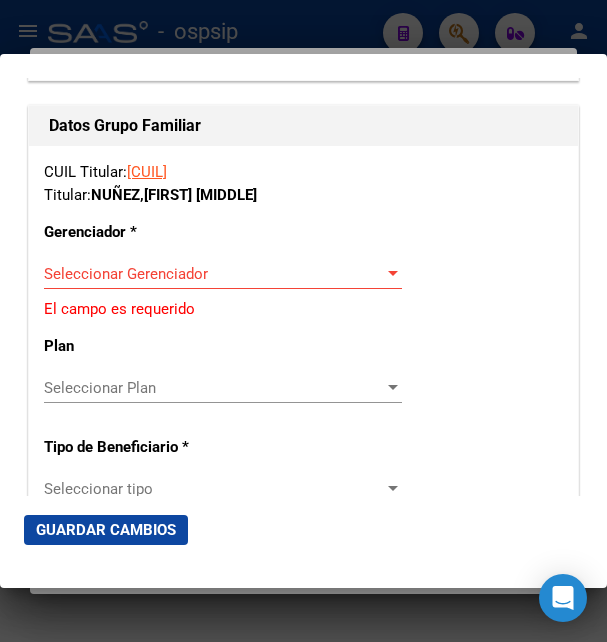 scroll, scrollTop: 3348, scrollLeft: 0, axis: vertical 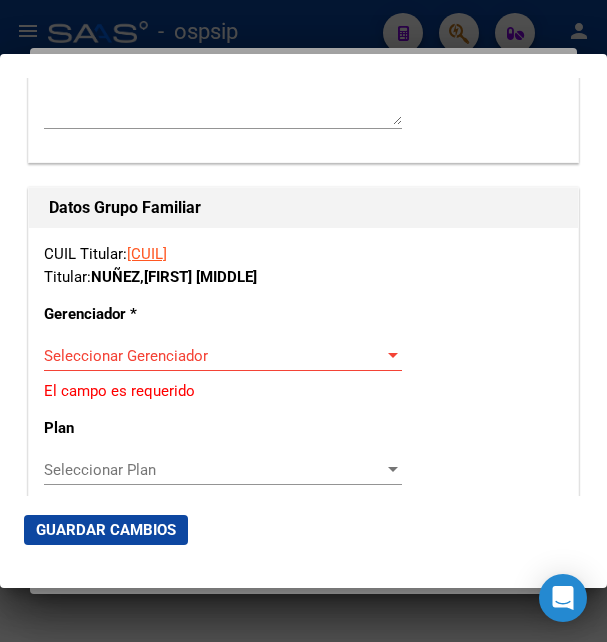 type 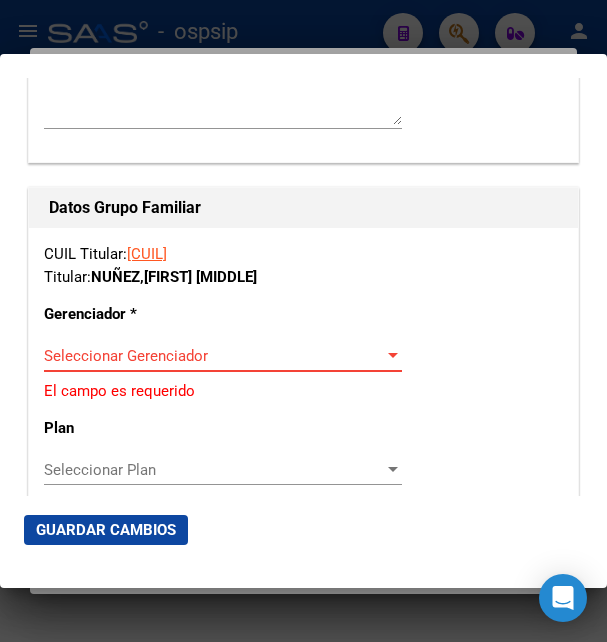 click on "Seleccionar Gerenciador" at bounding box center [214, 356] 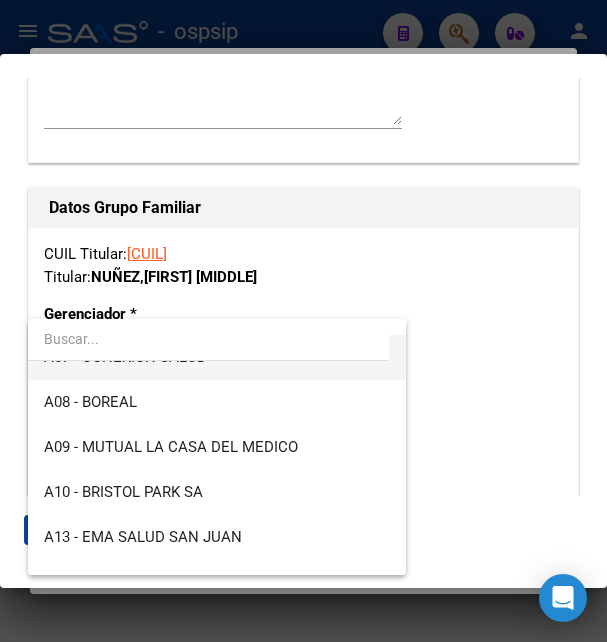 scroll, scrollTop: 324, scrollLeft: 0, axis: vertical 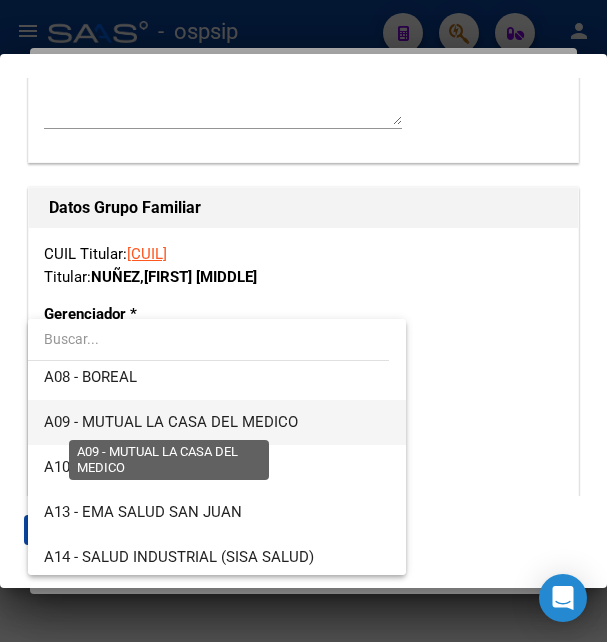 click on "A09 - MUTUAL LA CASA DEL MEDICO" at bounding box center [171, 422] 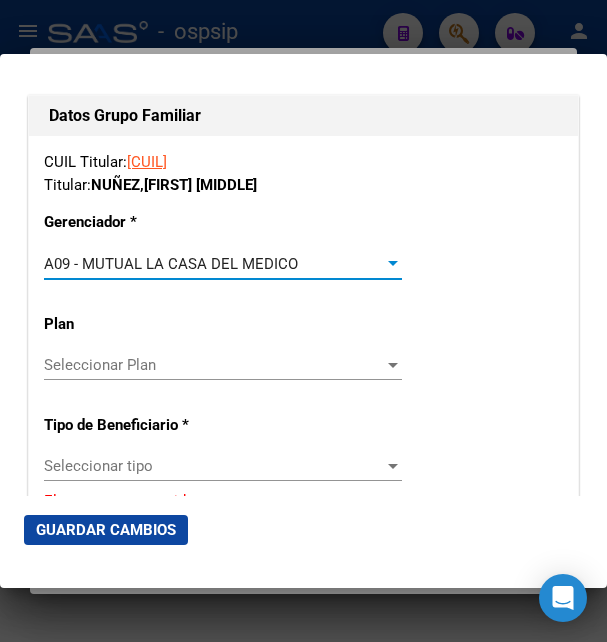 scroll, scrollTop: 3564, scrollLeft: 0, axis: vertical 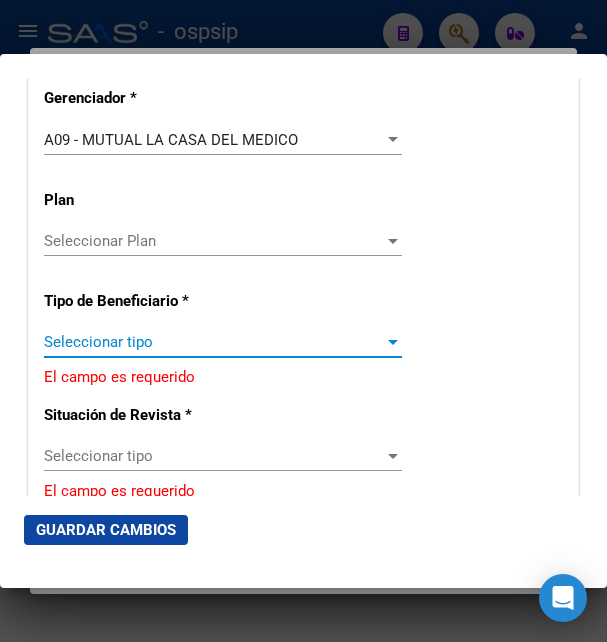 click on "Seleccionar tipo" at bounding box center (214, 342) 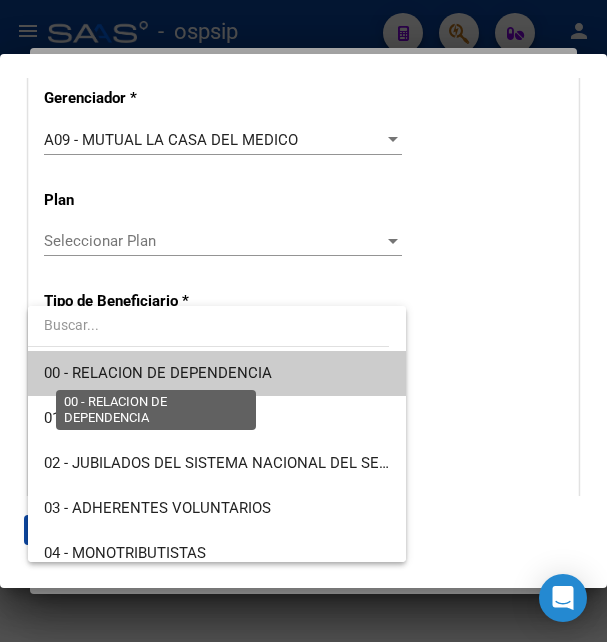 click on "00 - RELACION DE DEPENDENCIA" at bounding box center [158, 373] 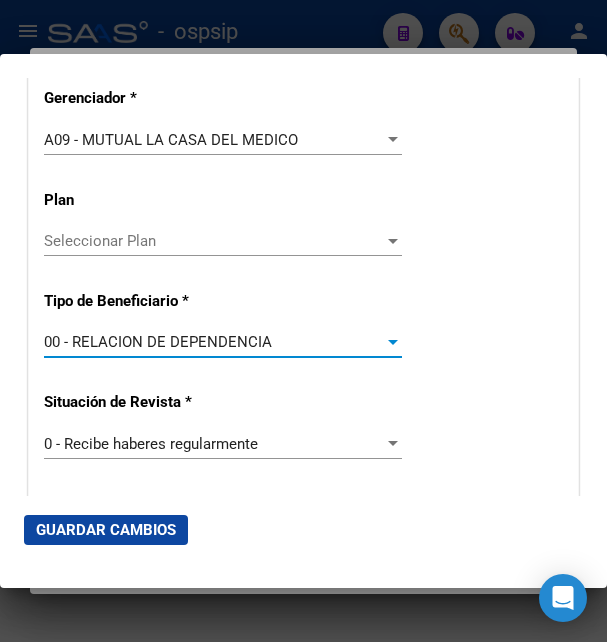 type on "[CUIL]" 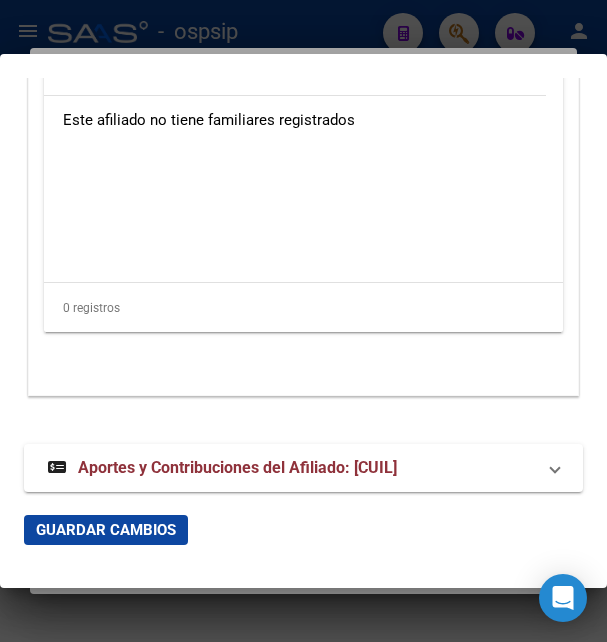 scroll, scrollTop: 4303, scrollLeft: 0, axis: vertical 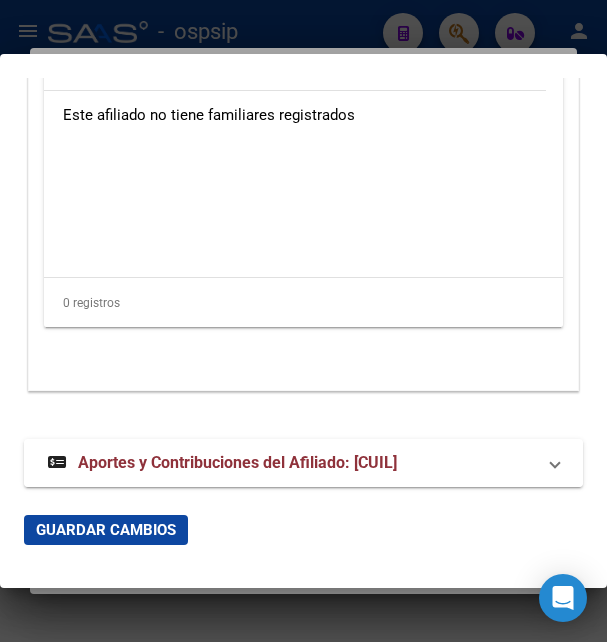 click on "Aportes y Contribuciones del Afiliado: [CUIL]" at bounding box center [237, 462] 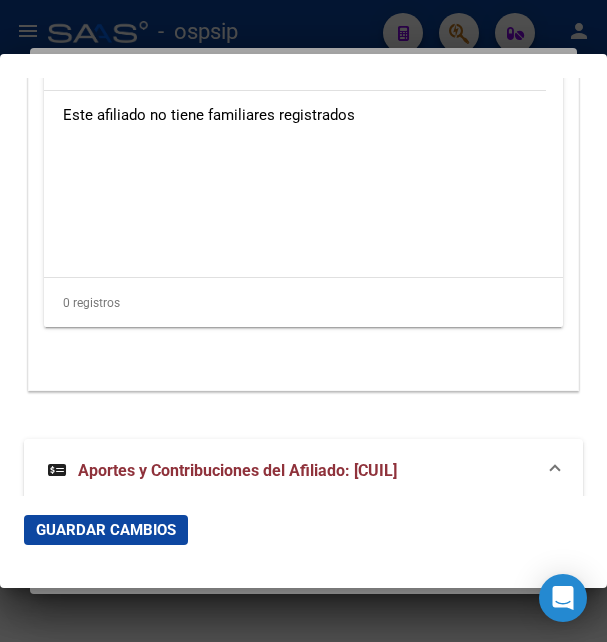 scroll, scrollTop: 4372, scrollLeft: 0, axis: vertical 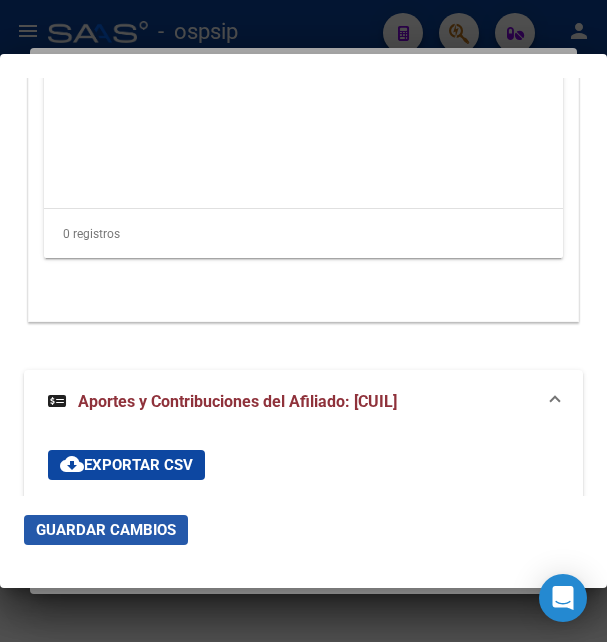 click on "Guardar Cambios" 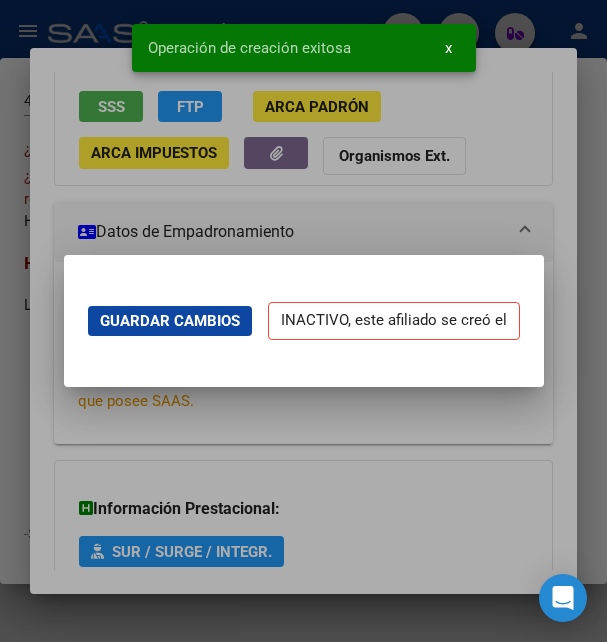 scroll, scrollTop: 0, scrollLeft: 0, axis: both 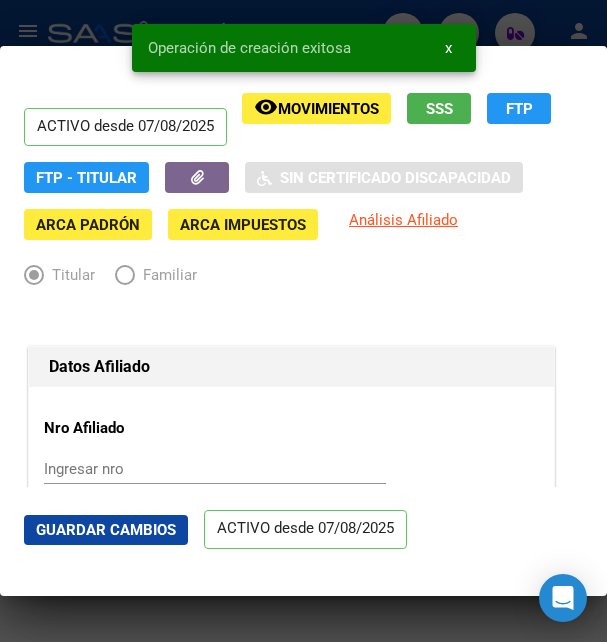 click on "Guardar Cambios" 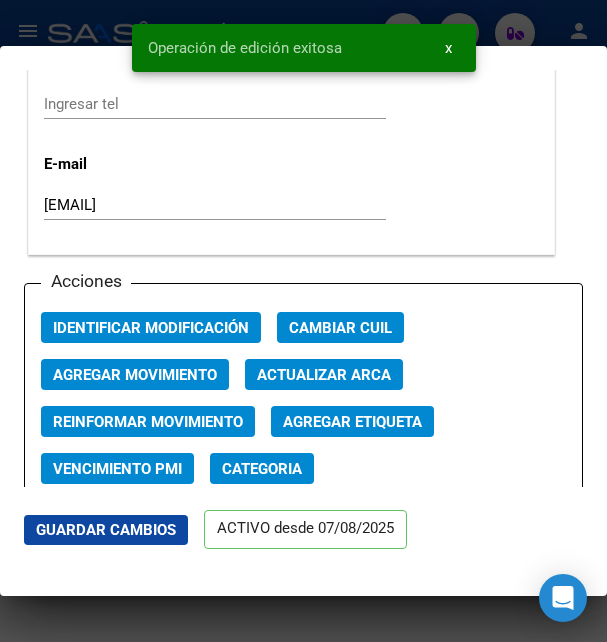 scroll, scrollTop: 2808, scrollLeft: 0, axis: vertical 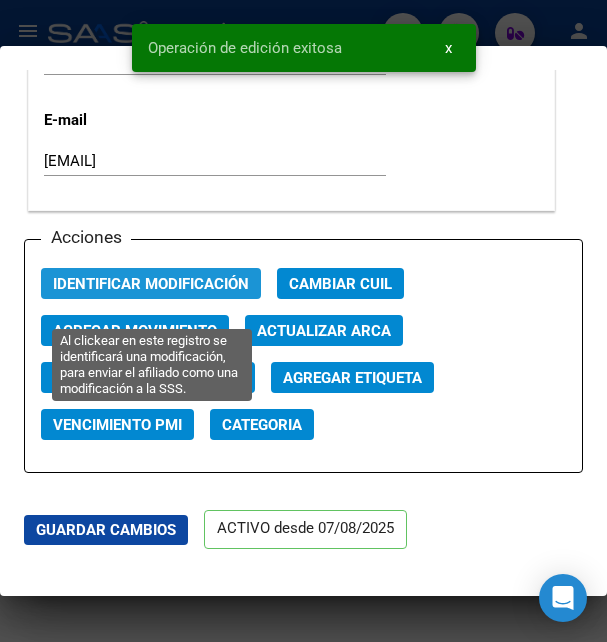 click on "Identificar Modificación" at bounding box center [151, 284] 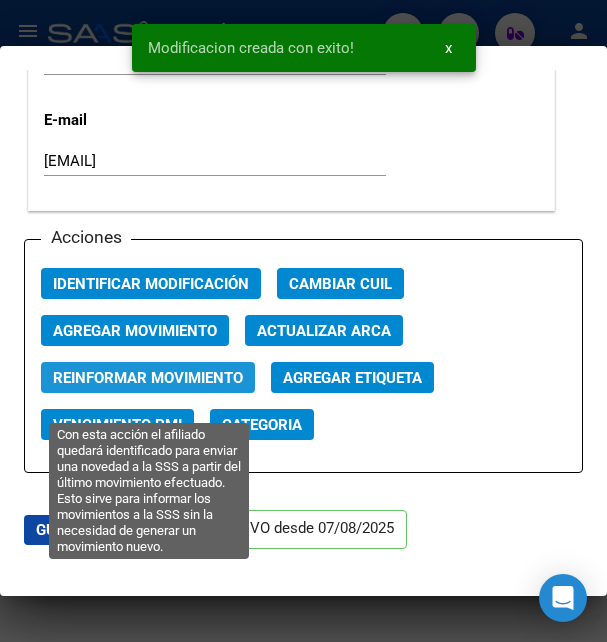 click on "Reinformar Movimiento" 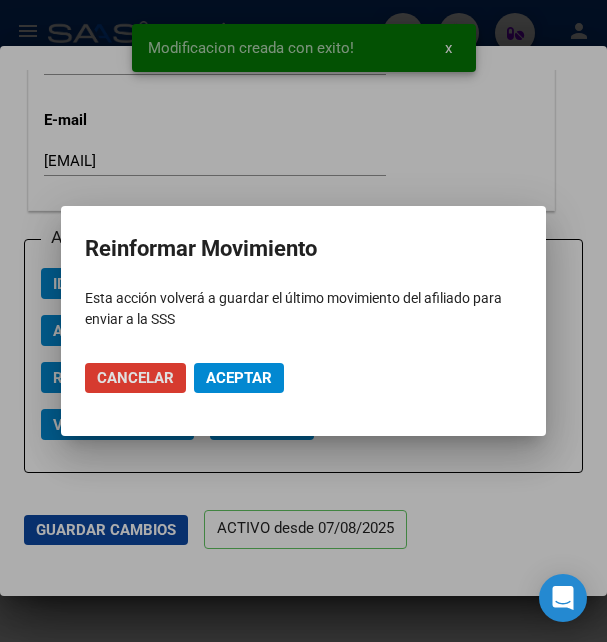 click on "Aceptar" at bounding box center [239, 378] 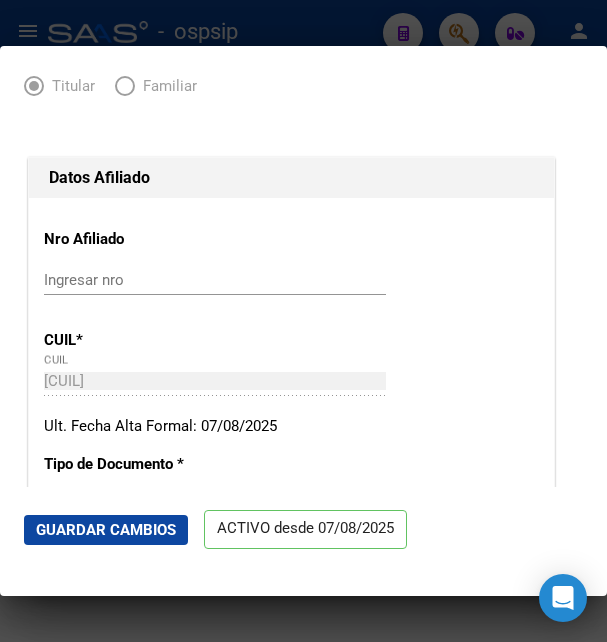 scroll, scrollTop: 324, scrollLeft: 0, axis: vertical 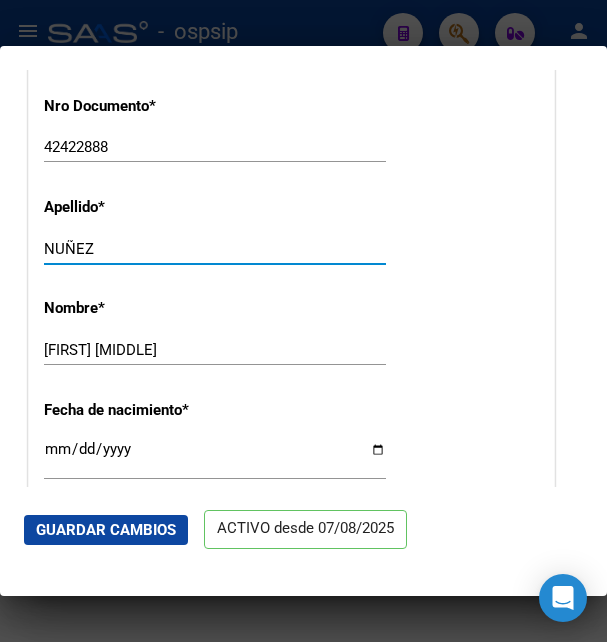click on "NUÑEZ" at bounding box center (215, 249) 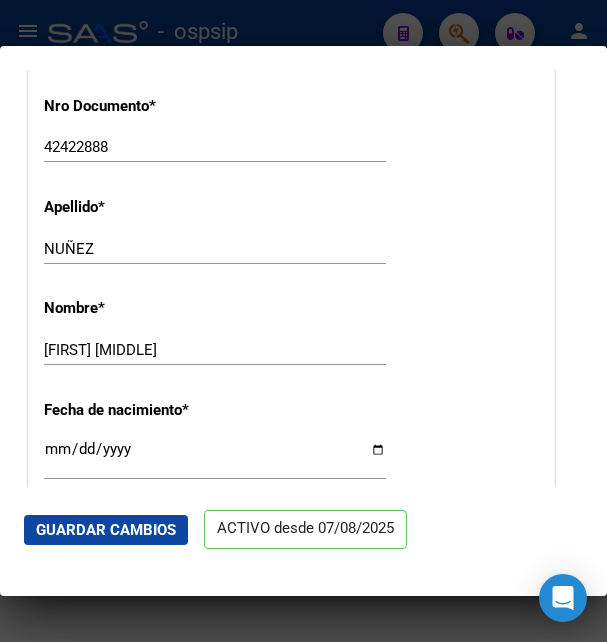 click on "[FIRST] [MIDDLE]" at bounding box center (215, 350) 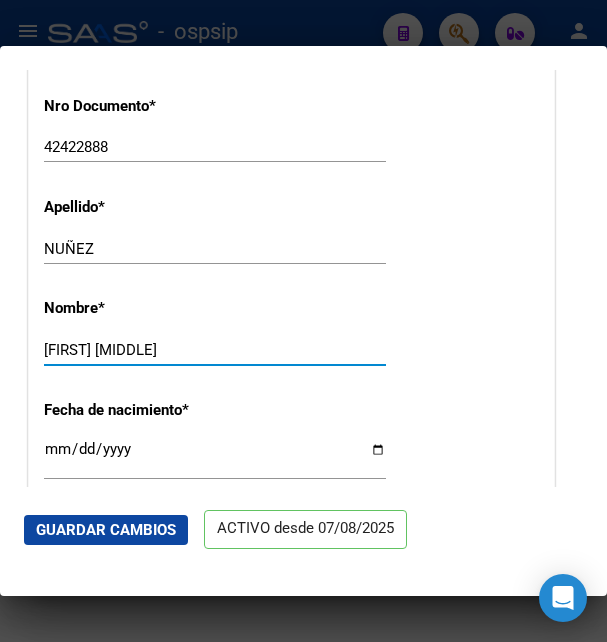 click on "[FIRST] [MIDDLE]" at bounding box center (215, 350) 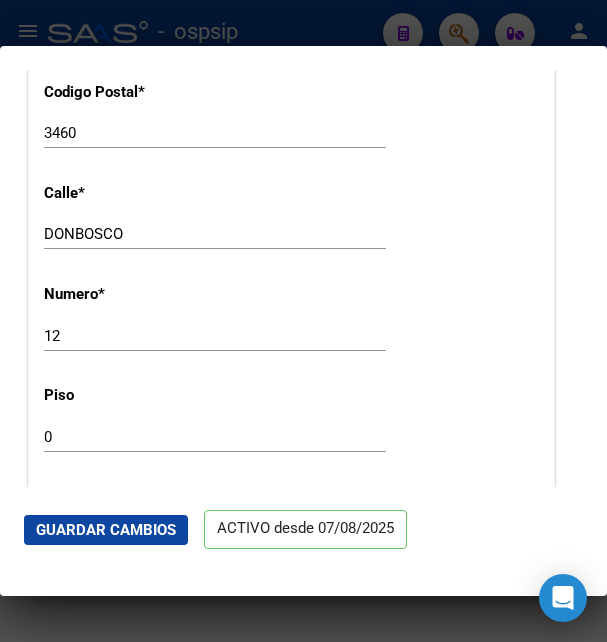 scroll, scrollTop: 2160, scrollLeft: 0, axis: vertical 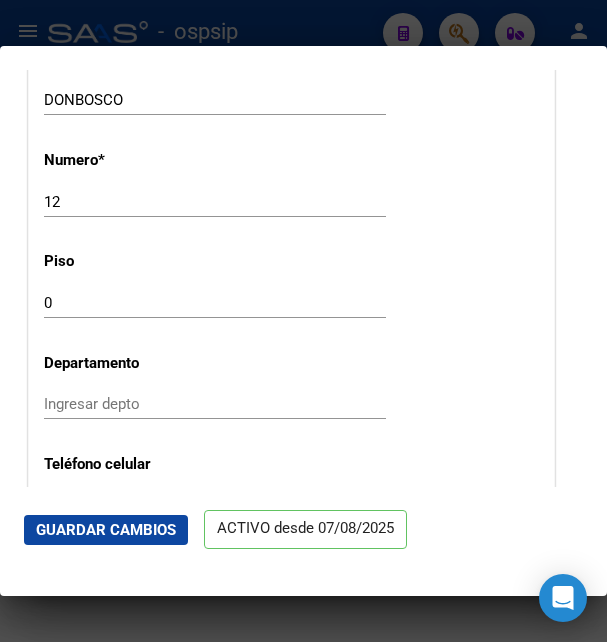 click on "DONBOSCO" at bounding box center (215, 100) 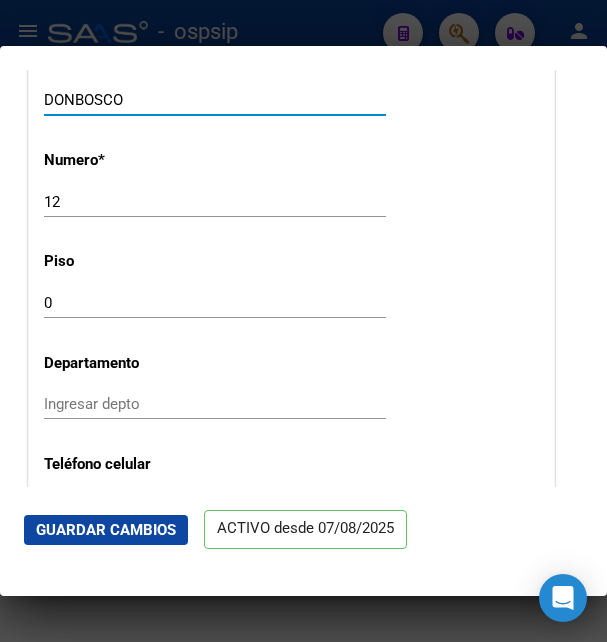 click on "DONBOSCO" at bounding box center [215, 100] 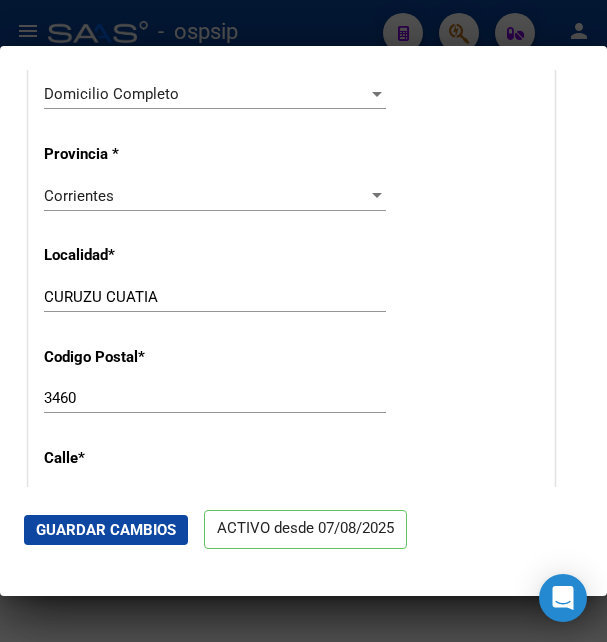 scroll, scrollTop: 1728, scrollLeft: 0, axis: vertical 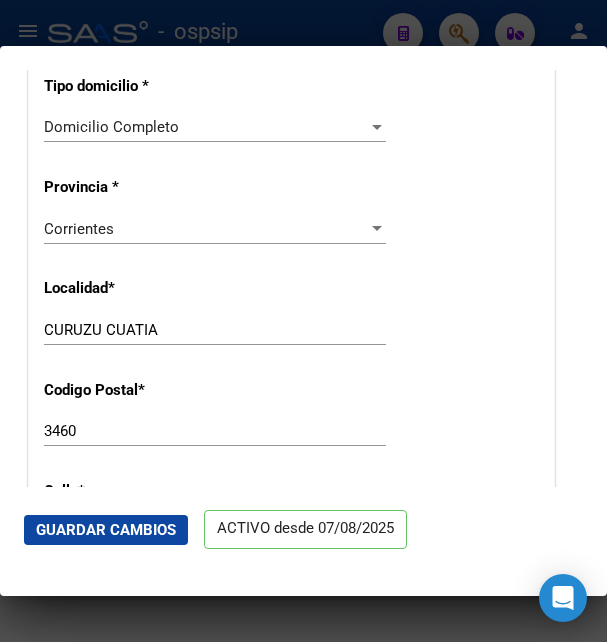 click on "Corrientes" at bounding box center [79, 229] 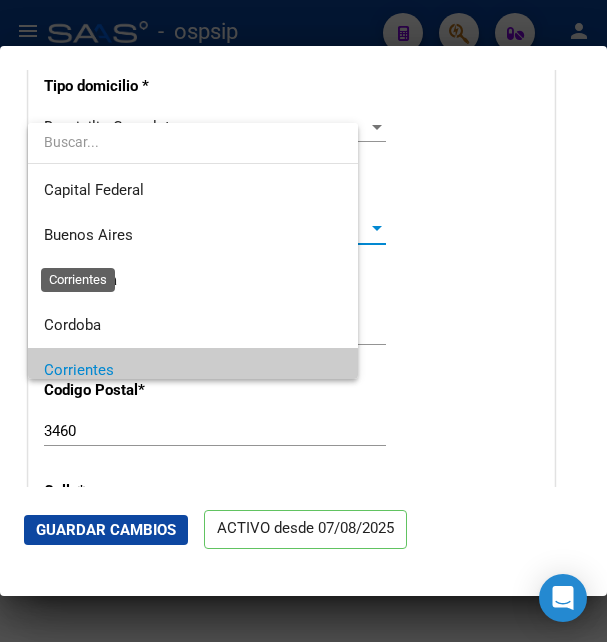 click on "Corrientes" at bounding box center (79, 370) 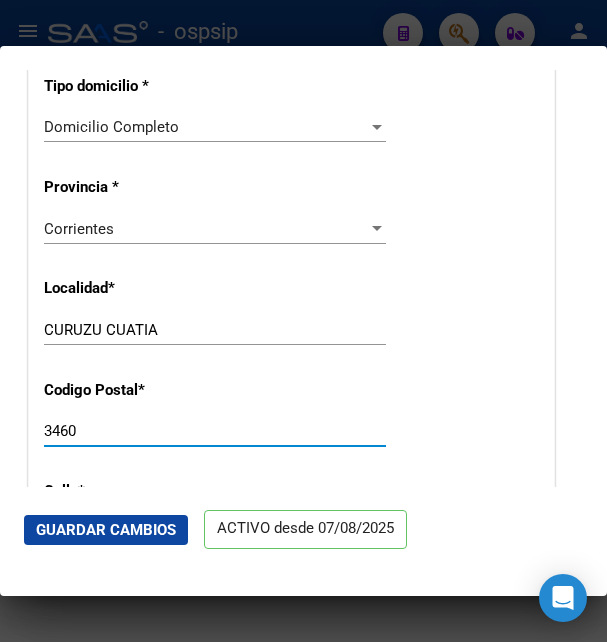 click on "3460" at bounding box center (215, 431) 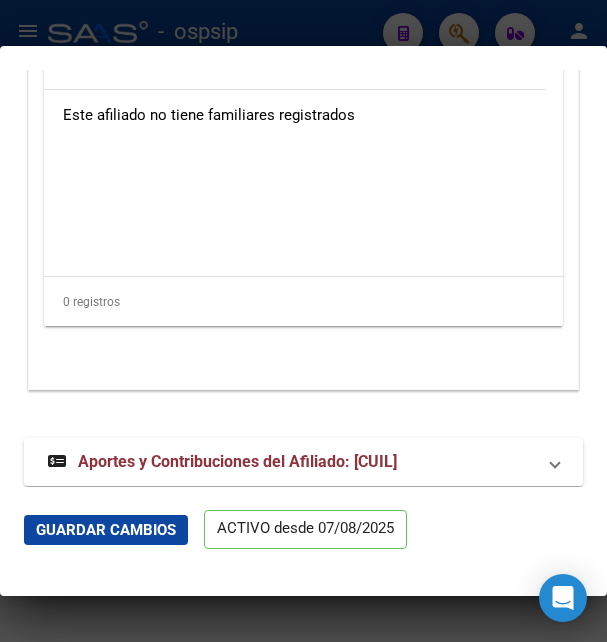 scroll, scrollTop: 4473, scrollLeft: 0, axis: vertical 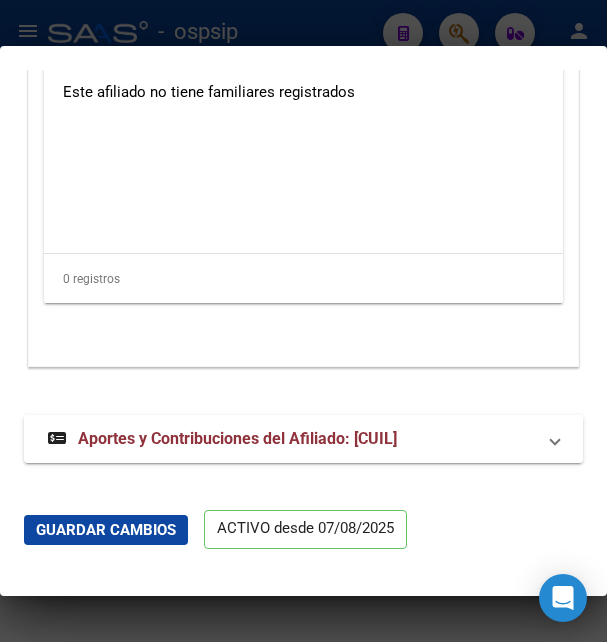 click on "Aportes y Contribuciones del Afiliado: [CUIL]" at bounding box center (237, 438) 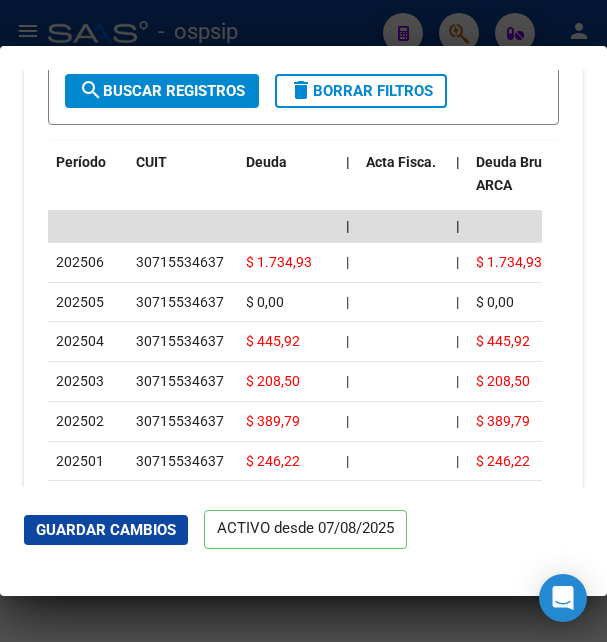 scroll, scrollTop: 5190, scrollLeft: 0, axis: vertical 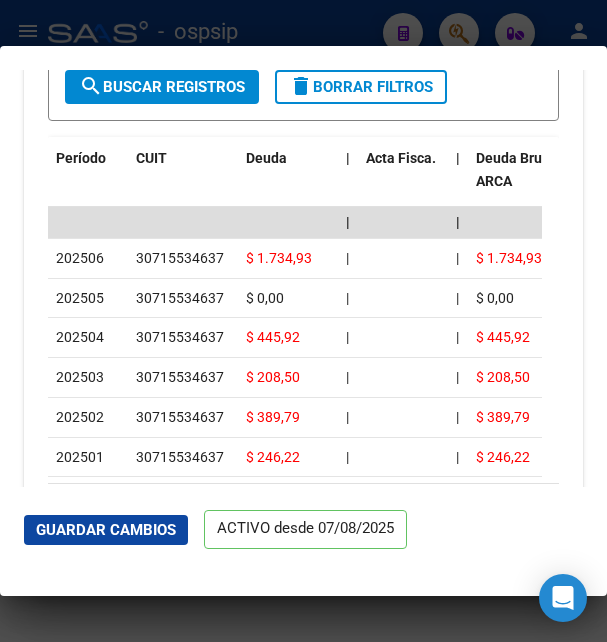 drag, startPoint x: 137, startPoint y: 279, endPoint x: 221, endPoint y: 284, distance: 84.14868 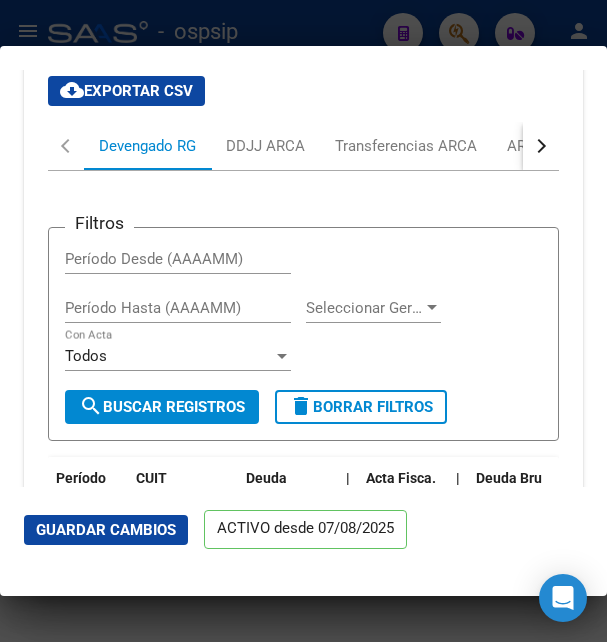scroll, scrollTop: 4866, scrollLeft: 0, axis: vertical 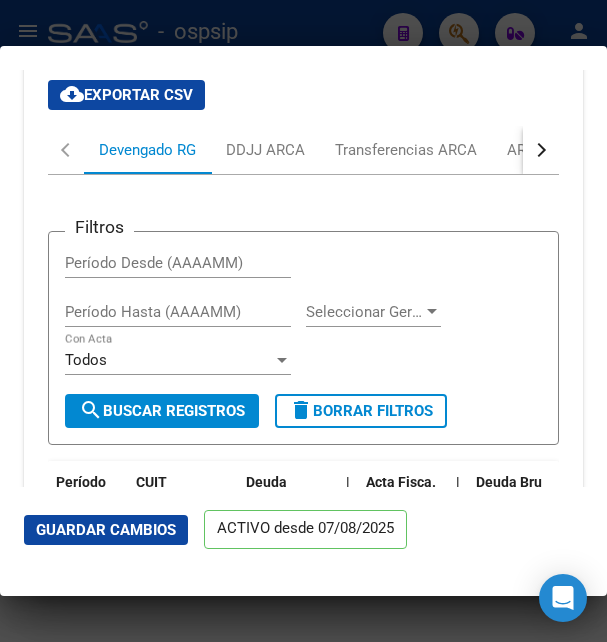 click at bounding box center (541, 150) 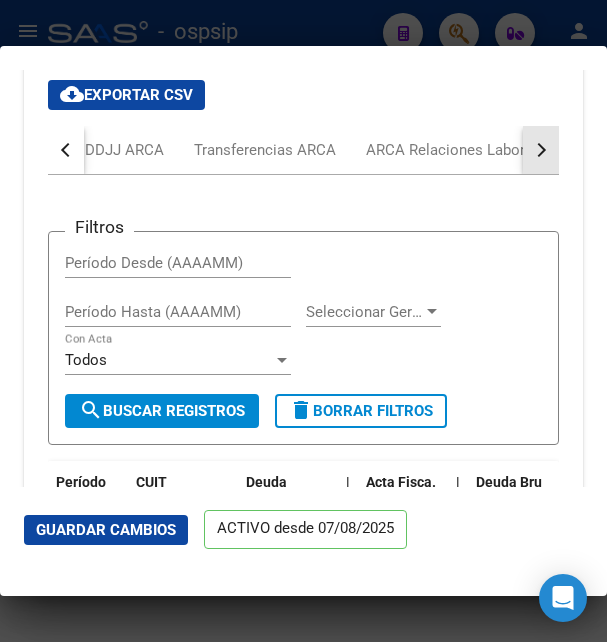 click at bounding box center (541, 150) 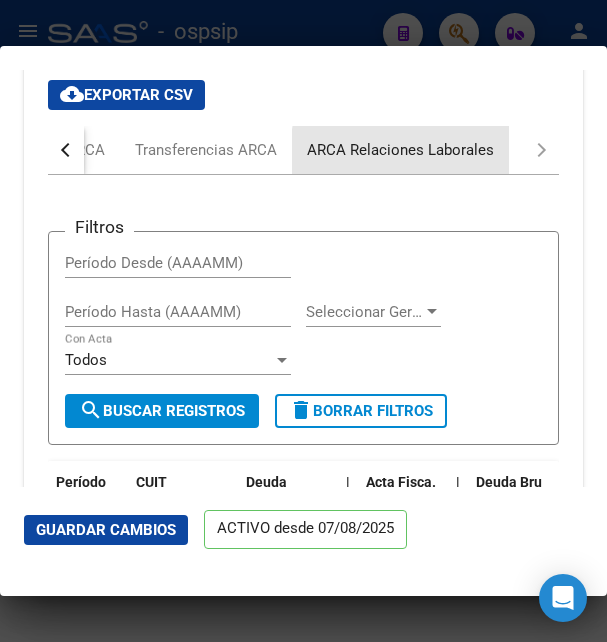 click on "ARCA Relaciones Laborales" at bounding box center [400, 150] 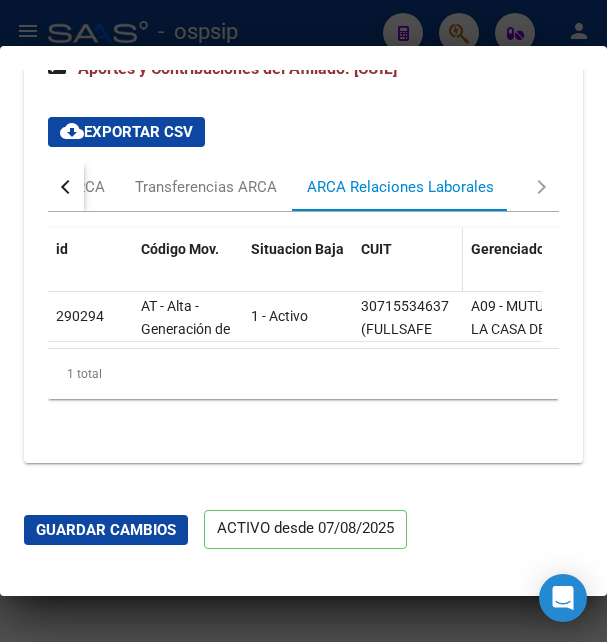 scroll, scrollTop: 4868, scrollLeft: 0, axis: vertical 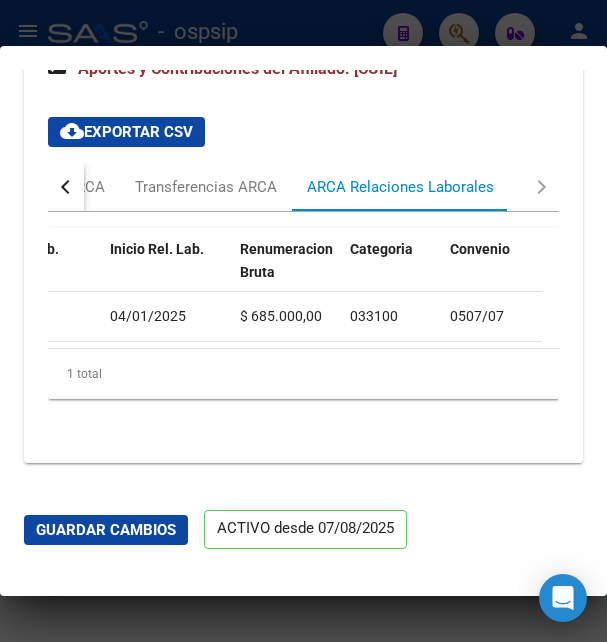 click on "04/01/2025" 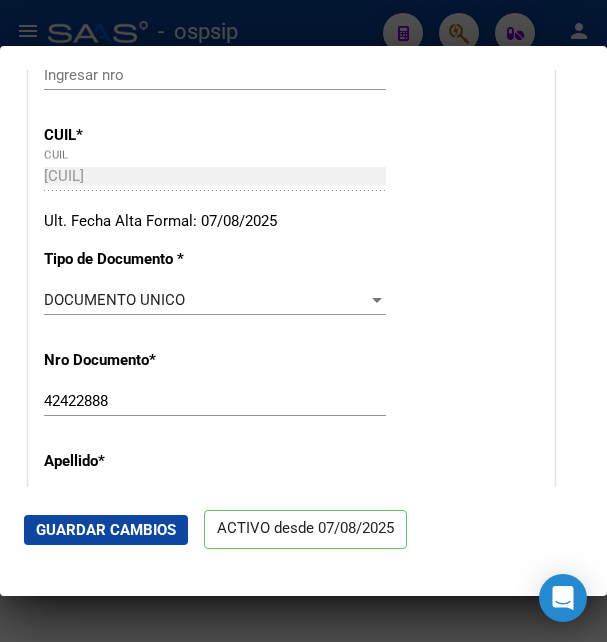 scroll, scrollTop: 432, scrollLeft: 0, axis: vertical 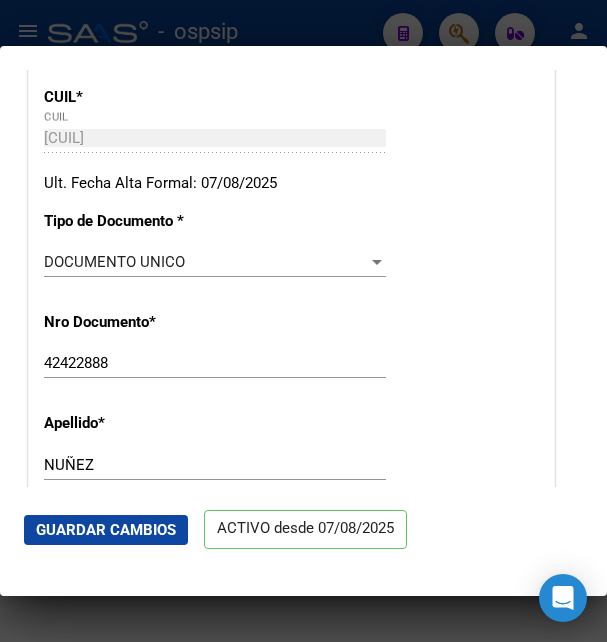 click on "Nro Afiliado Ingresar nro CUIL * [CUIL] CUIL ARCA Padrón Ult. Fecha Alta Formal: [DATE] Tipo de Documento * DOCUMENTO UNICO Seleccionar tipo Nro Documento * [NUMBER] Ingresar nro Apellido * [LAST] Ingresar apellido Nombre * [FIRST] [MIDDLE] Ingresar nombre Fecha de nacimiento * [DATE] Ingresar fecha Parentesco * Titular Seleccionar parentesco Estado Civil * Soltero Seleccionar tipo Sexo * Masculino Seleccionar sexo Nacionalidad * ARGENTINA Seleccionar tipo Discapacitado * No discapacitado Seleccionar tipo Vencimiento Certificado Estudio Ingresar fecha Tipo domicilio * Domicilio Completo Seleccionar tipo domicilio Provincia * Corrientes Seleccionar provincia Localidad * CURUZU CUATIA Ingresar el nombre Codigo Postal * [POSTAL_CODE] Ingresar el codigo Calle * DONBOSCO Ingresar calle Numero * 12 Ingresar nro Piso 0 Ingresar piso Departamento Ingresar depto Teléfono celular Ingresar tel Teléfono laboral Ingresar tel Ingresar tel" at bounding box center (291, 1270) 